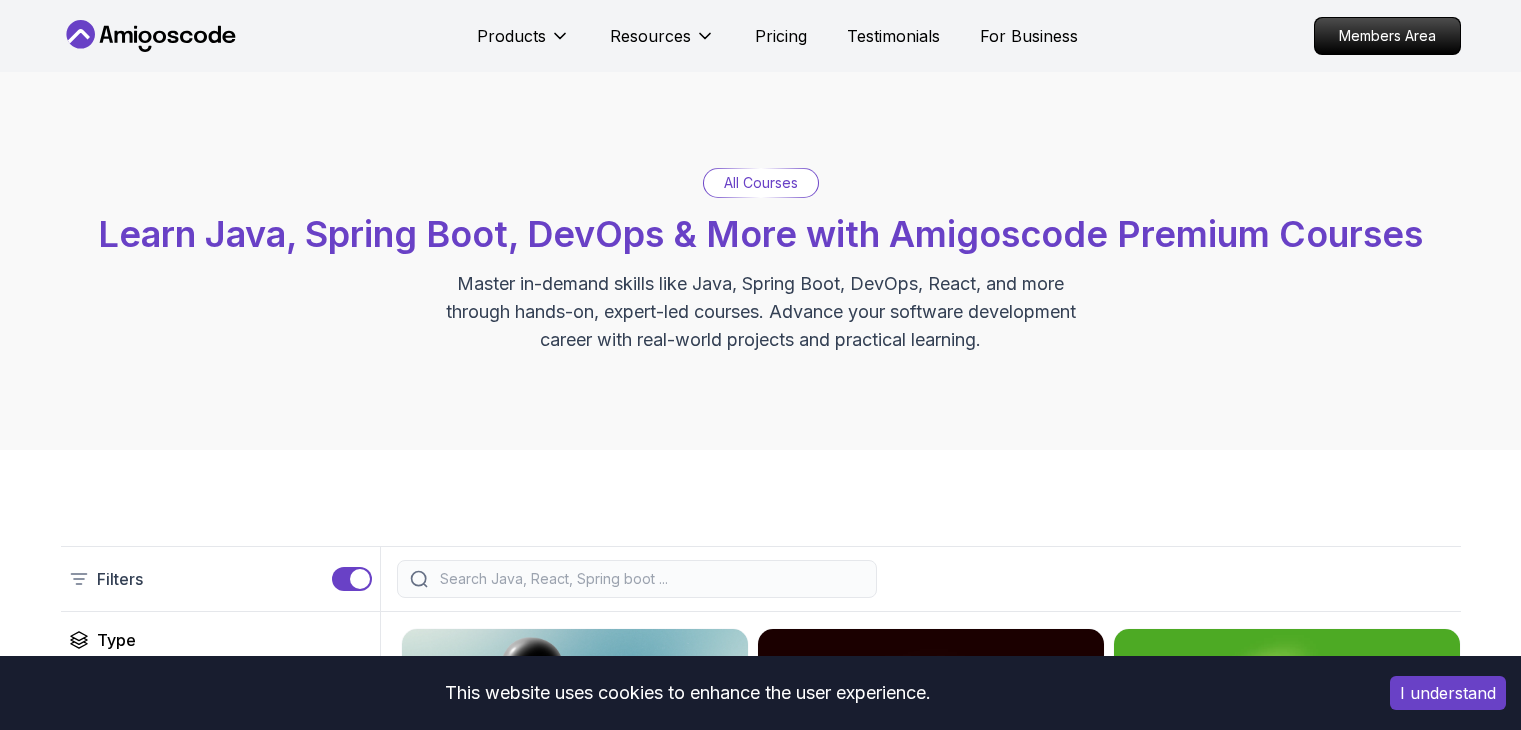 scroll, scrollTop: 0, scrollLeft: 0, axis: both 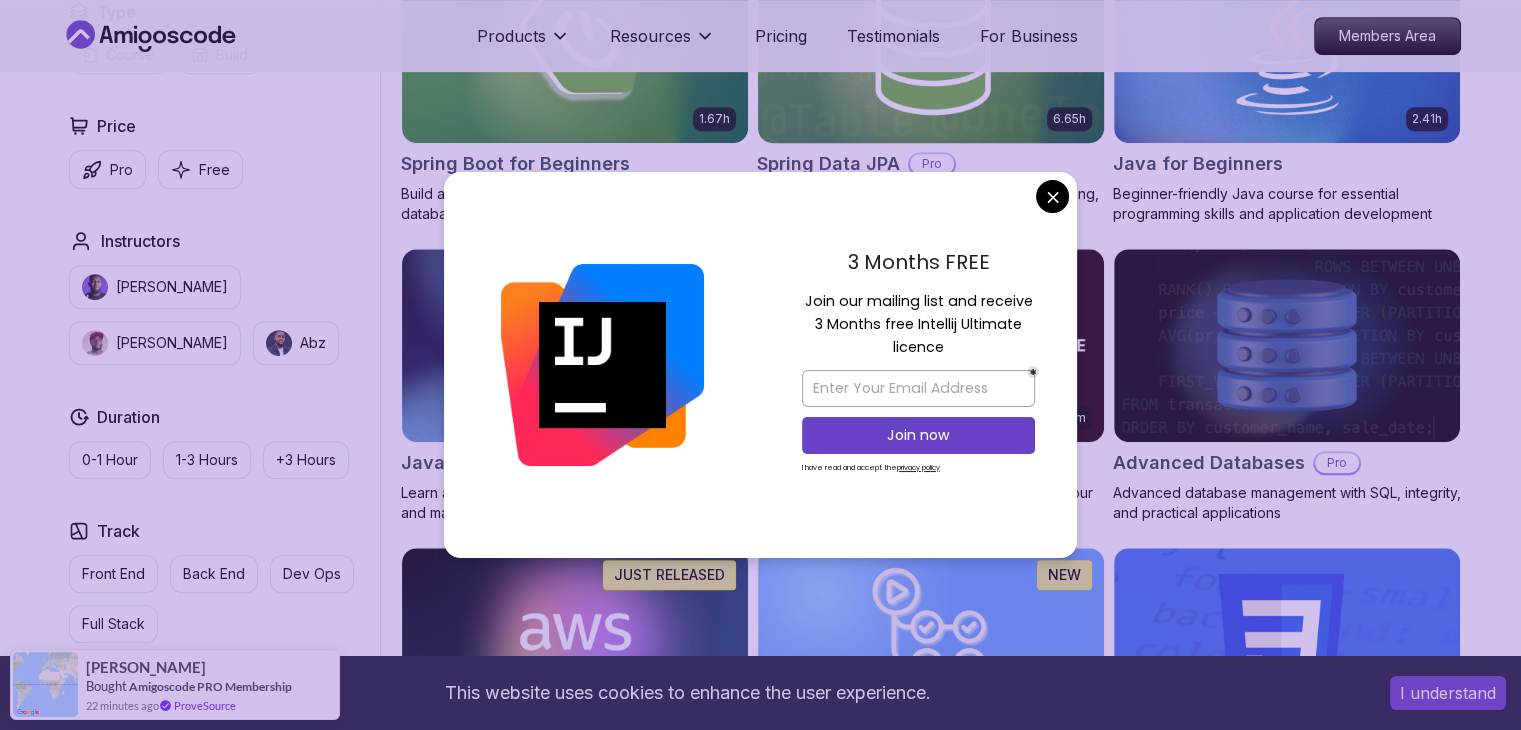 click on "This website uses cookies to enhance the user experience. I understand Products Resources Pricing Testimonials For Business Members Area Products Resources Pricing Testimonials For Business Members Area All Courses Learn Java, Spring Boot, DevOps & More with Amigoscode Premium Courses Master in-demand skills like Java, Spring Boot, DevOps, React, and more through hands-on, expert-led courses. Advance your software development career with real-world projects and practical learning. Filters Filters Type Course Build Price Pro Free Instructors Nelson Djalo Richard Abz Duration 0-1 Hour 1-3 Hours +3 Hours Track Front End Back End Dev Ops Full Stack Level Junior Mid-level Senior 6.00h Linux Fundamentals Pro Learn the fundamentals of Linux and how to use the command line 5.18h Advanced Spring Boot Pro Dive deep into Spring Boot with our advanced course, designed to take your skills from intermediate to expert level. 3.30h Building APIs with Spring Boot Pro 1.67h NEW Spring Boot for Beginners 6.65h NEW Pro 2.41h Pro" at bounding box center (760, 2405) 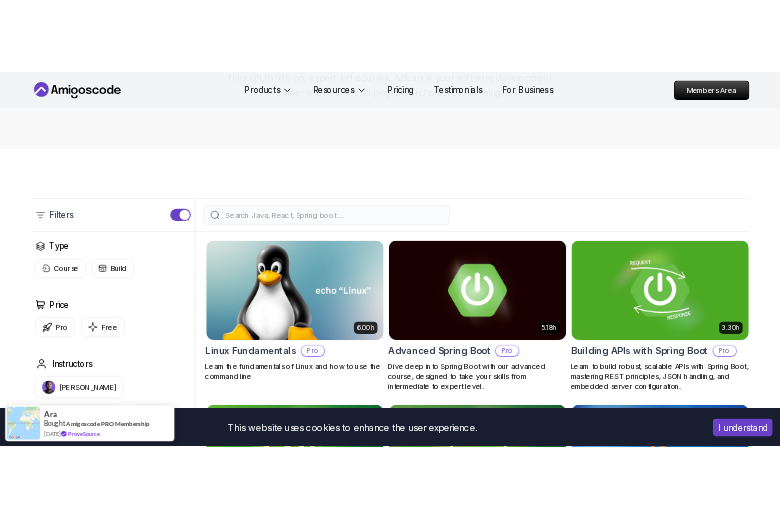 scroll, scrollTop: 337, scrollLeft: 0, axis: vertical 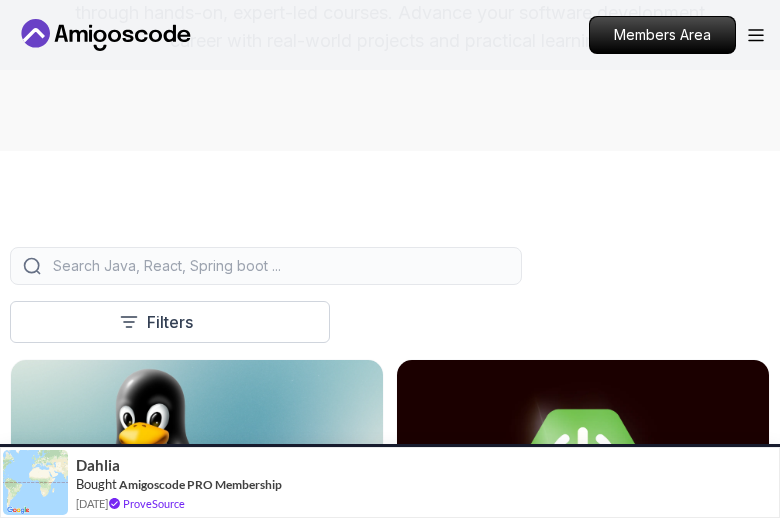 click on "Products Resources Pricing Testimonials For Business Members Area" at bounding box center (390, 35) 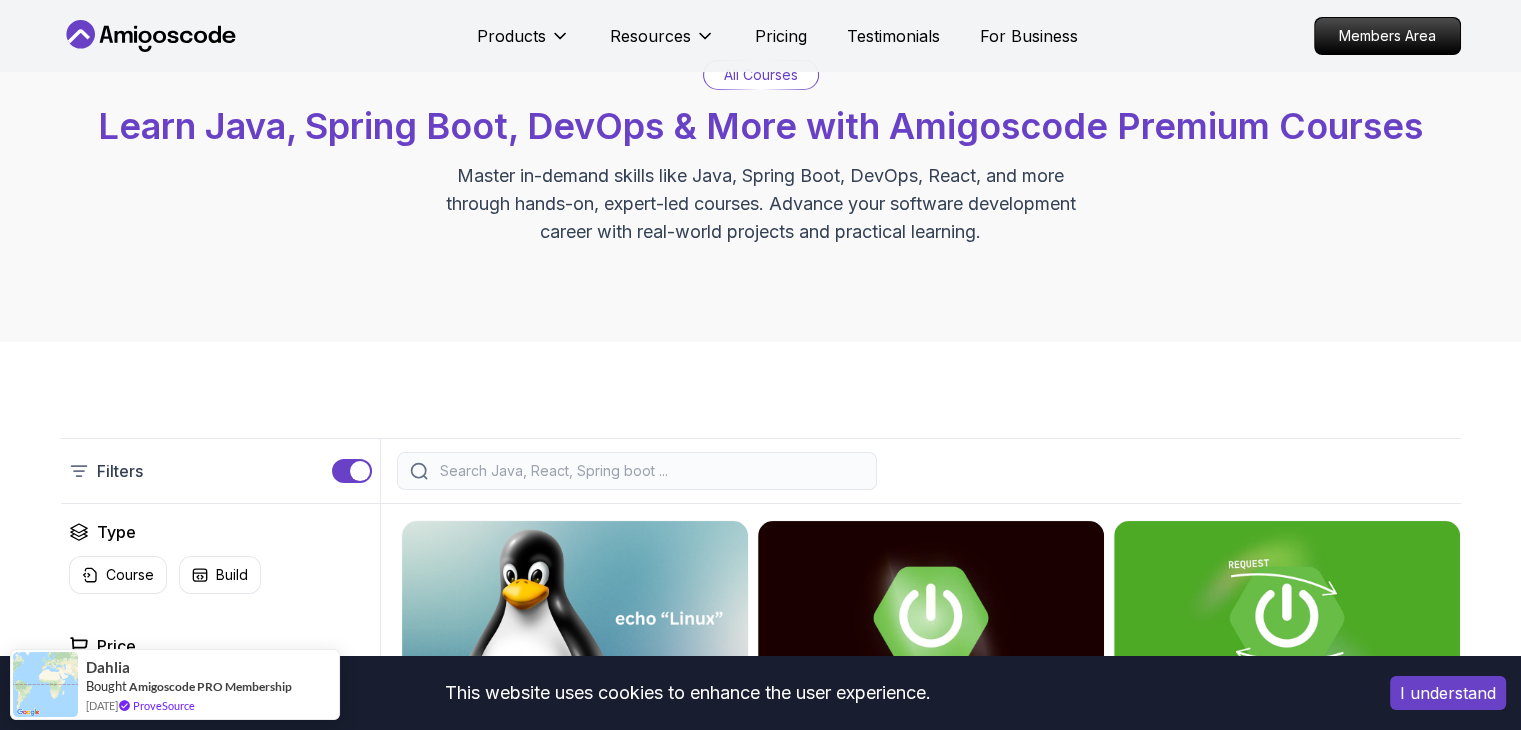 scroll, scrollTop: 0, scrollLeft: 0, axis: both 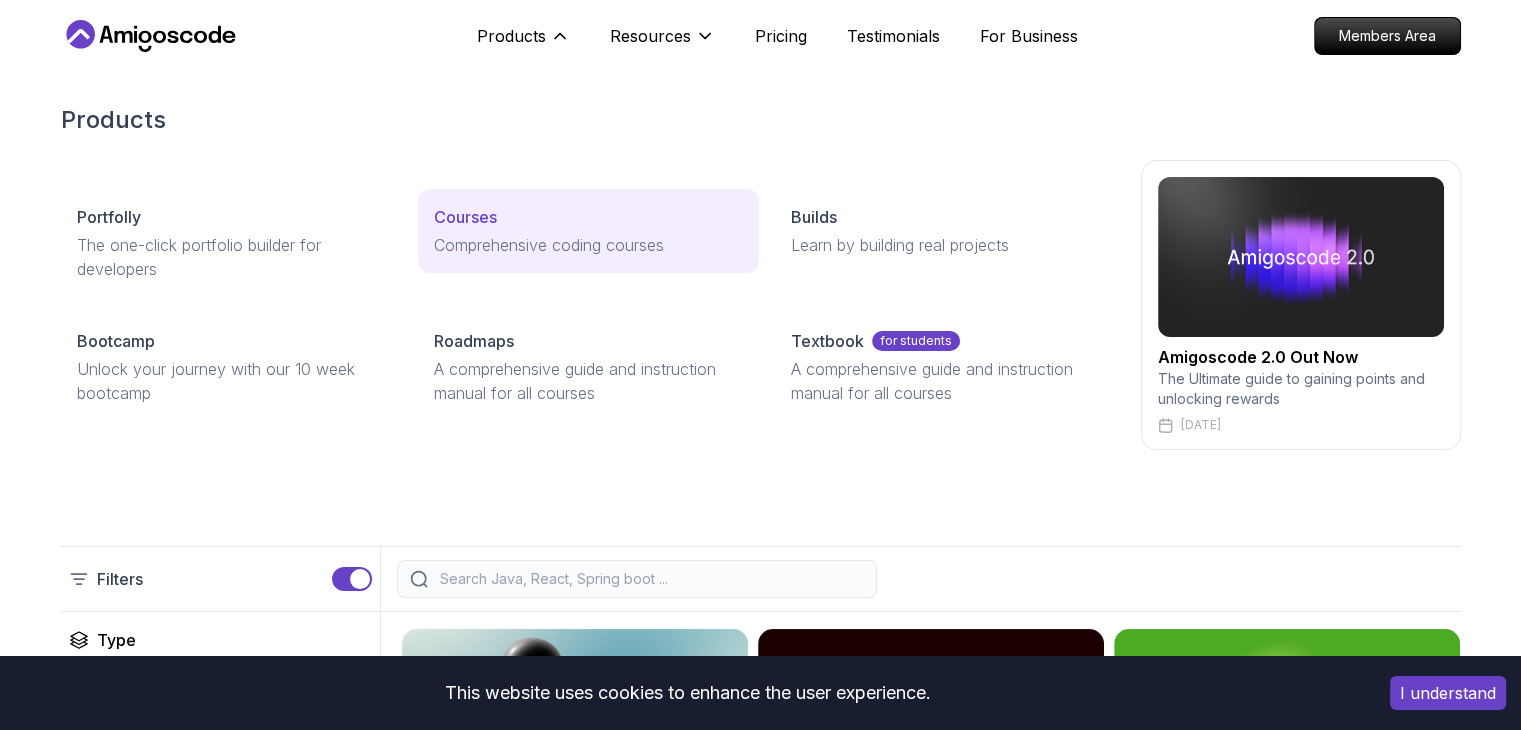 click on "Courses" at bounding box center [465, 217] 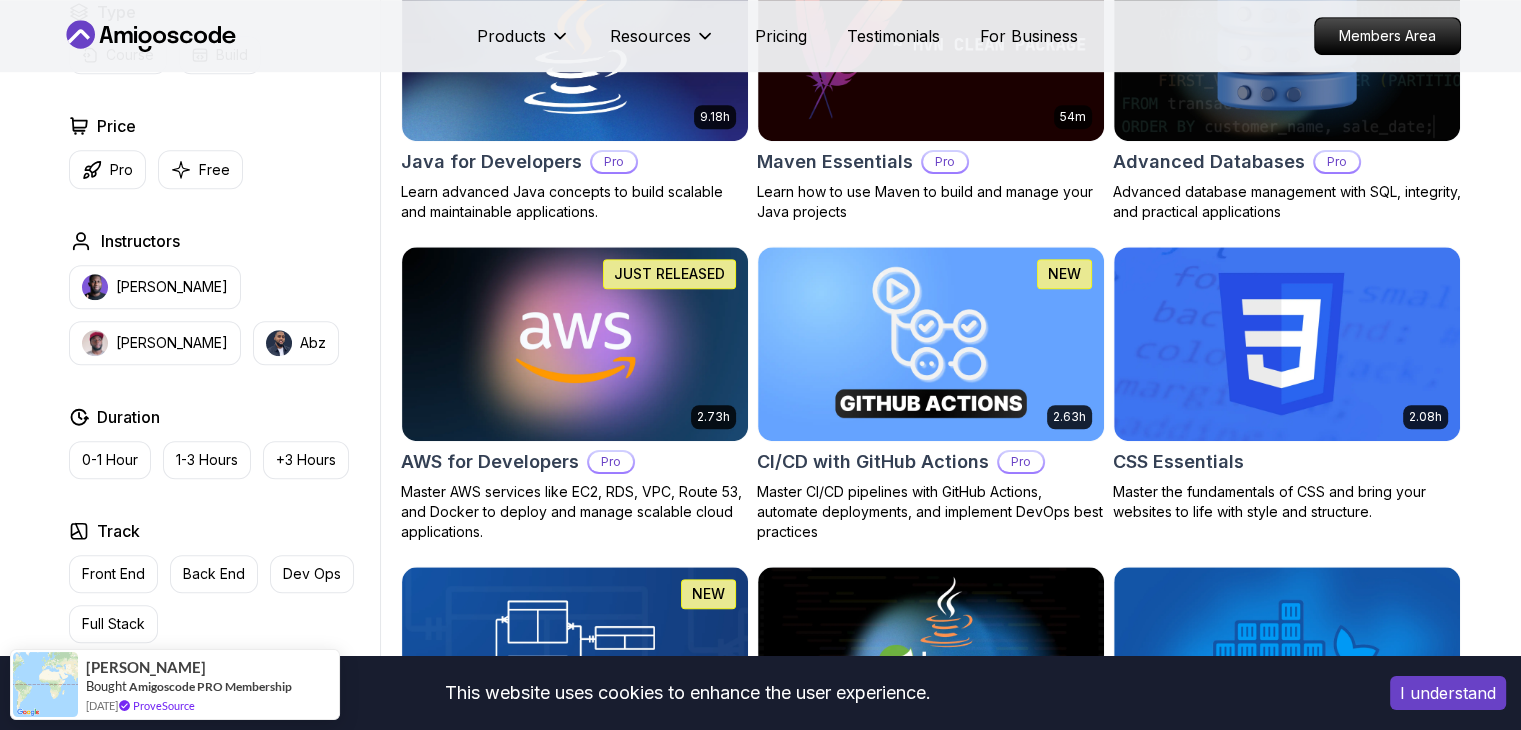 scroll, scrollTop: 1300, scrollLeft: 0, axis: vertical 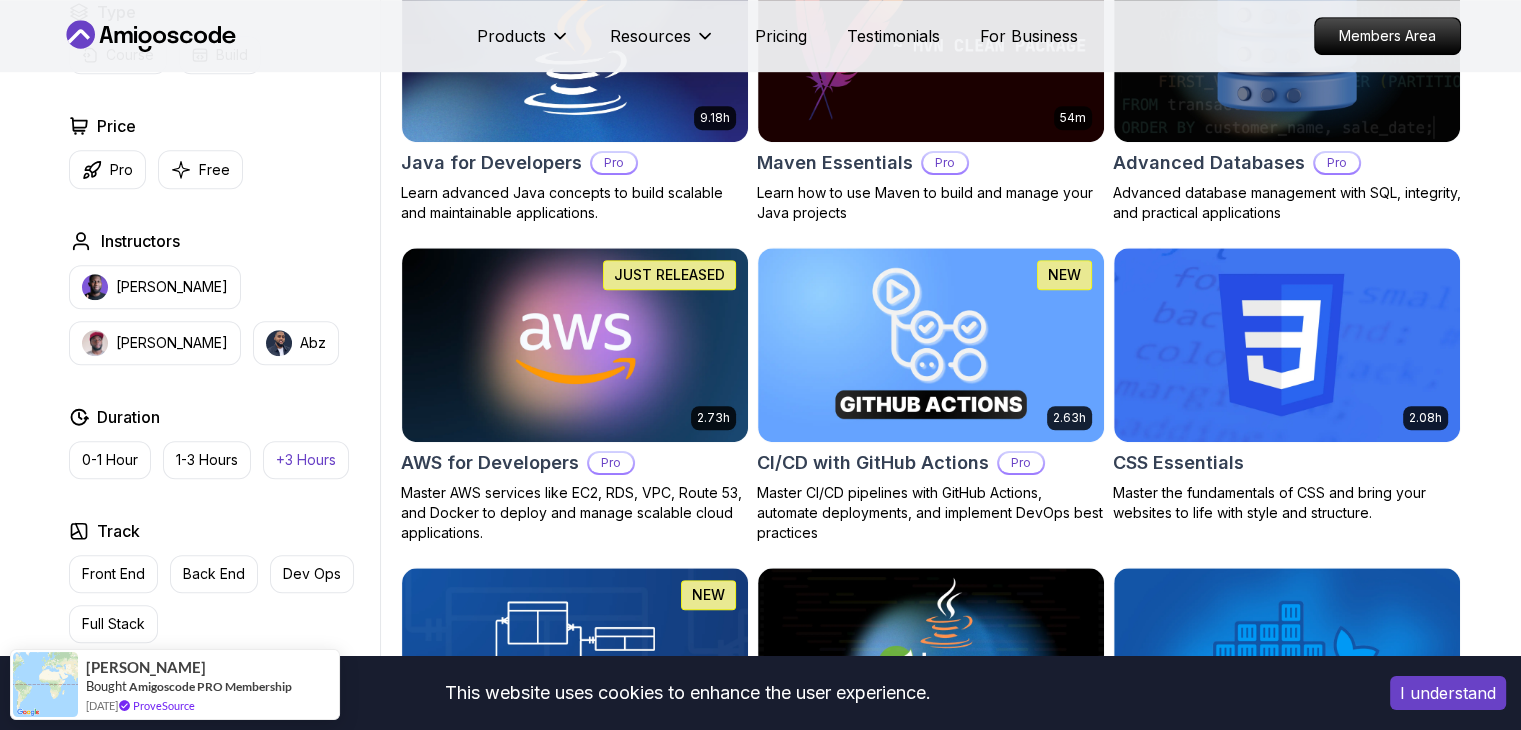 click on "+3 Hours" at bounding box center (306, 460) 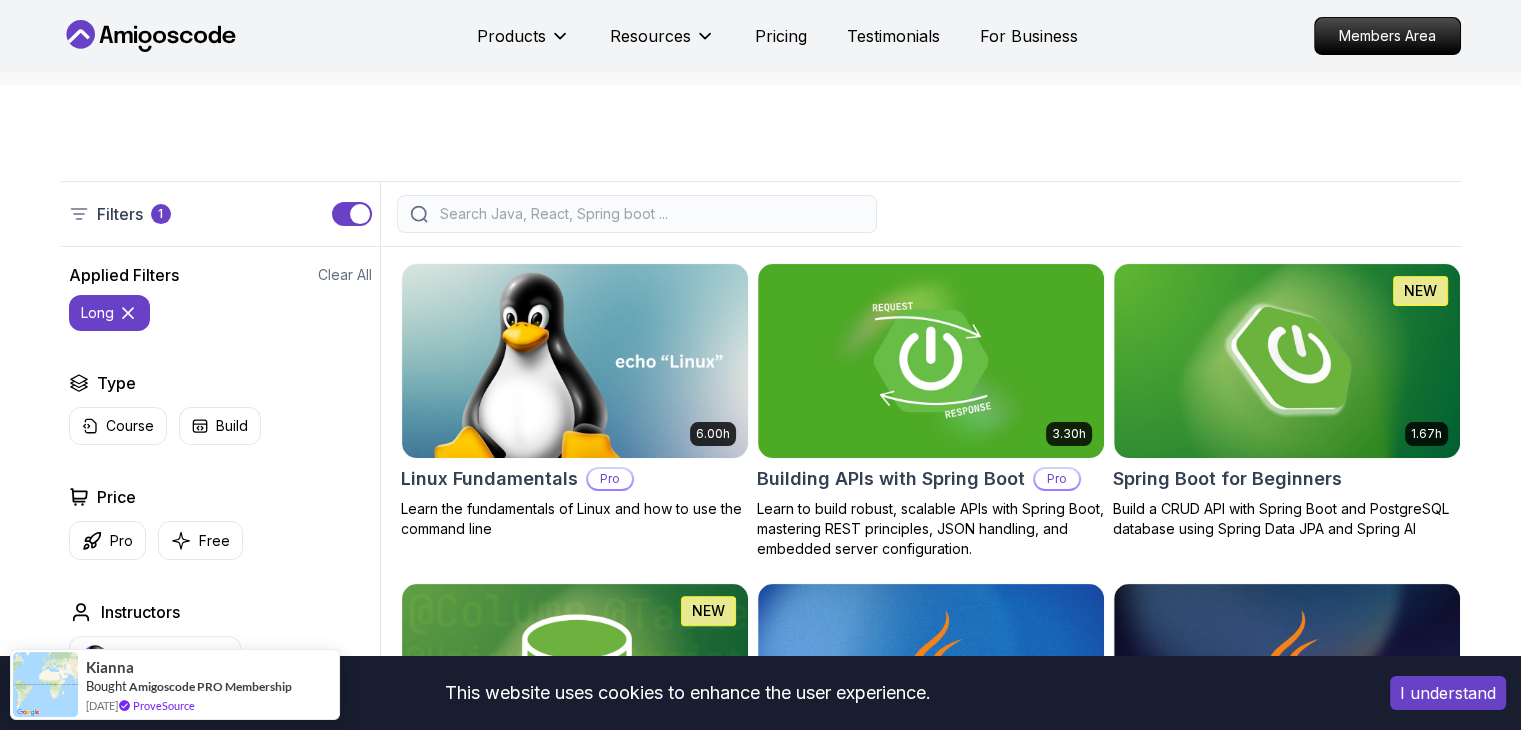 scroll, scrollTop: 400, scrollLeft: 0, axis: vertical 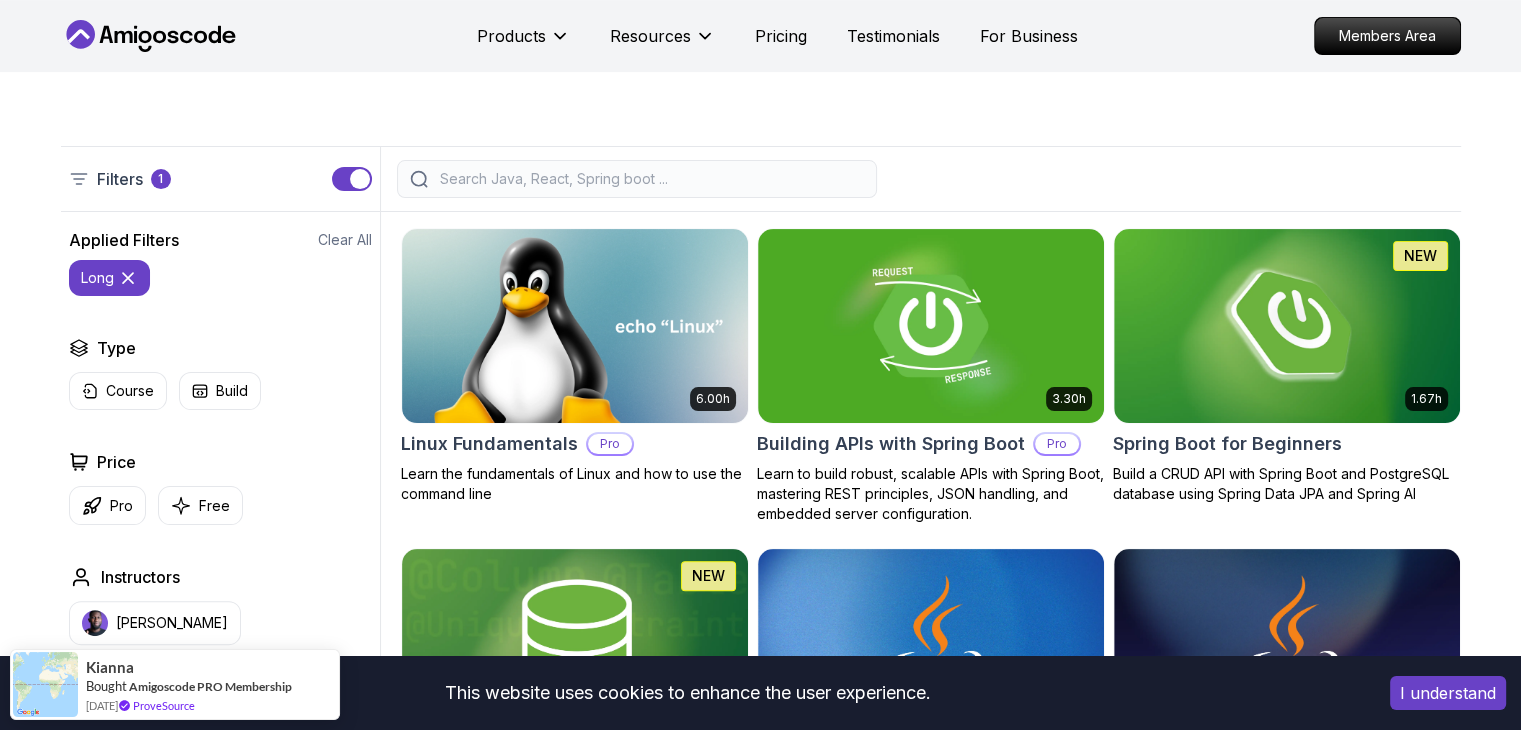 click at bounding box center [650, 179] 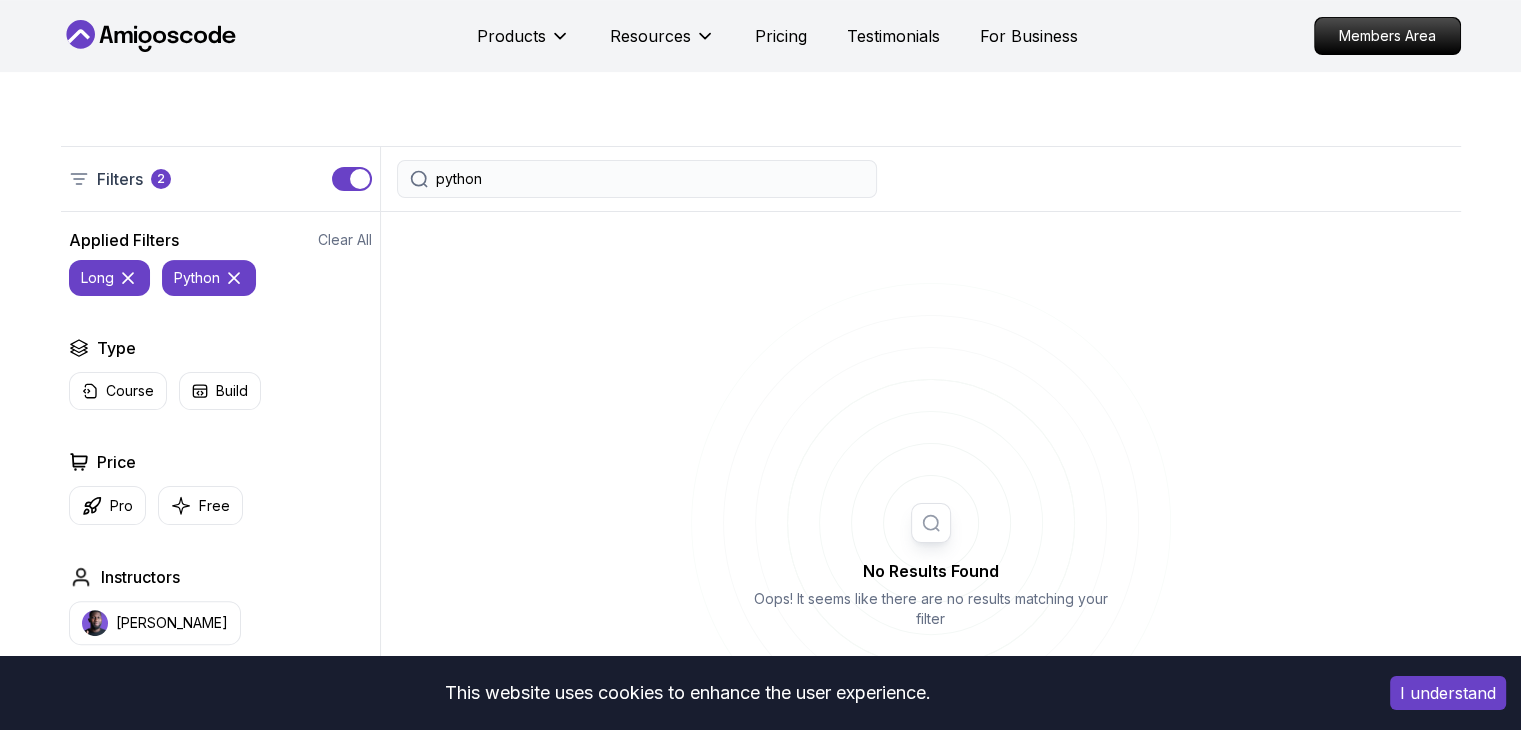 type on "python" 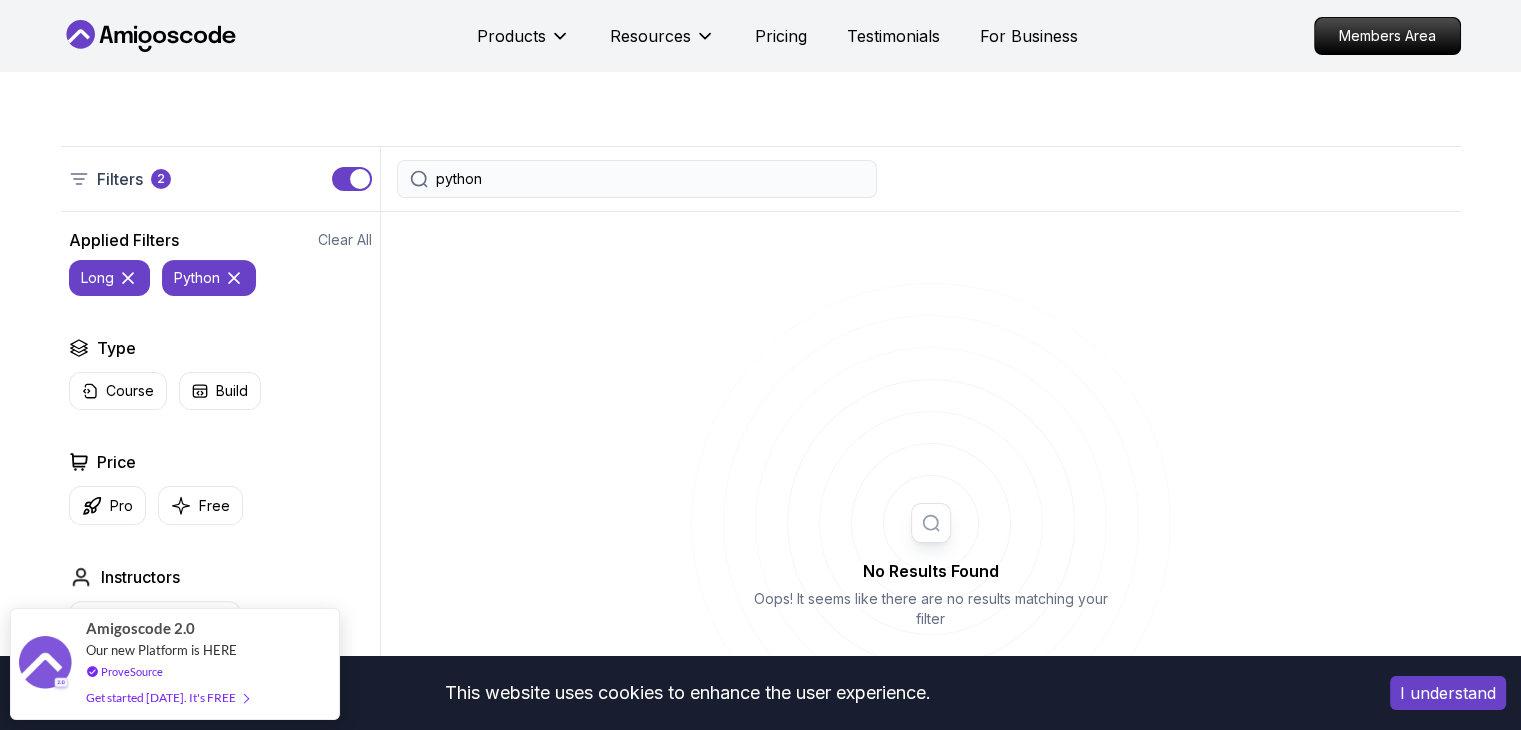 click 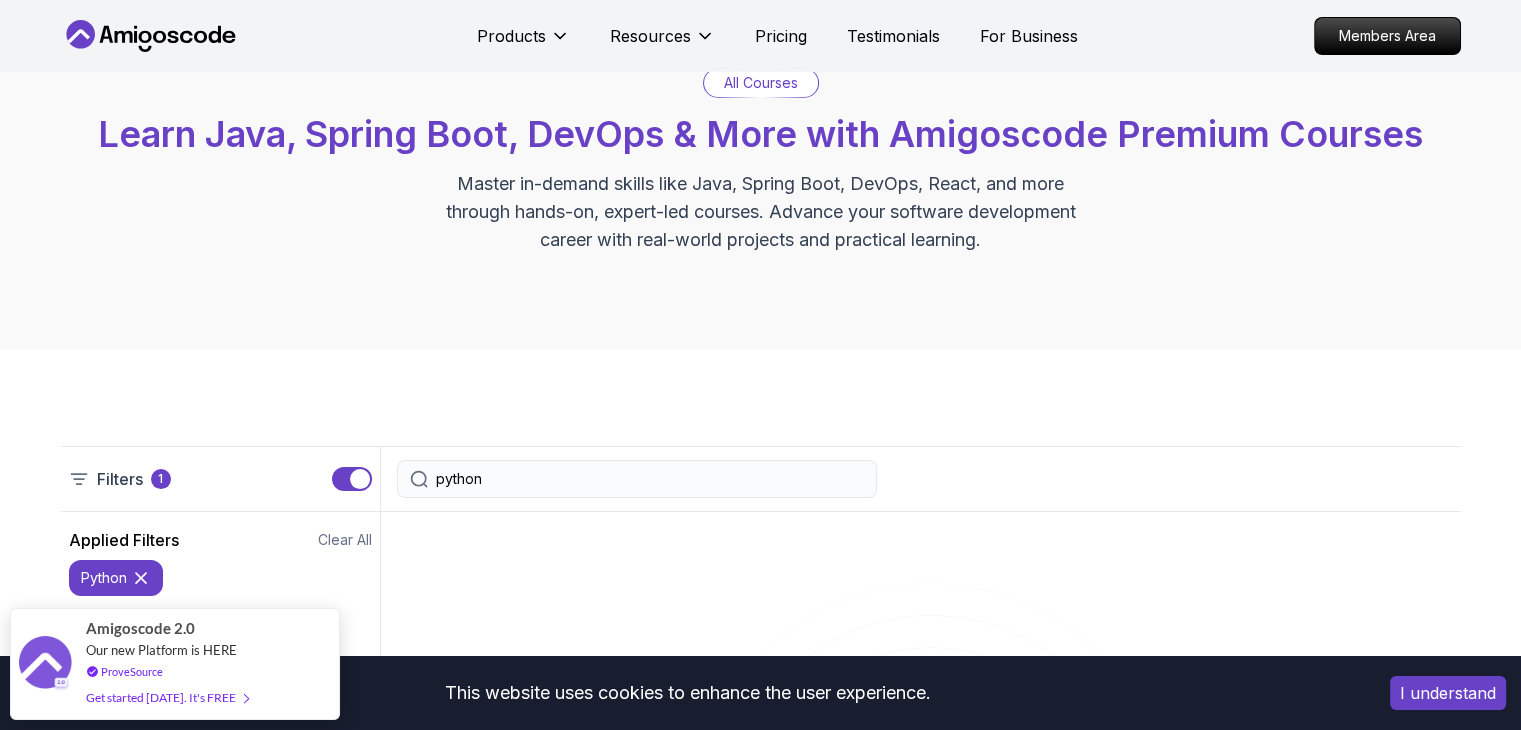 scroll, scrollTop: 0, scrollLeft: 0, axis: both 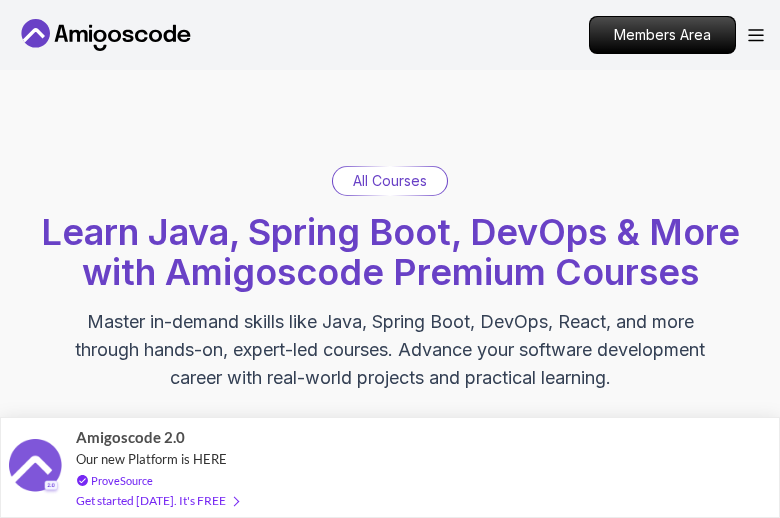 click on "Master in-demand skills like Java, Spring Boot, DevOps, React, and more through hands-on, expert-led courses. Advance your software development career with real-world projects and practical learning." at bounding box center (390, 350) 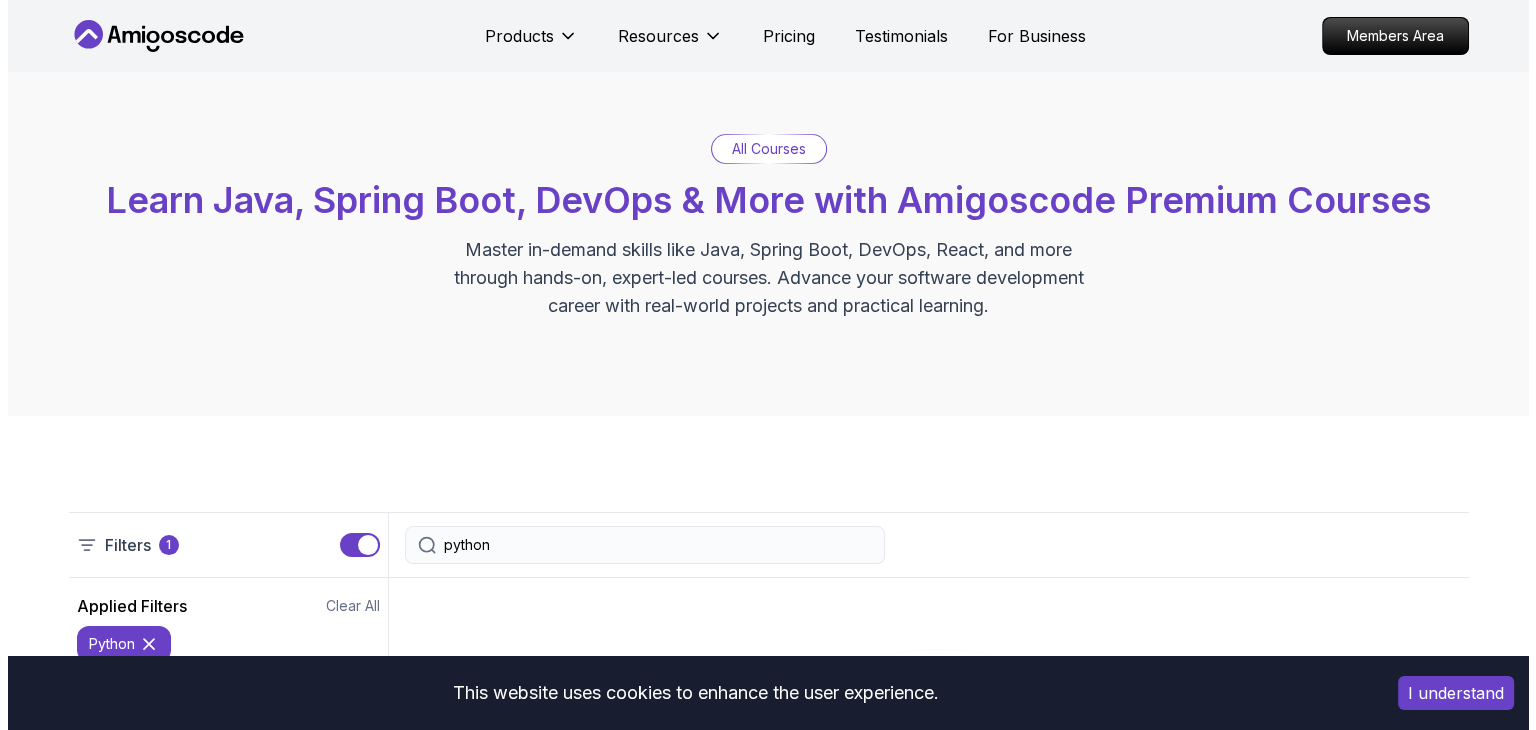 scroll, scrollTop: 0, scrollLeft: 0, axis: both 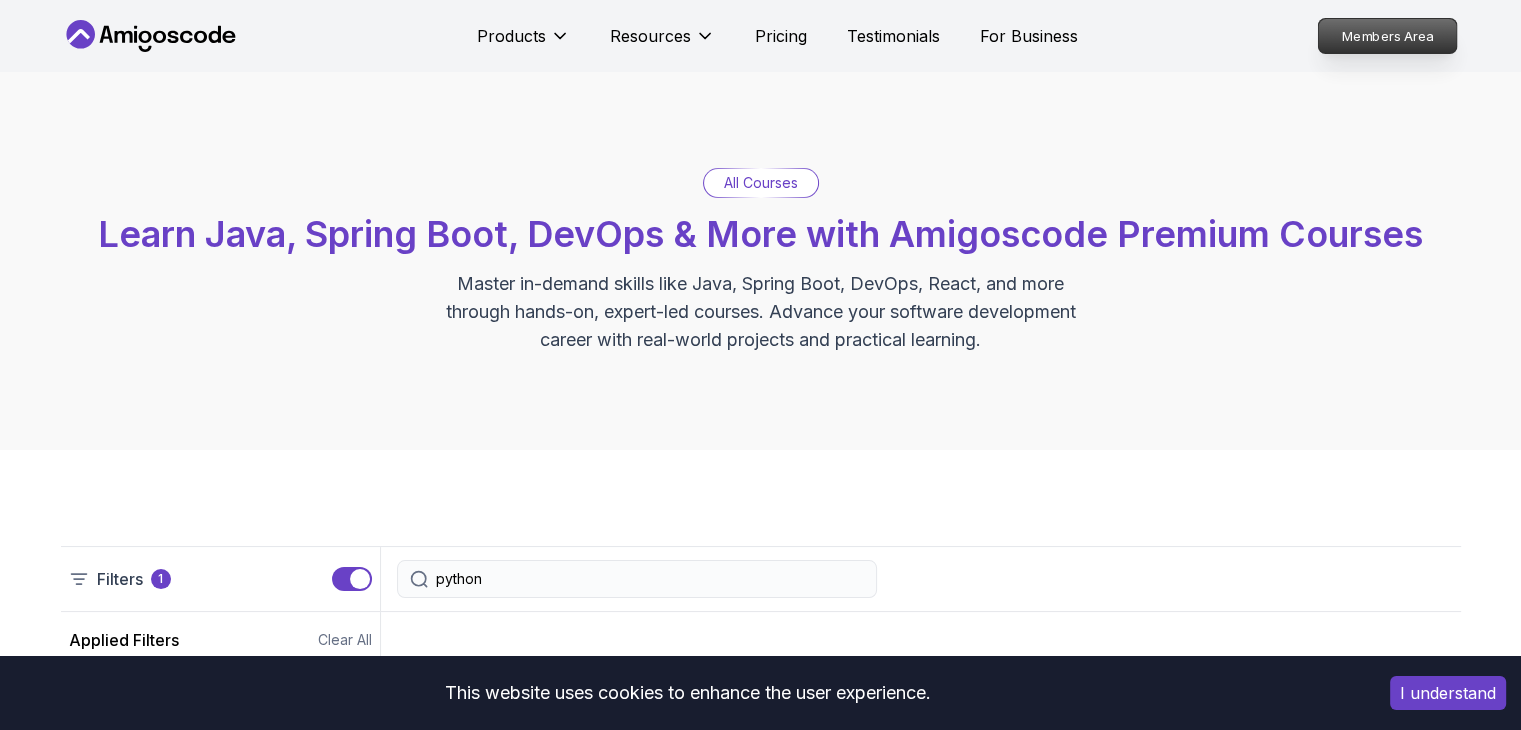 click on "Members Area" at bounding box center [1387, 36] 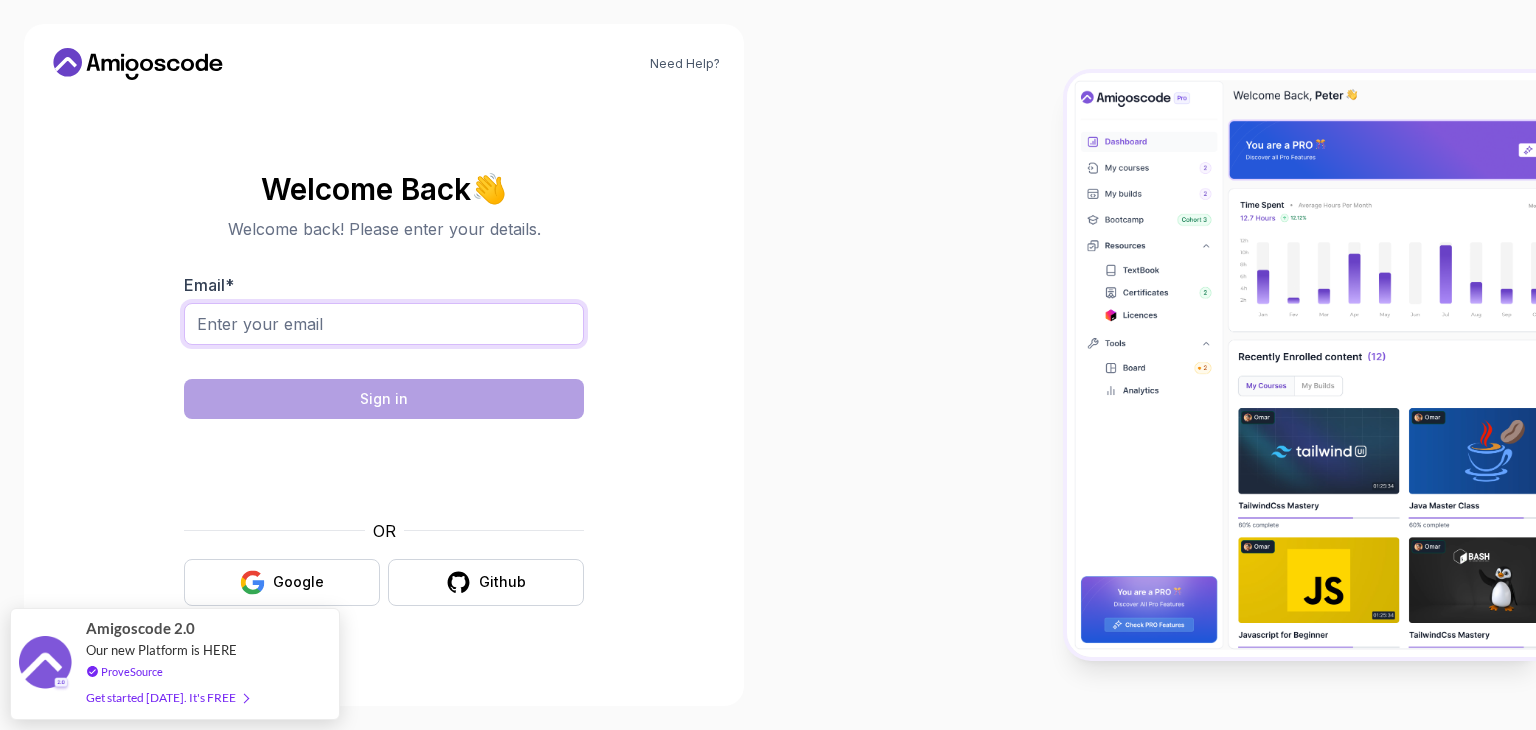 click on "Email *" at bounding box center (384, 324) 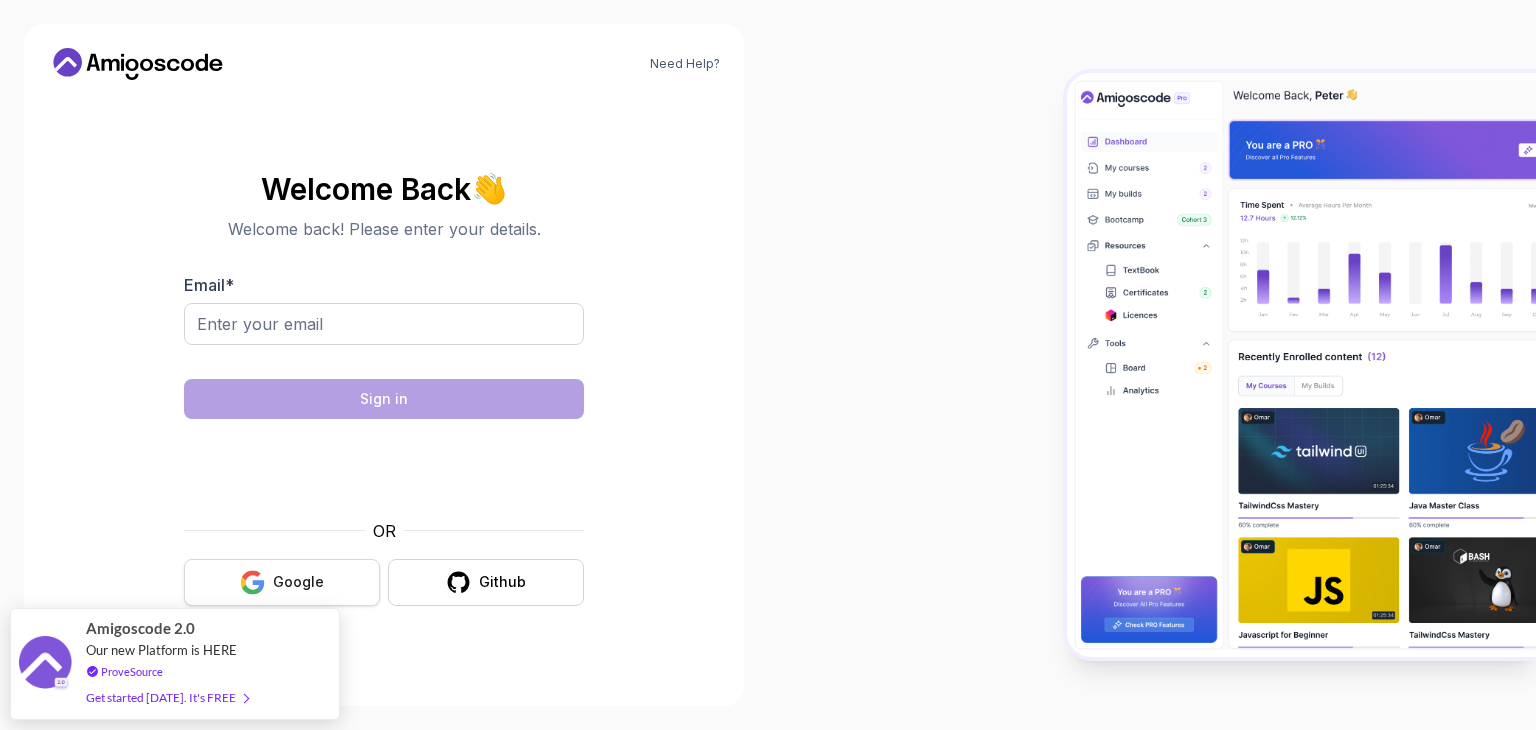 click on "Google" at bounding box center (298, 582) 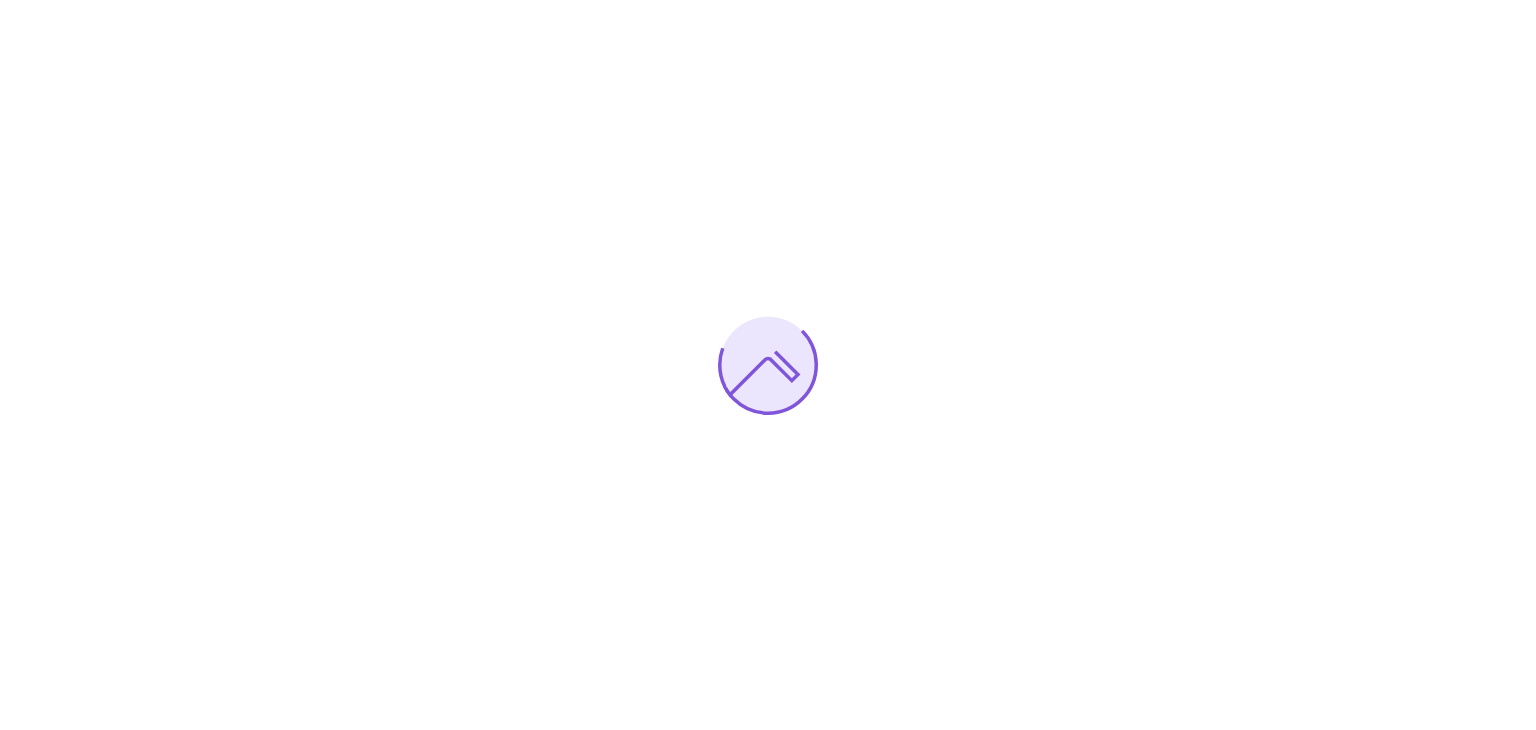scroll, scrollTop: 0, scrollLeft: 0, axis: both 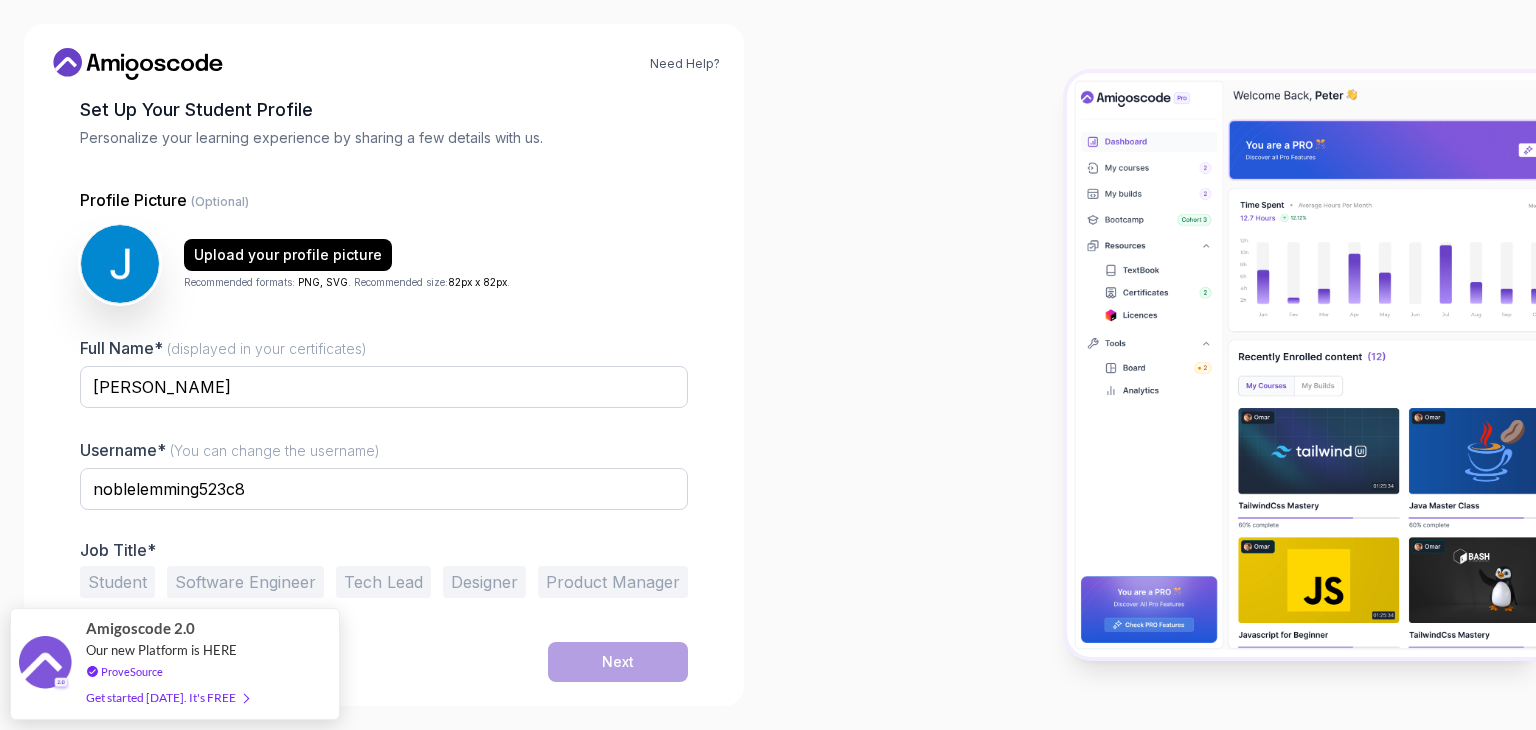 click on "Student" at bounding box center [117, 582] 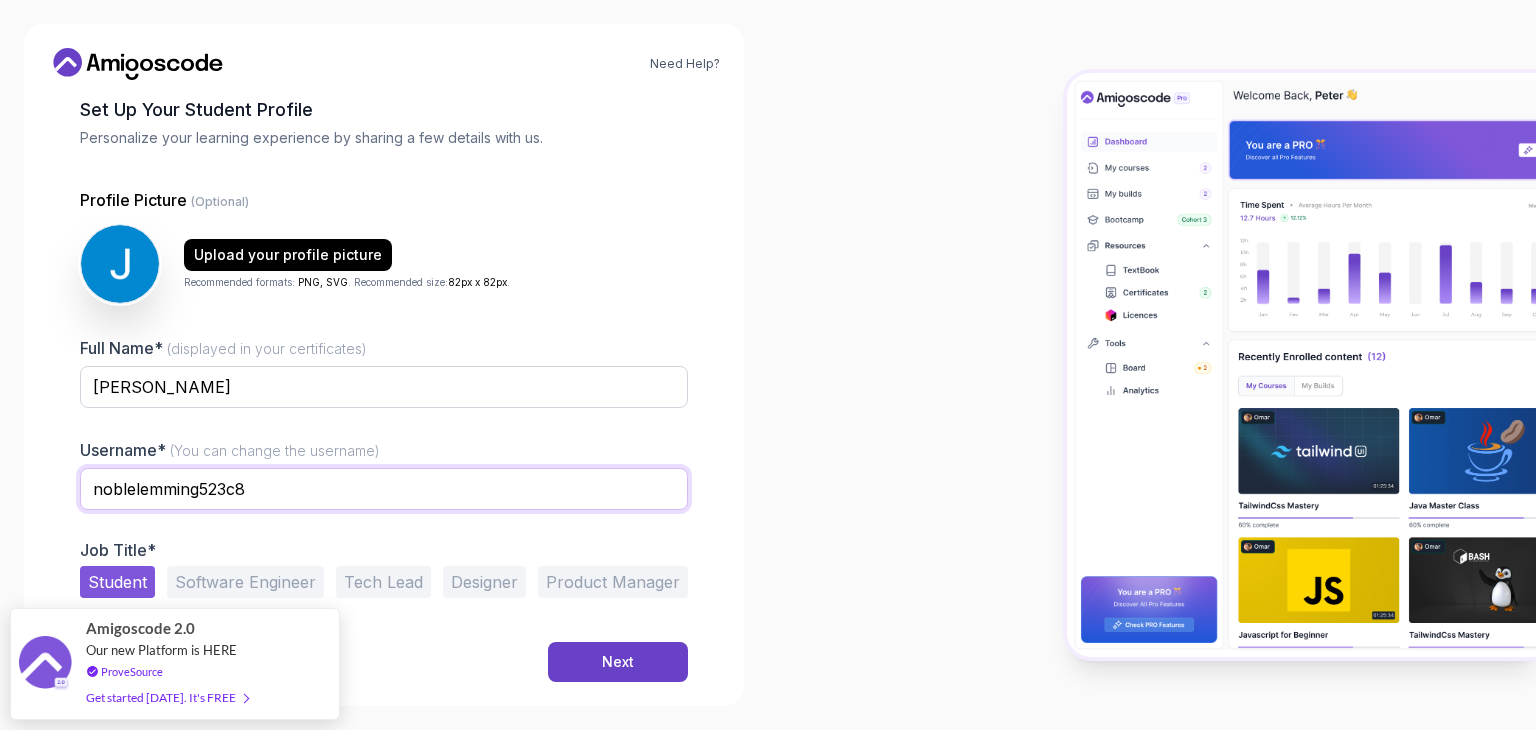 click on "noblelemming523c8" at bounding box center [384, 489] 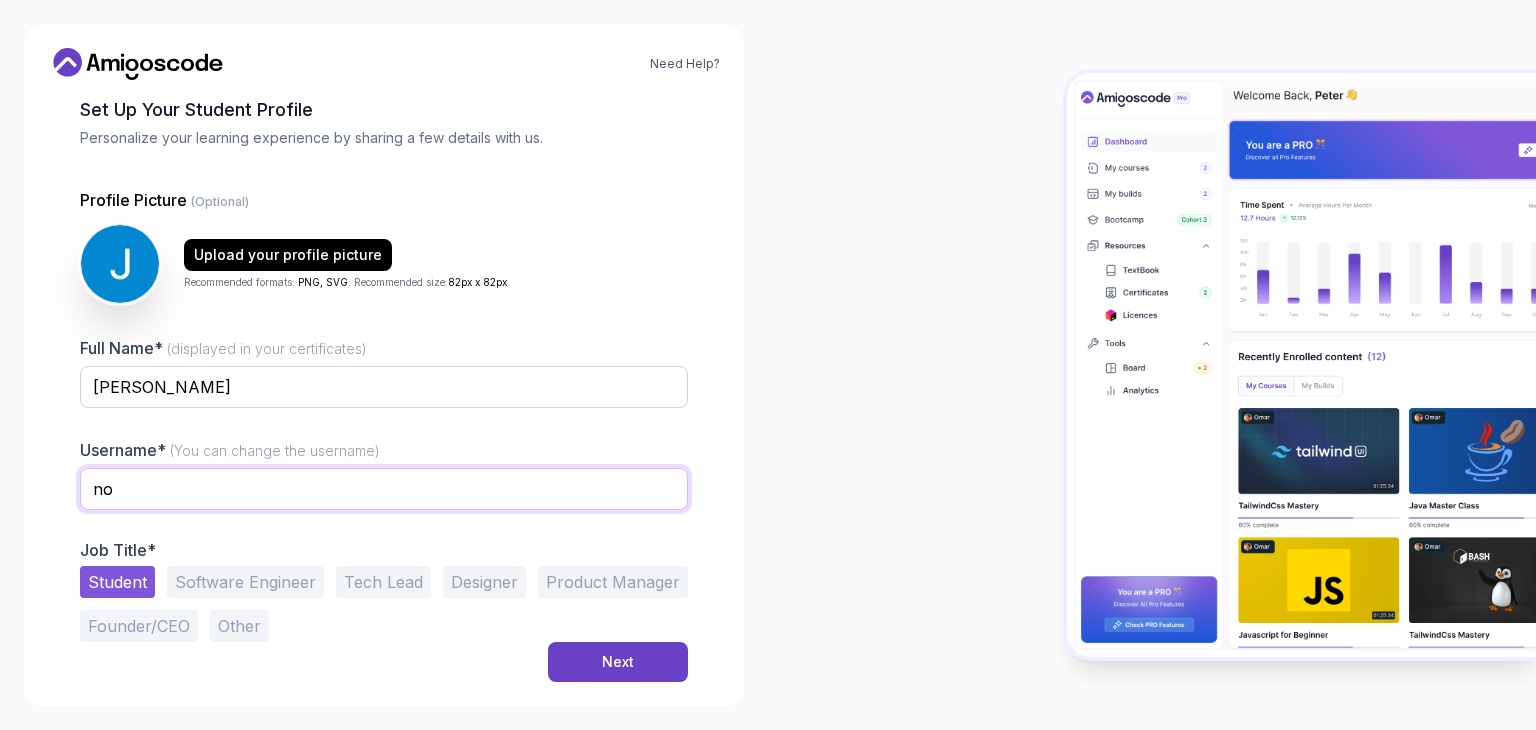 type on "n" 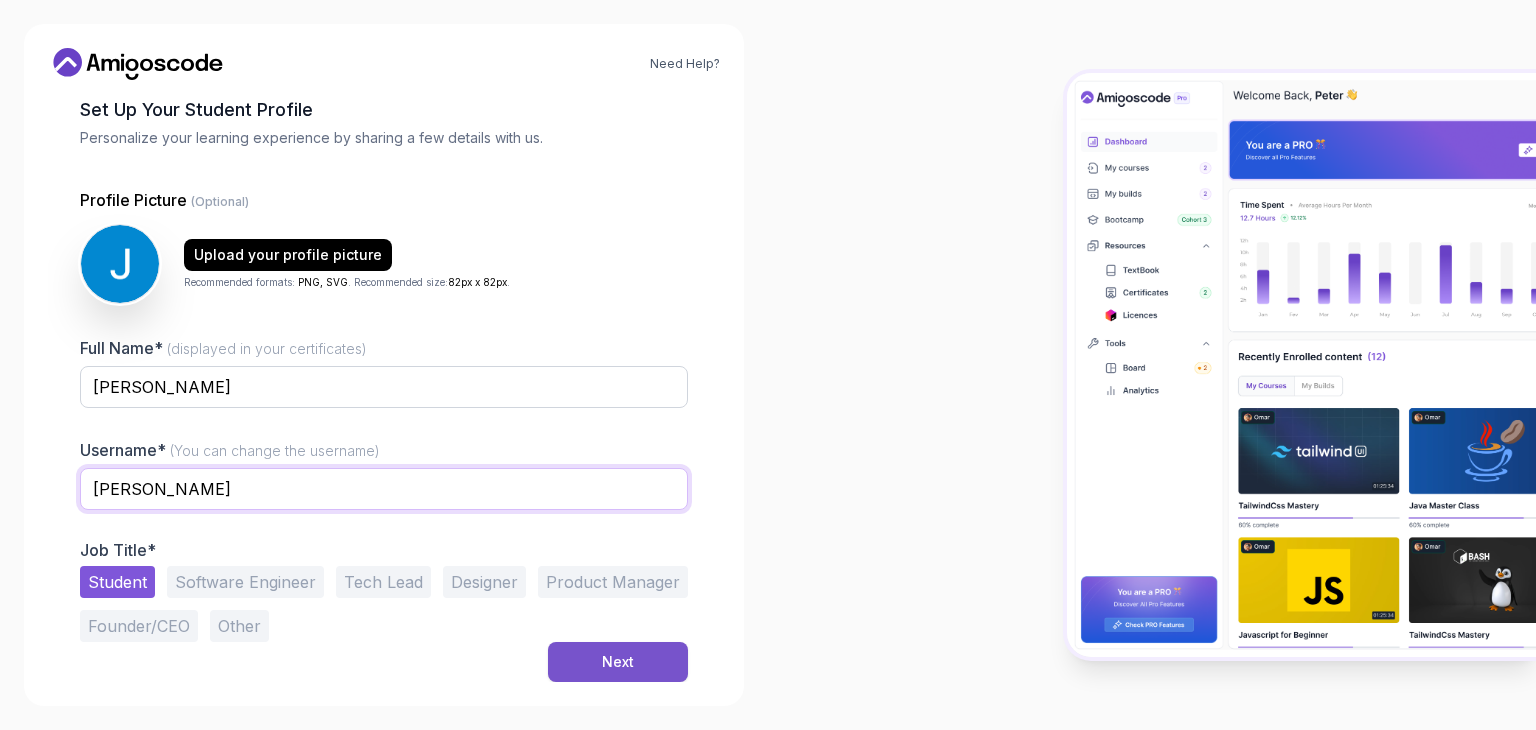 type on "[PERSON_NAME]" 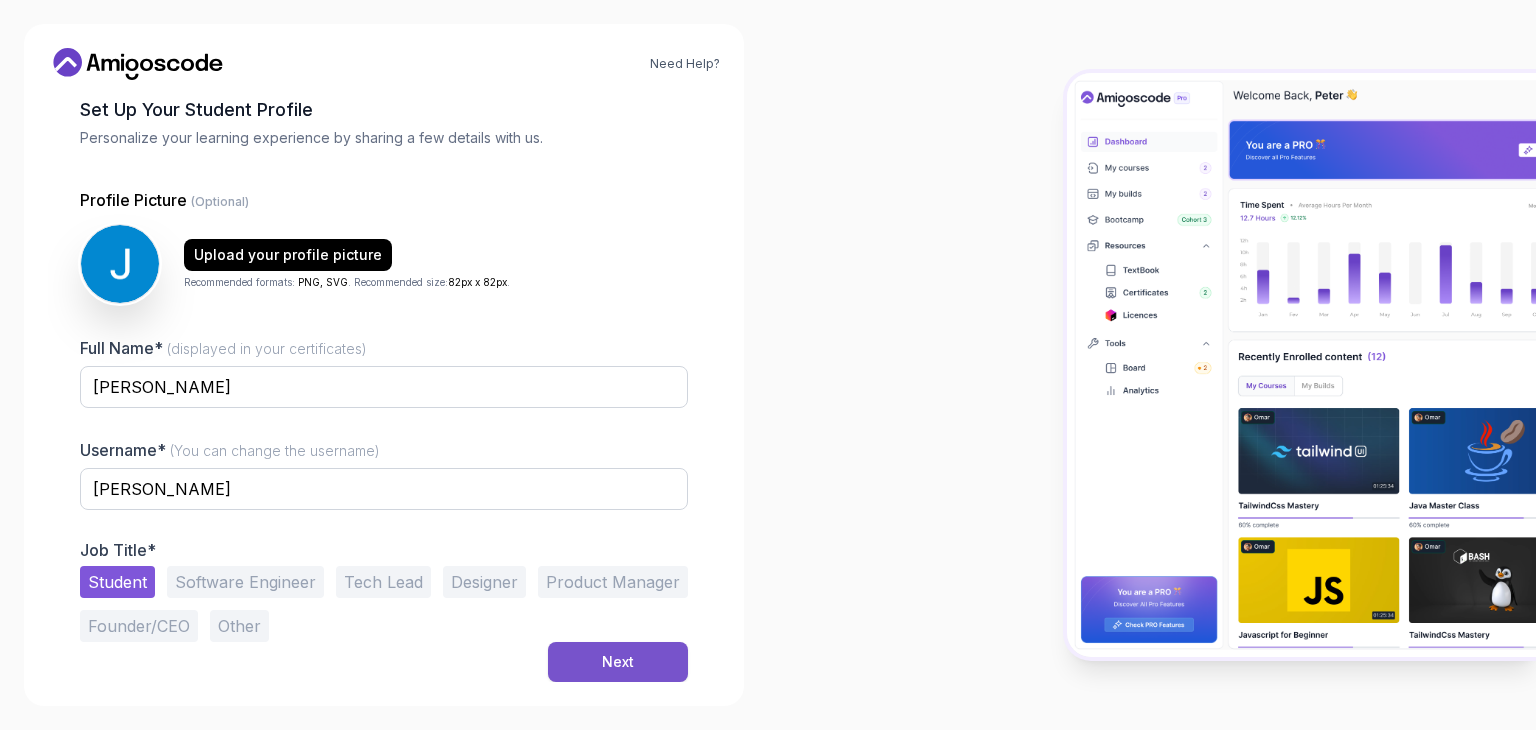 click on "Next" at bounding box center [618, 662] 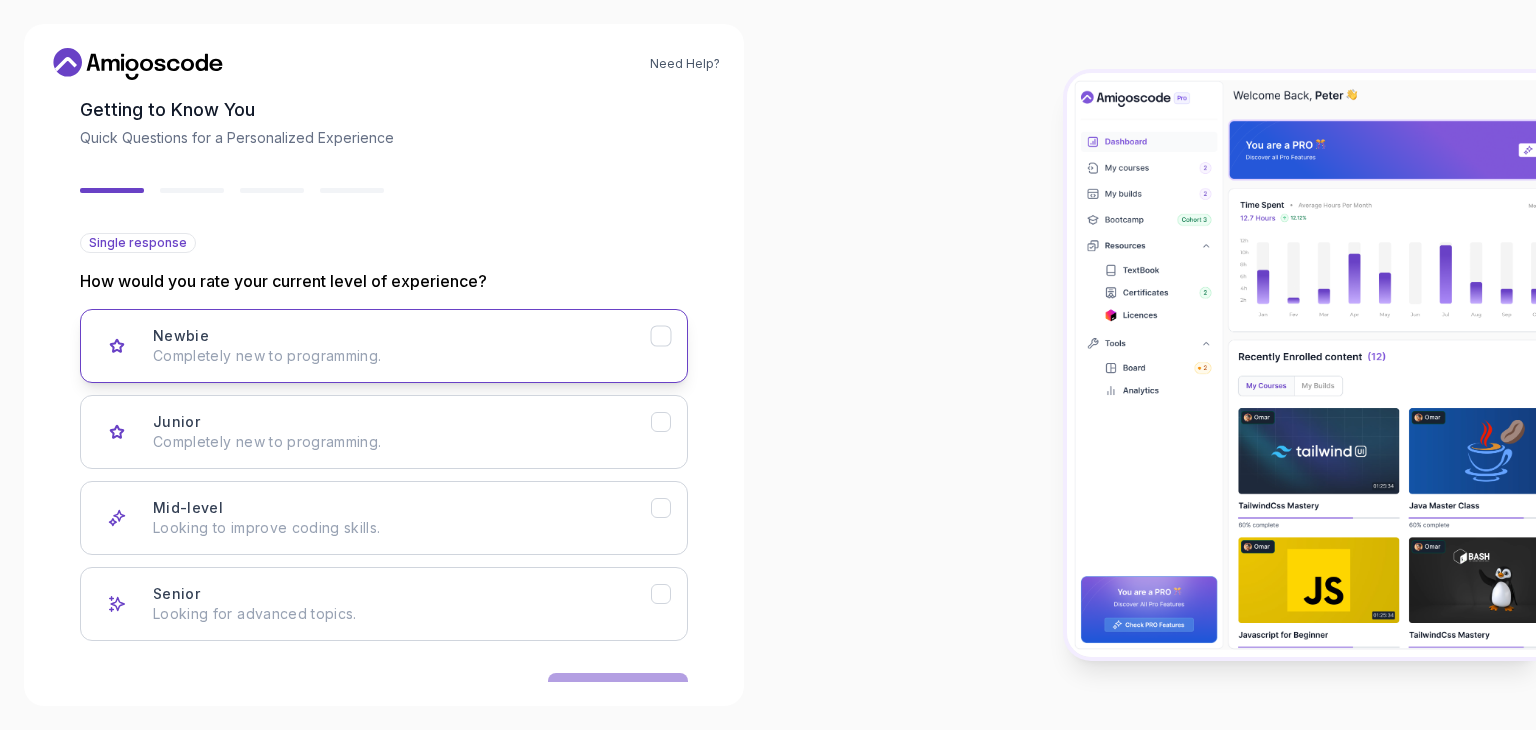 scroll, scrollTop: 165, scrollLeft: 0, axis: vertical 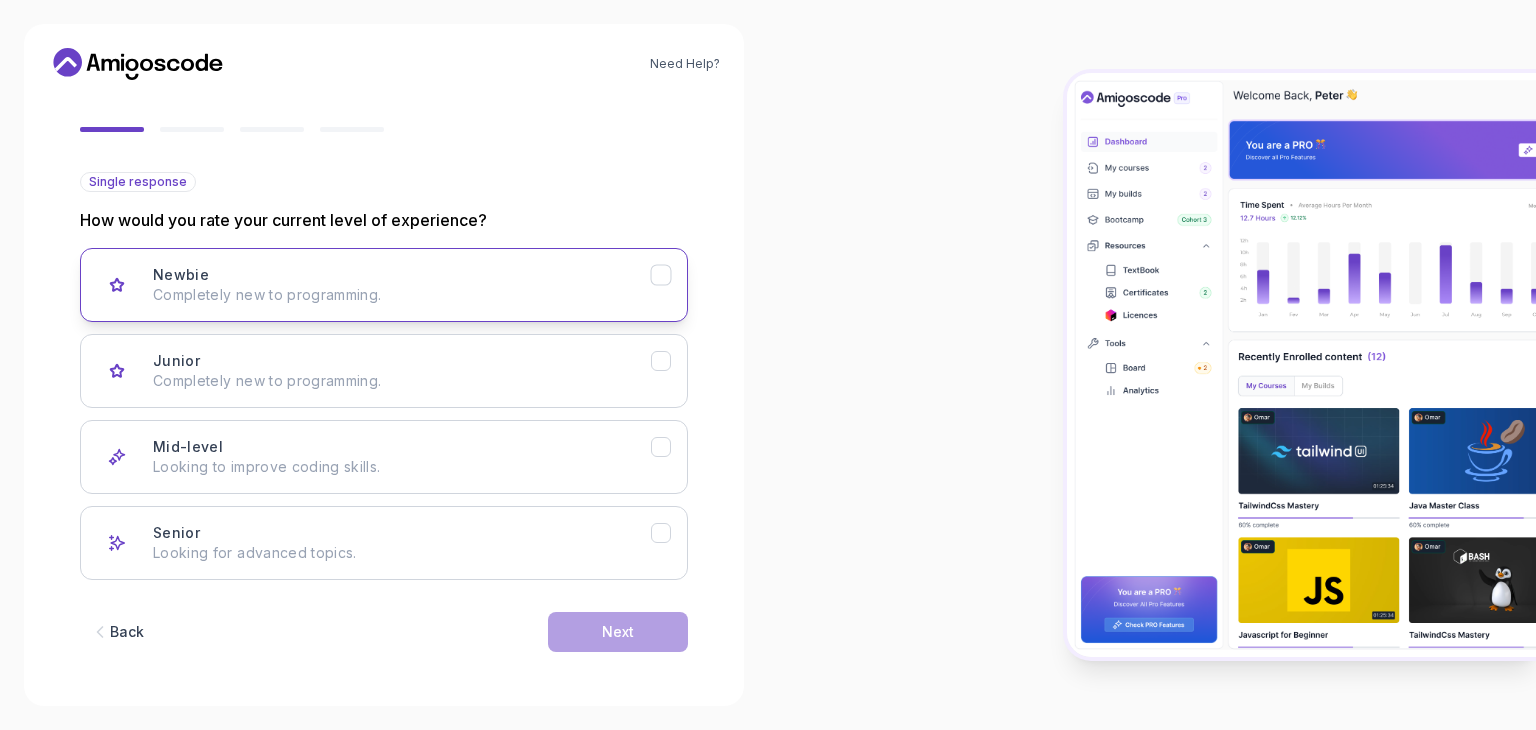 click at bounding box center (117, 285) 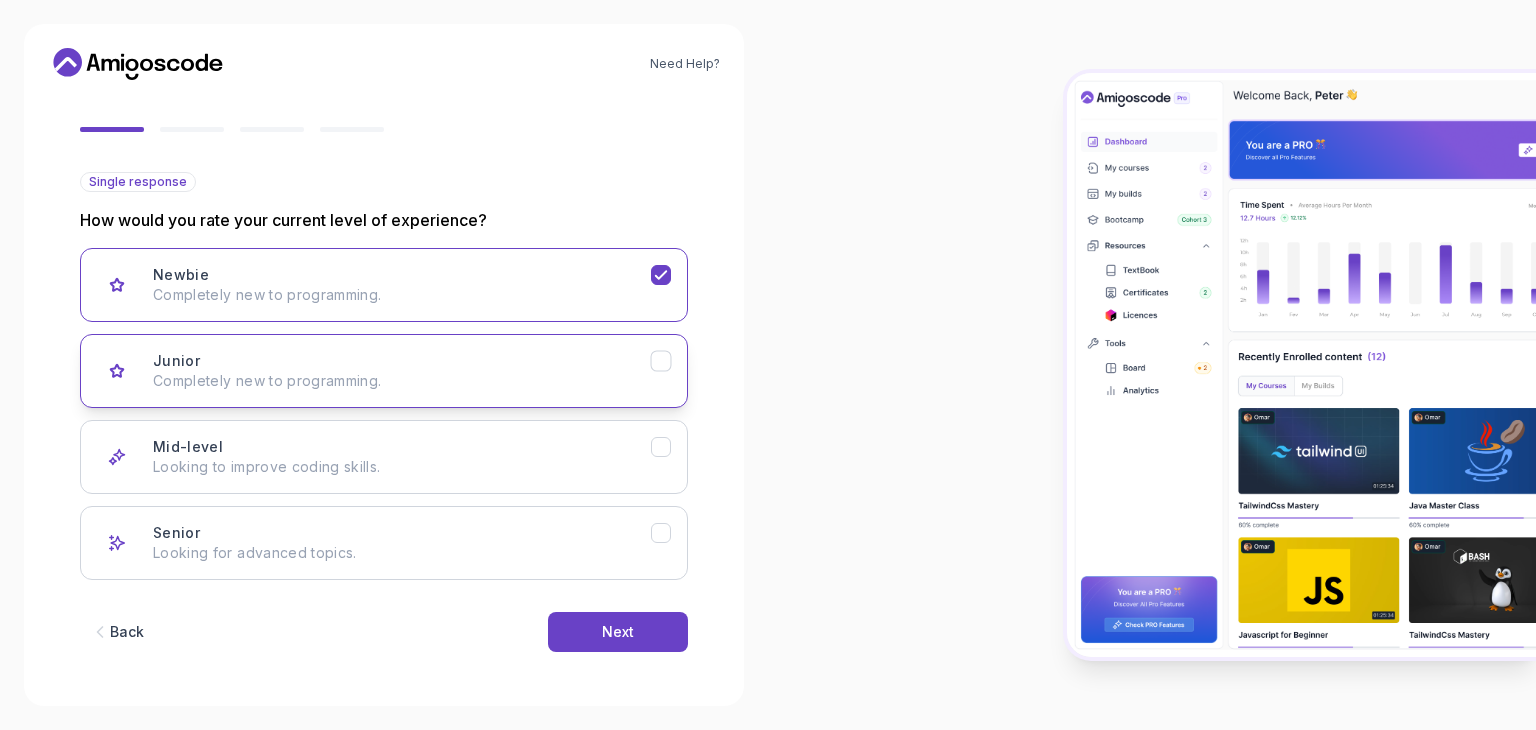 click on "Completely new to programming." at bounding box center (402, 381) 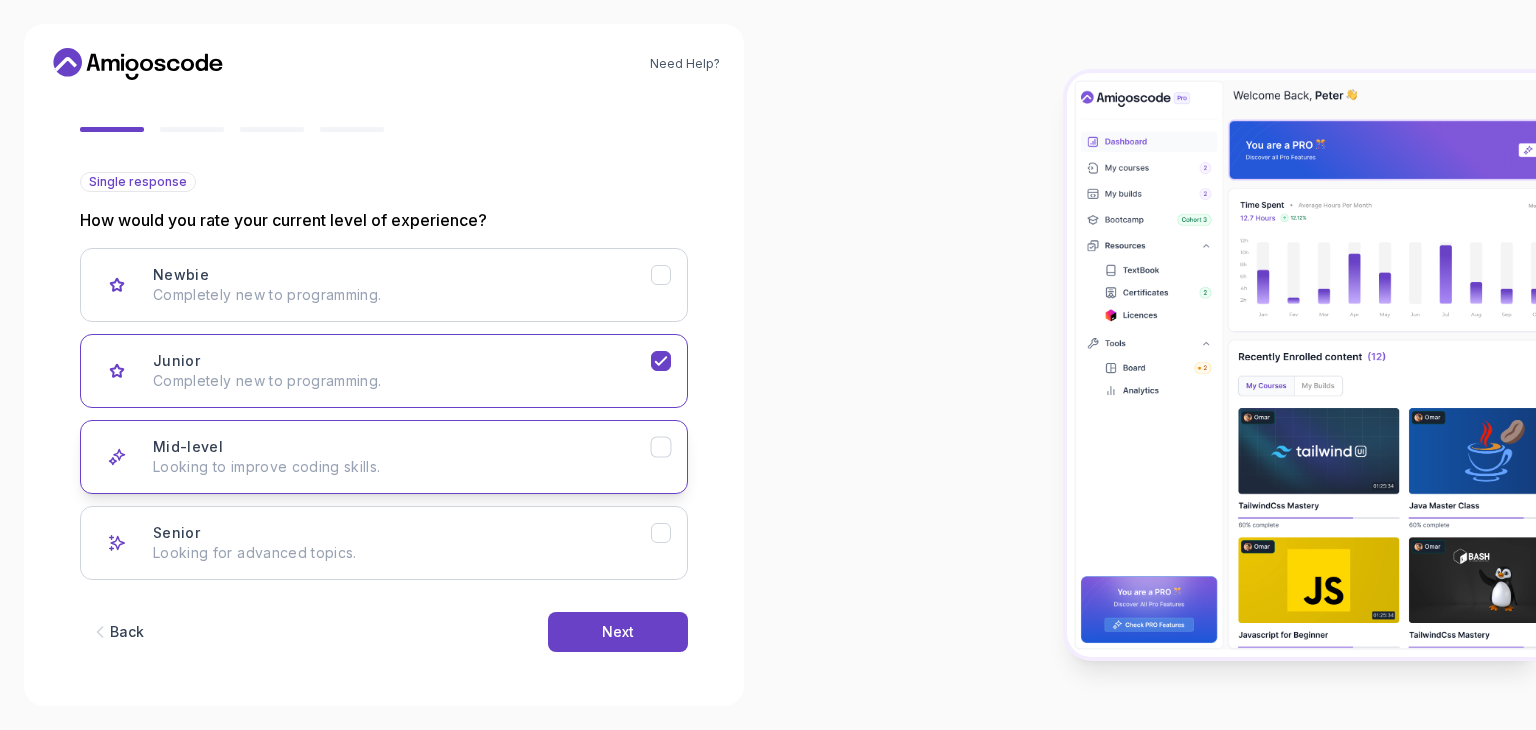click on "Looking to improve coding skills." at bounding box center (402, 467) 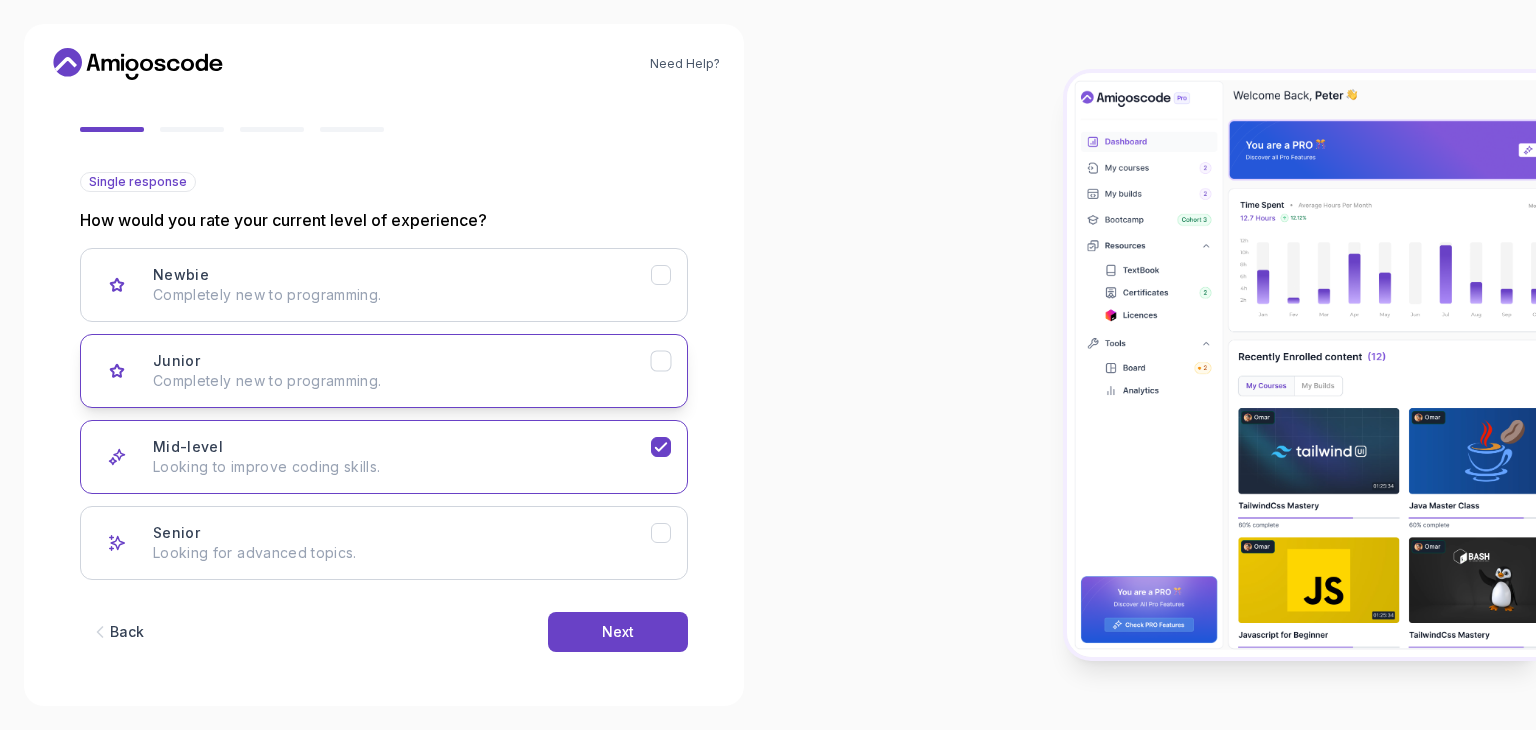 click on "Junior Completely new to programming." at bounding box center [384, 371] 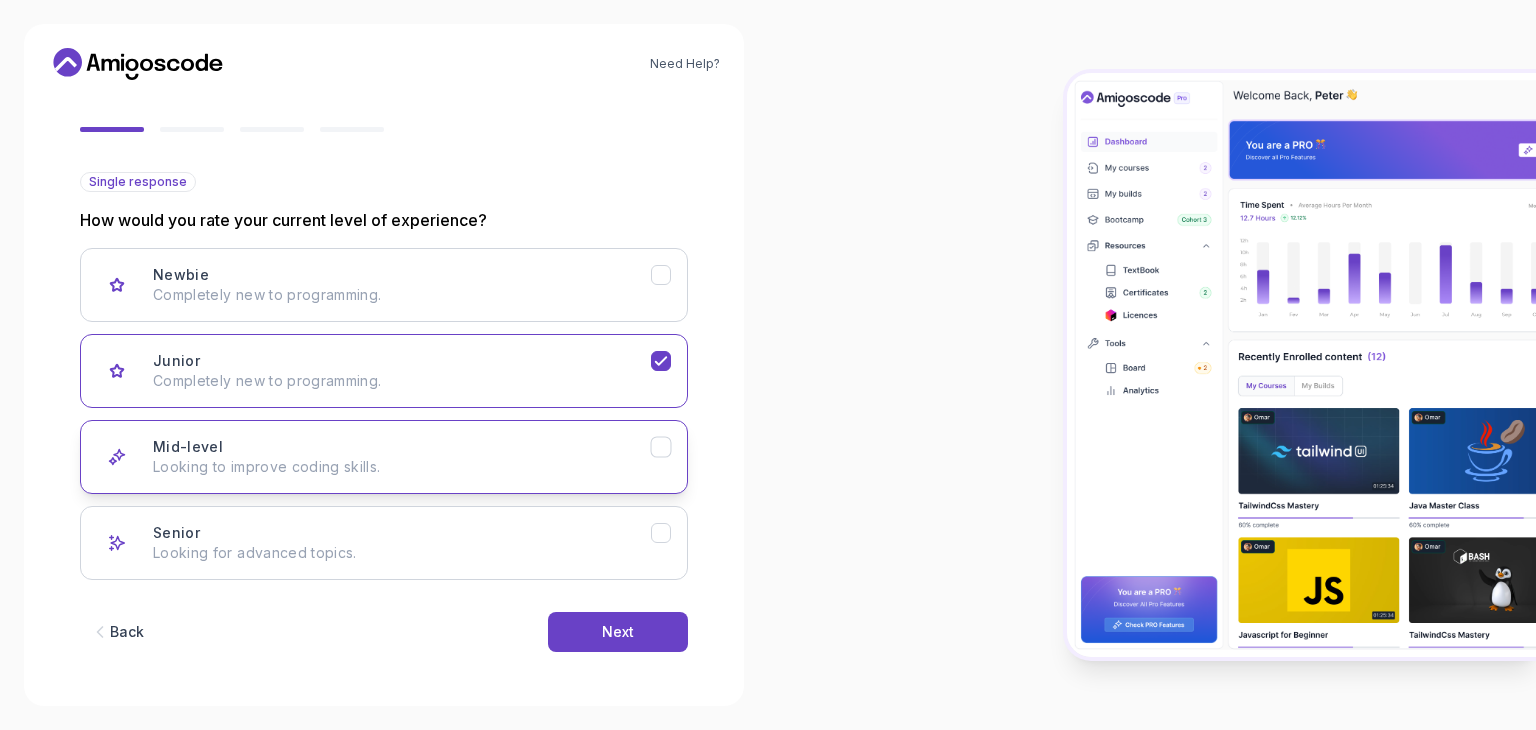 click on "Mid-level Looking to improve coding skills." at bounding box center (402, 457) 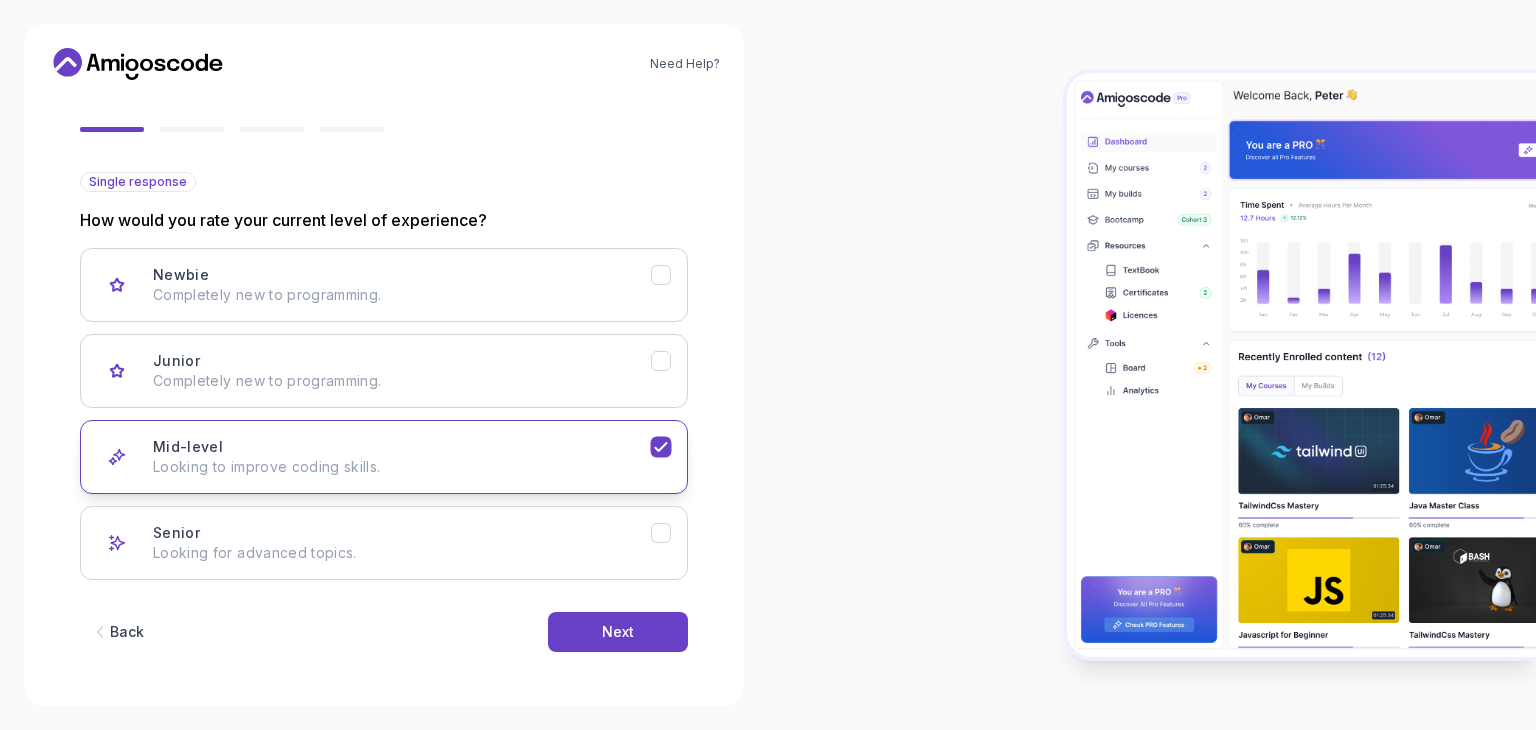 click on "Mid-level Looking to improve coding skills." at bounding box center (402, 457) 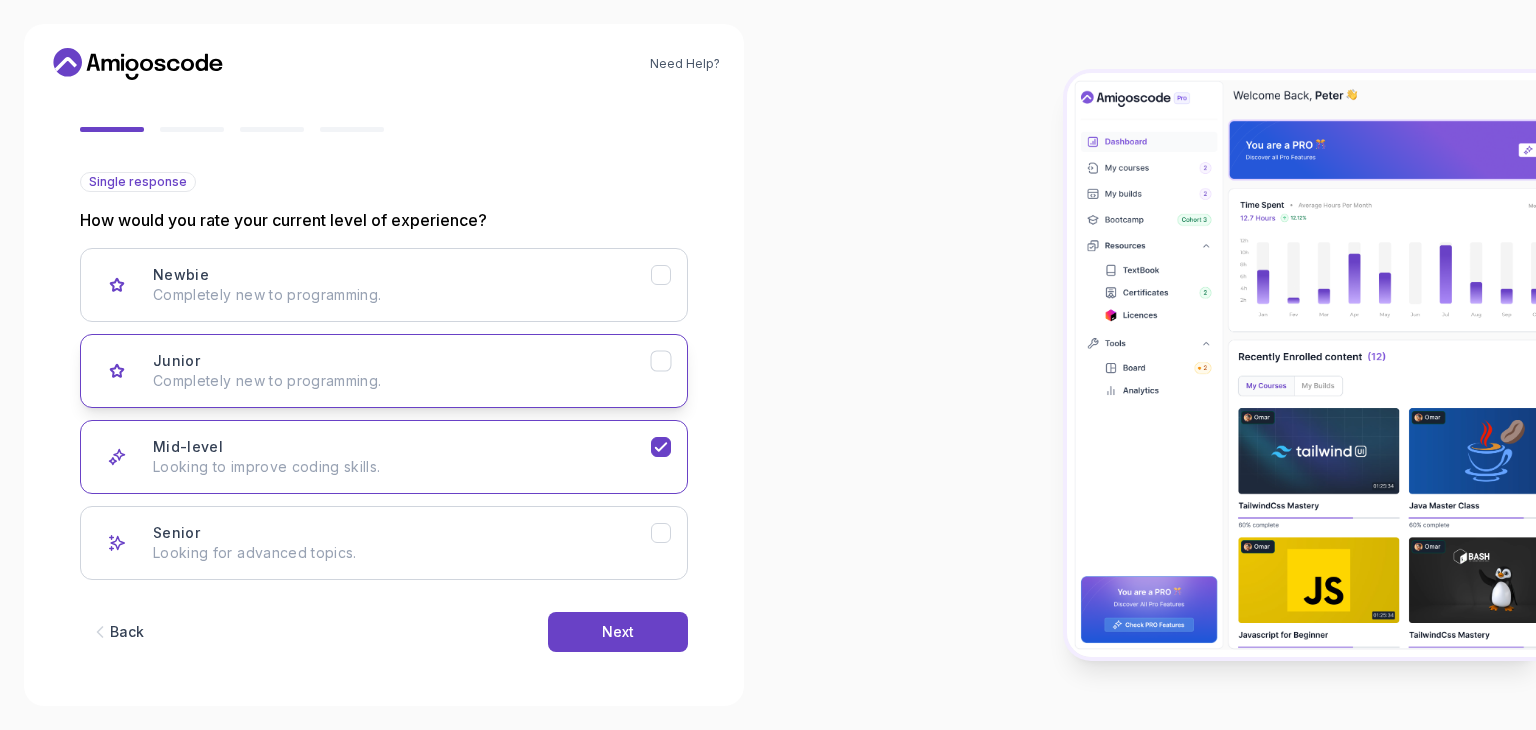 click on "Junior Completely new to programming." at bounding box center (384, 371) 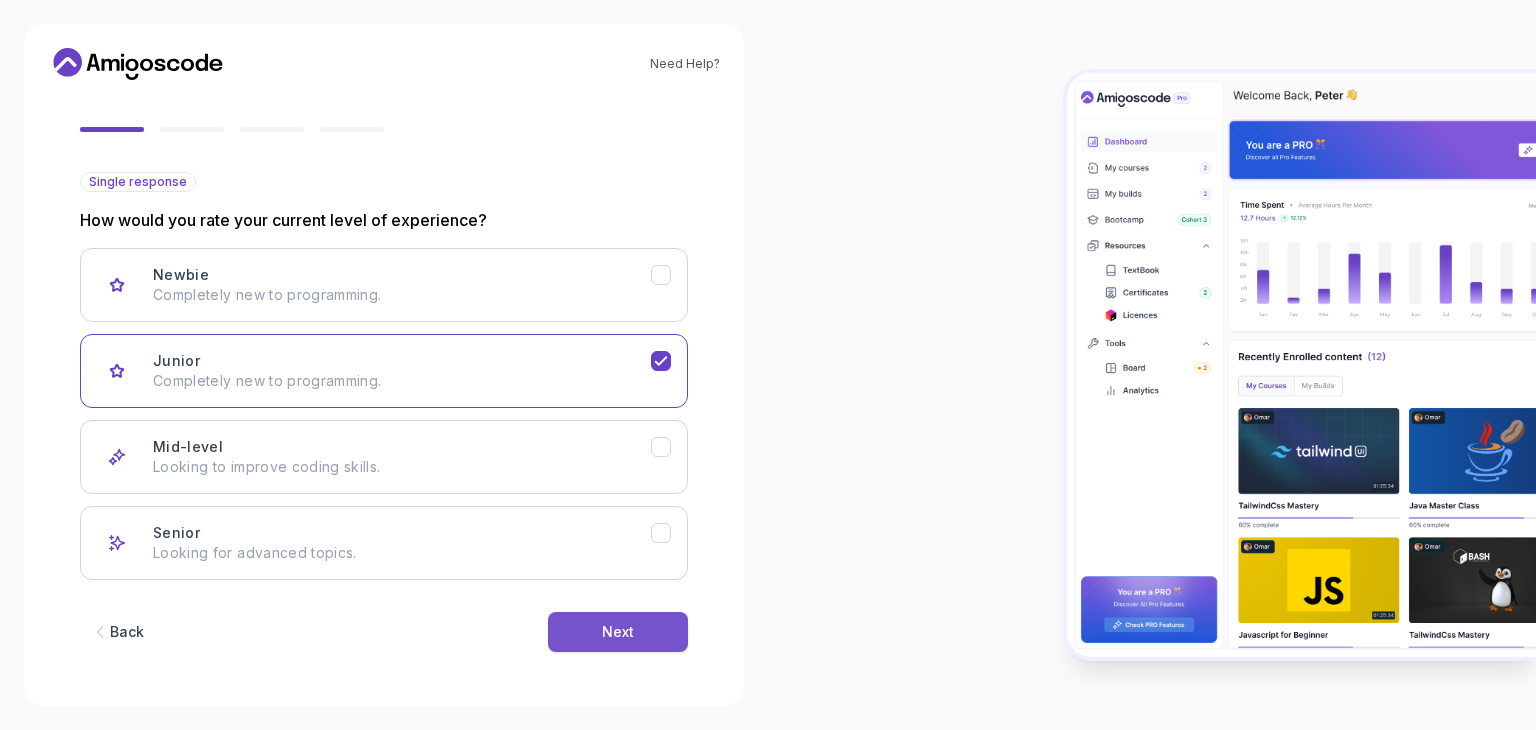click on "Next" at bounding box center (618, 632) 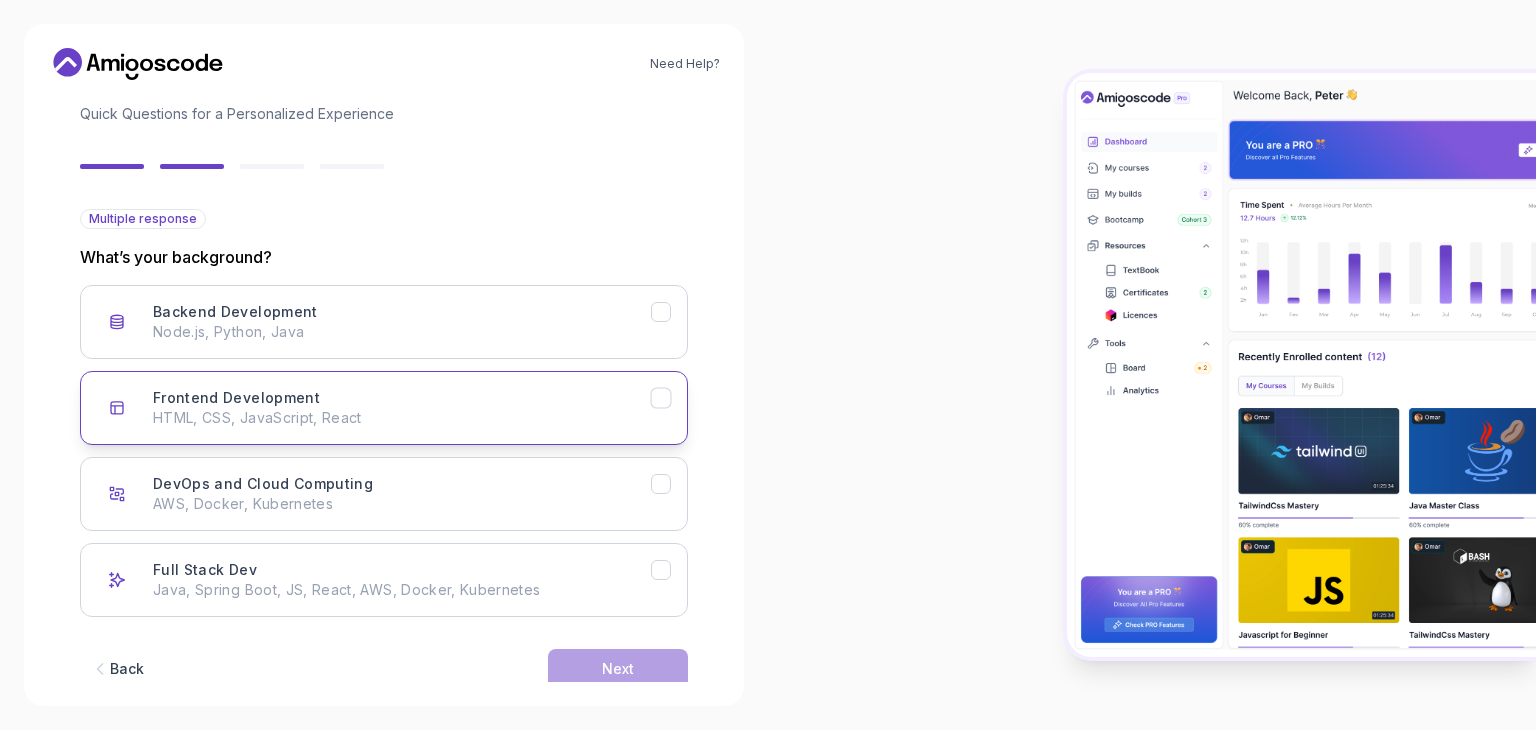 scroll, scrollTop: 165, scrollLeft: 0, axis: vertical 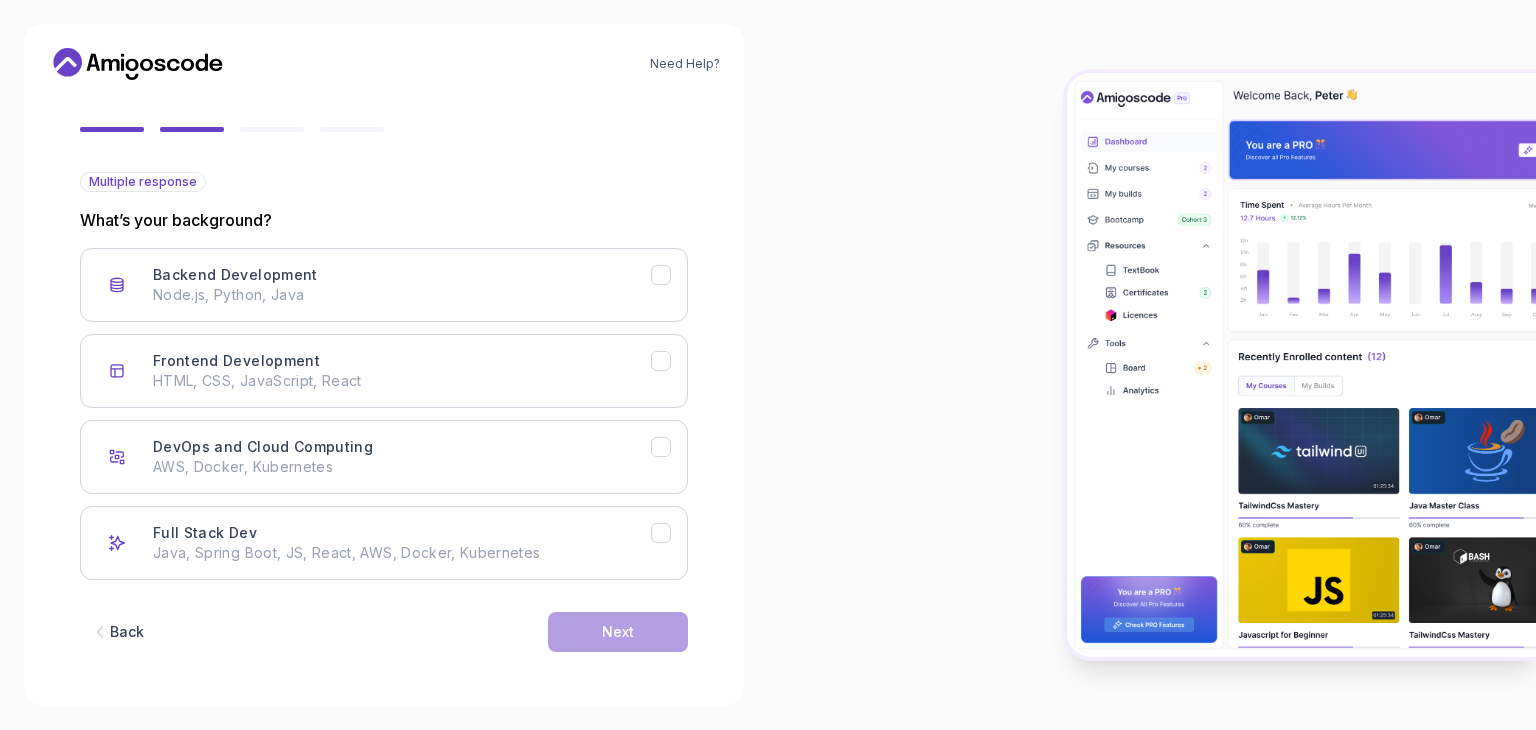 click on "Back" at bounding box center (127, 632) 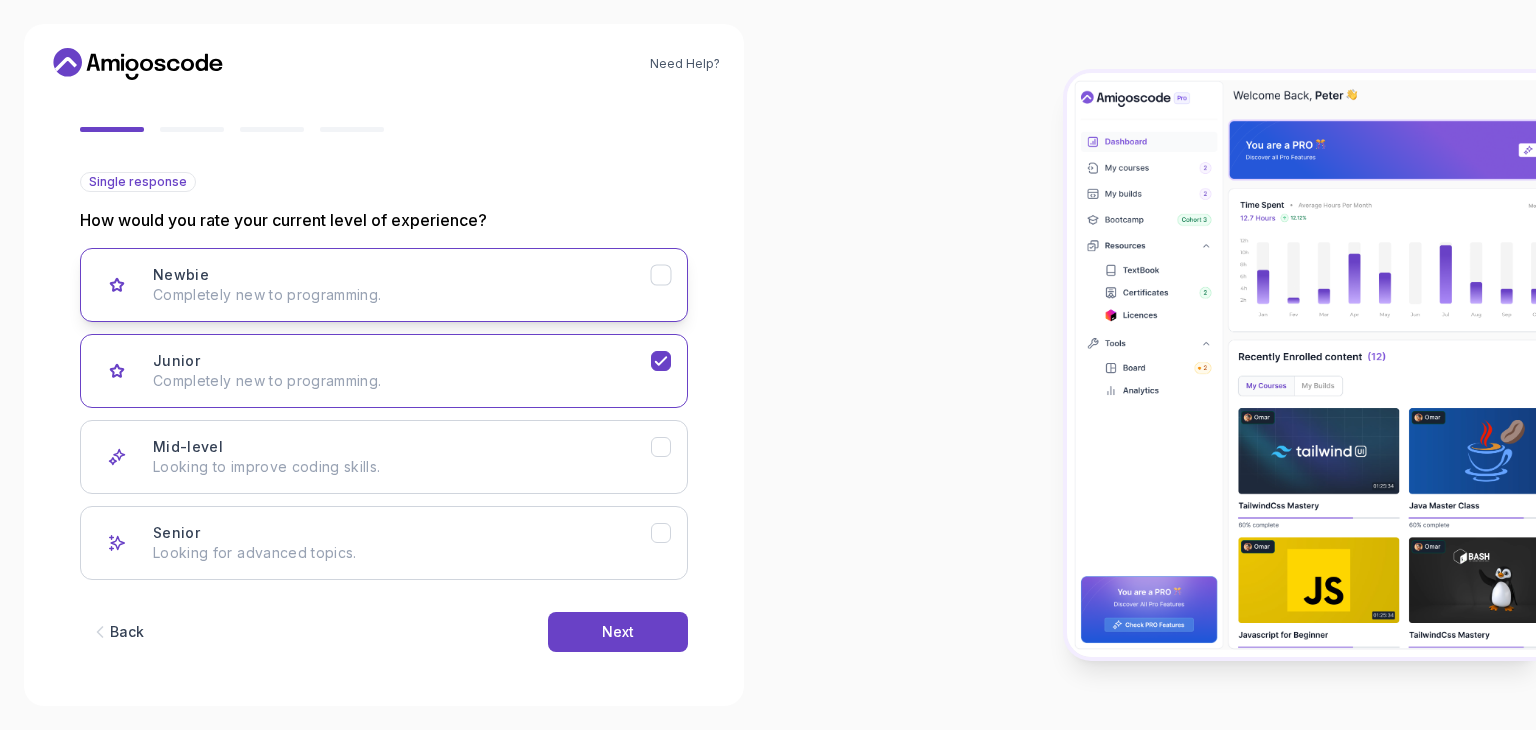 click on "Completely new to programming." at bounding box center [402, 295] 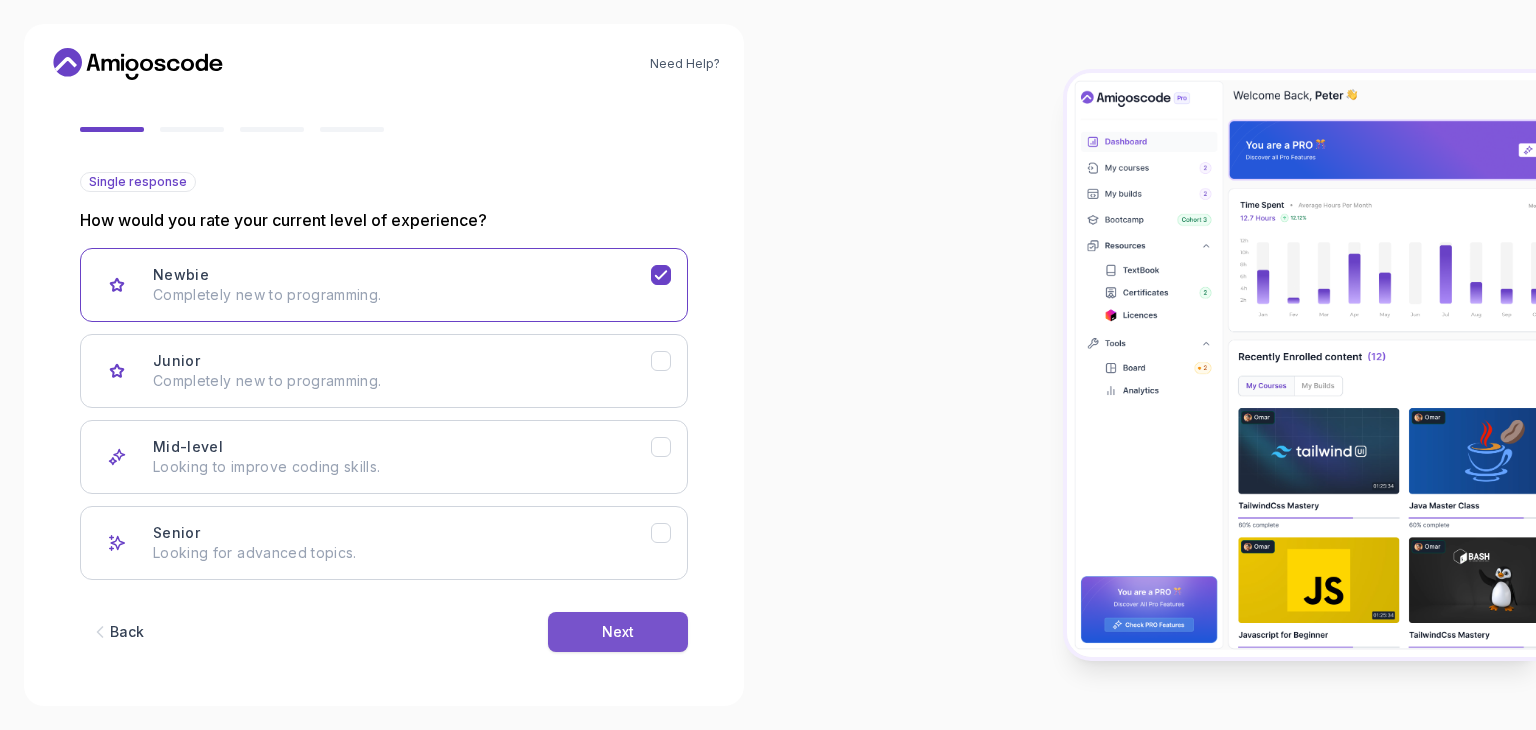 click on "Next" at bounding box center [618, 632] 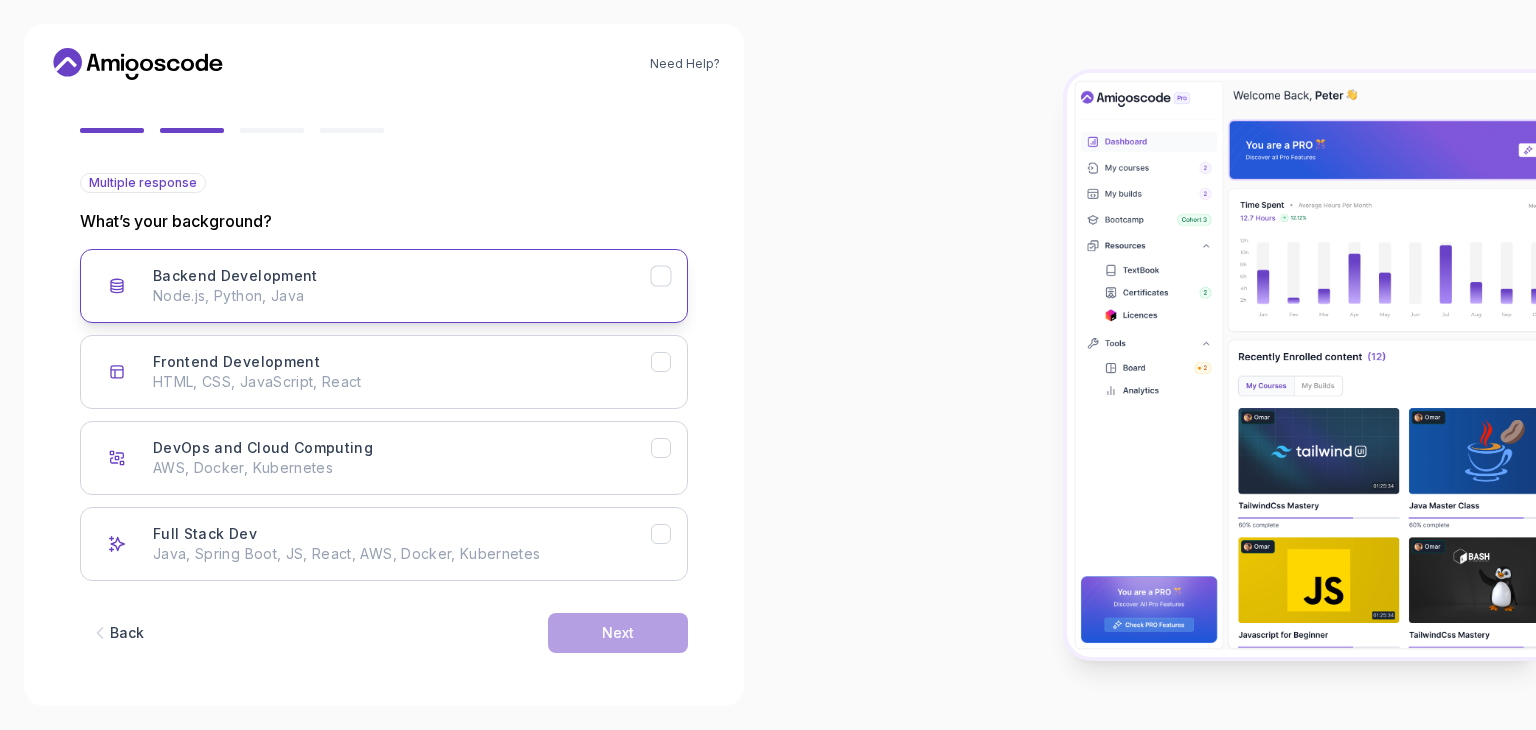scroll, scrollTop: 165, scrollLeft: 0, axis: vertical 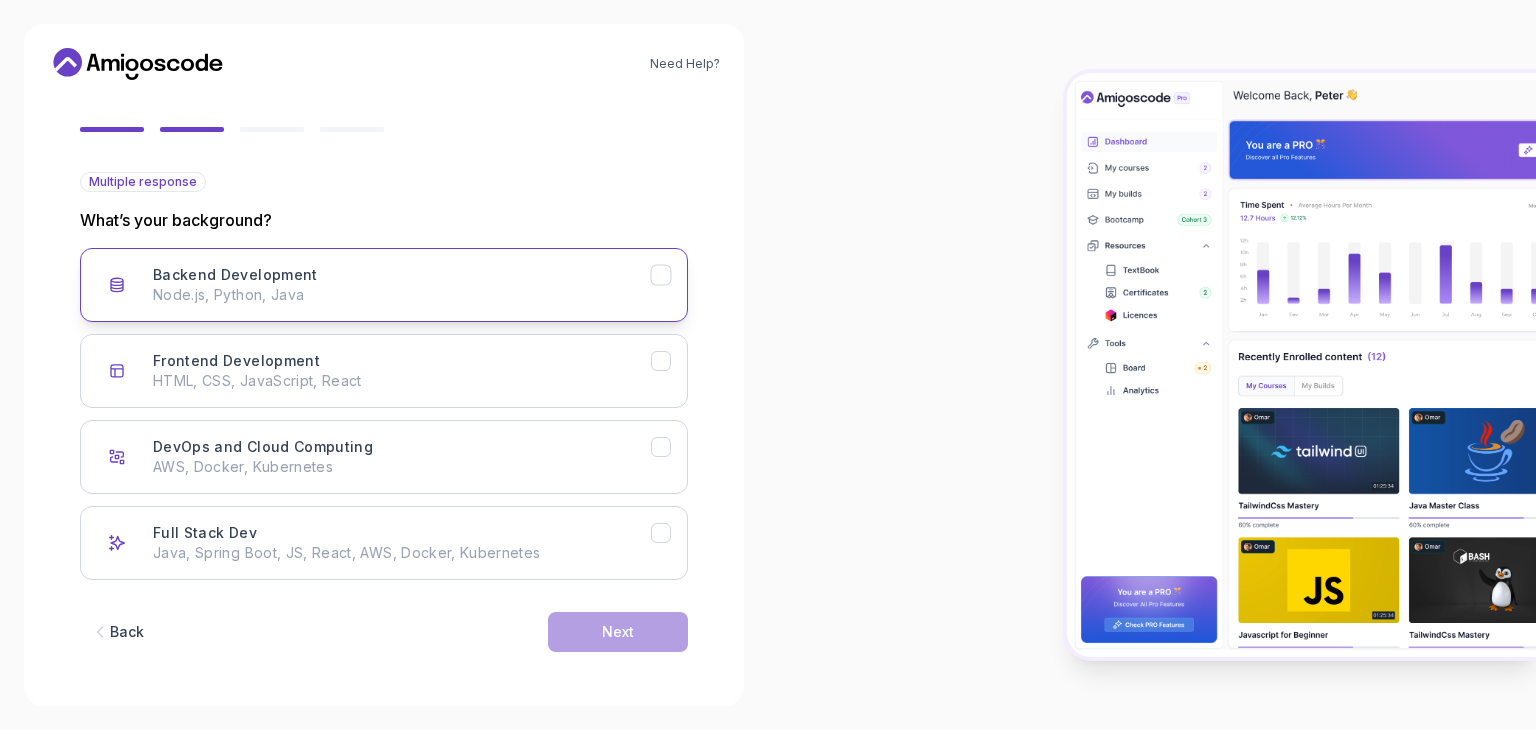 click on "Node.js, Python, Java" at bounding box center [402, 295] 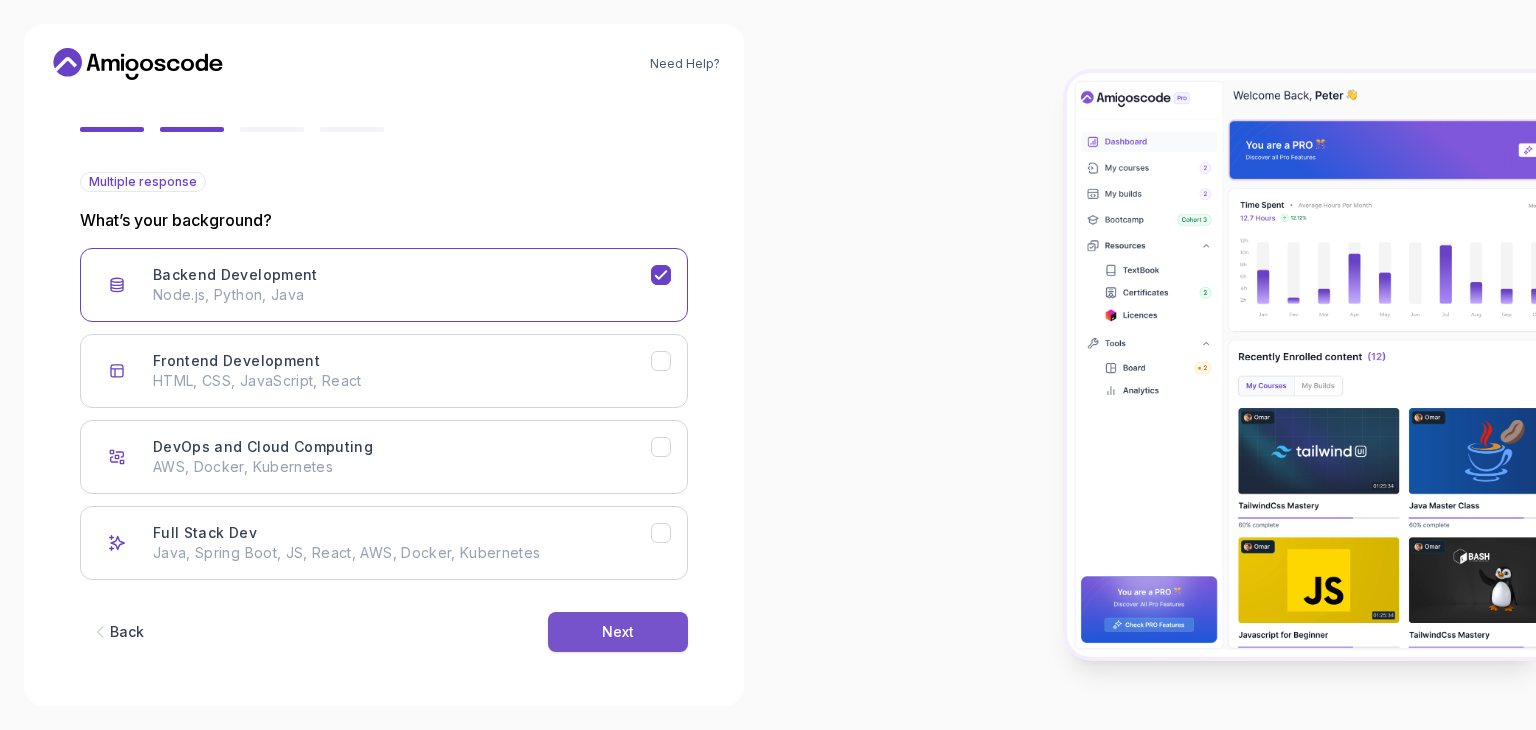 click on "Next" at bounding box center (618, 632) 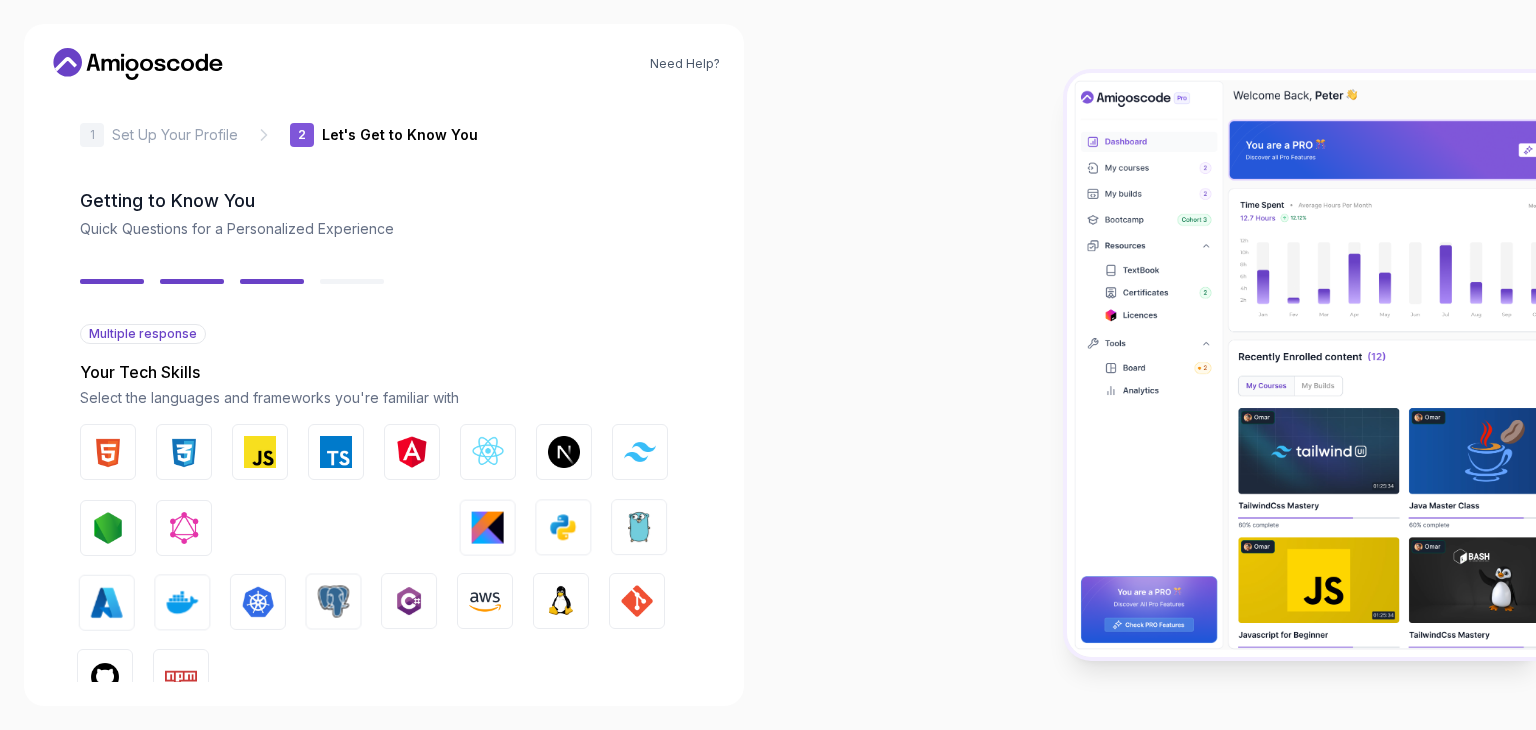scroll, scrollTop: 0, scrollLeft: 0, axis: both 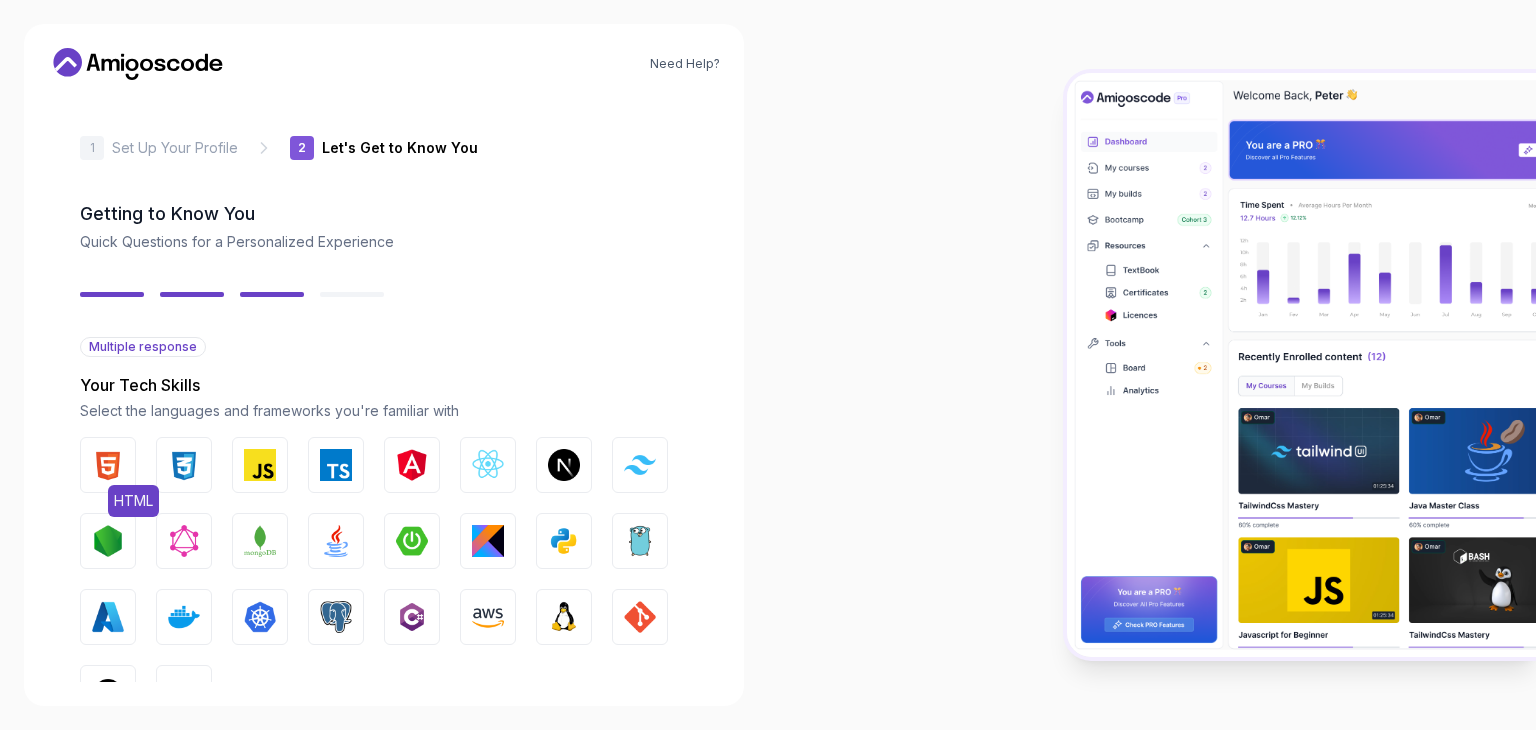 click on "HTML" at bounding box center (108, 465) 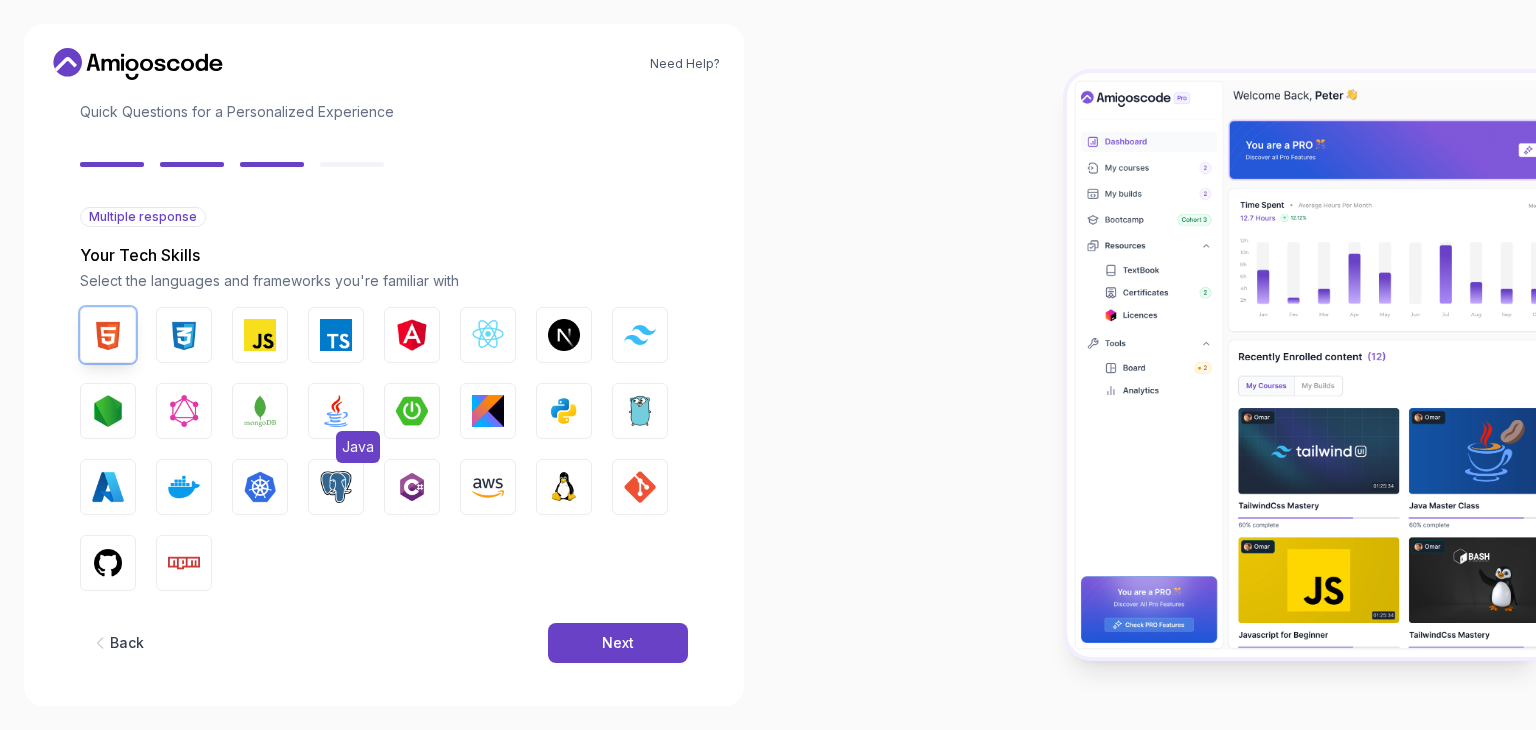 scroll, scrollTop: 143, scrollLeft: 0, axis: vertical 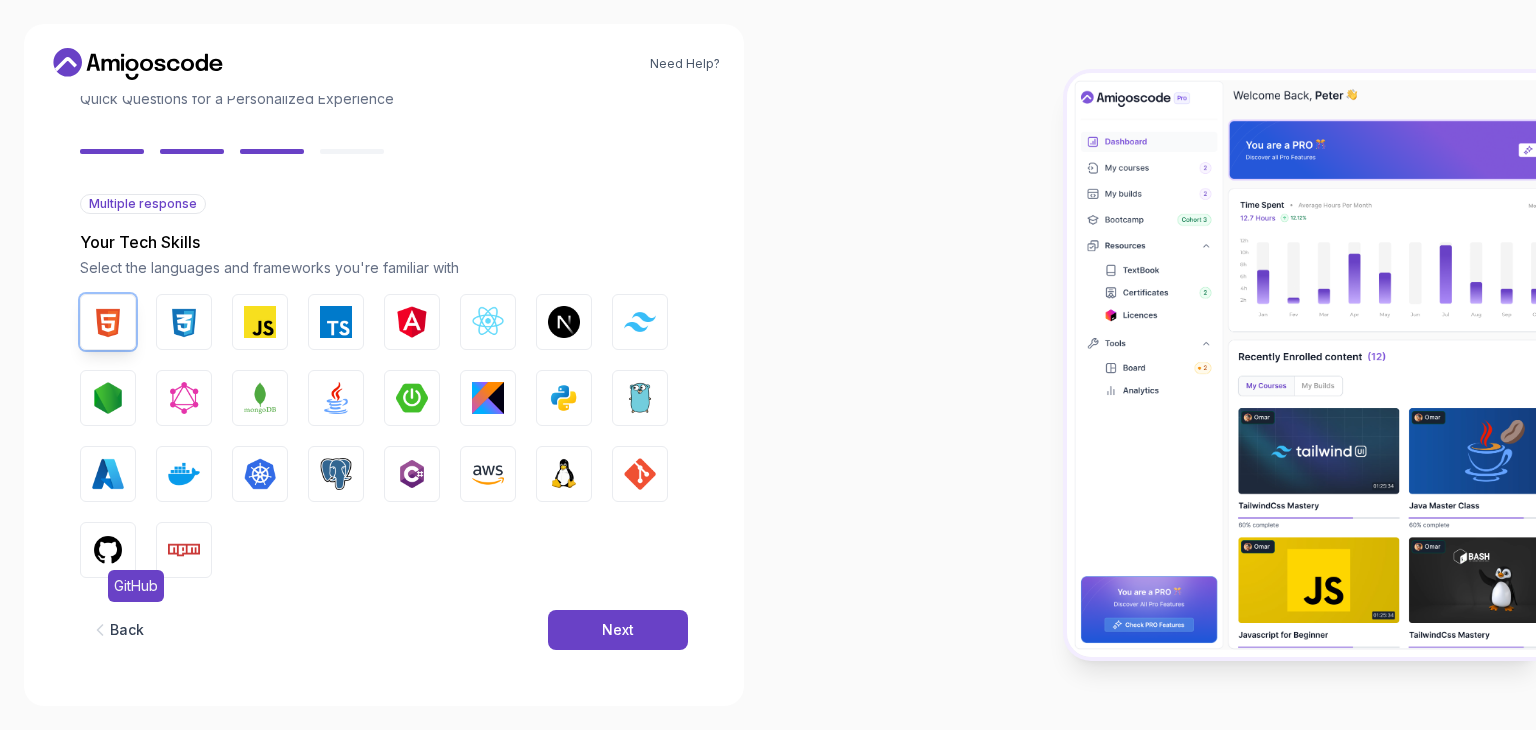click at bounding box center (108, 550) 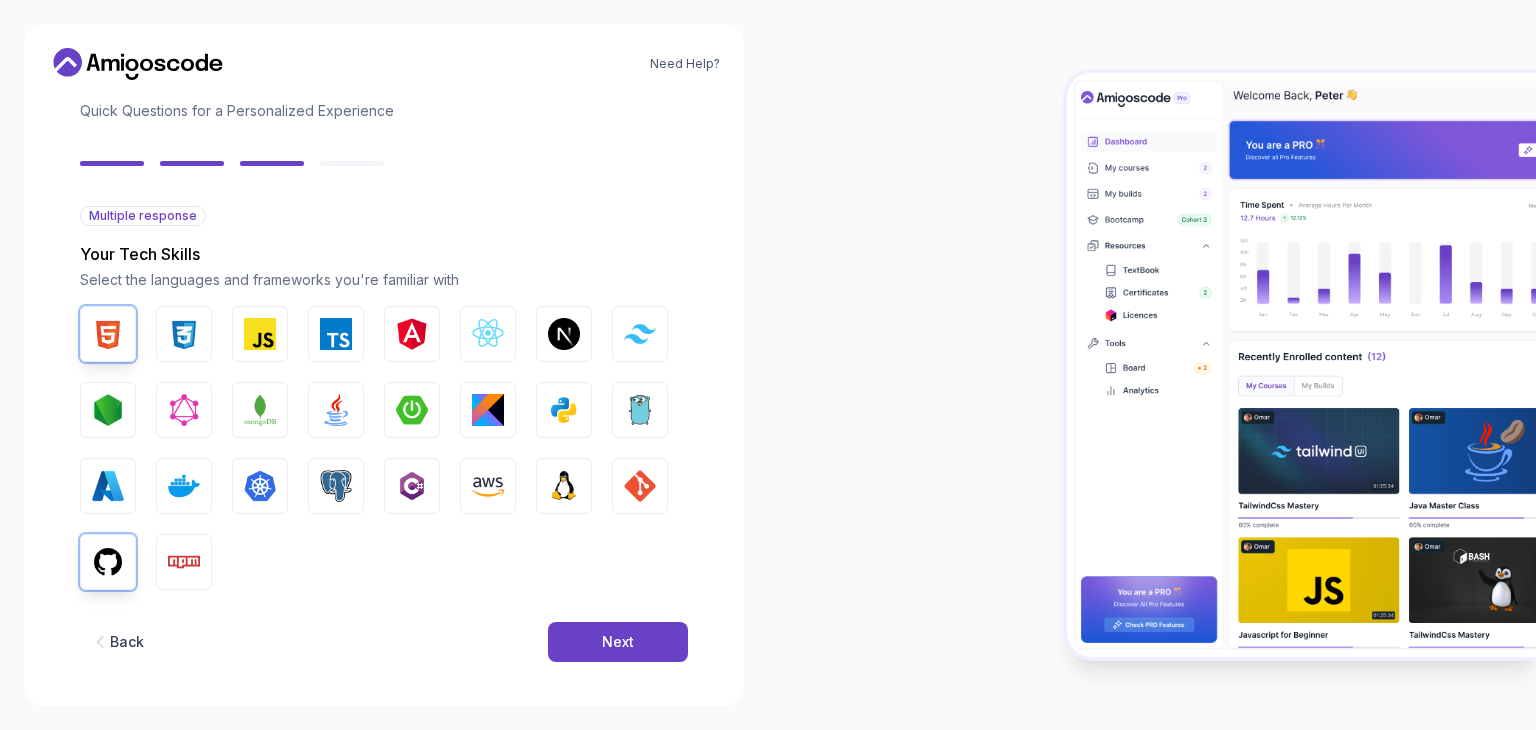 scroll, scrollTop: 143, scrollLeft: 0, axis: vertical 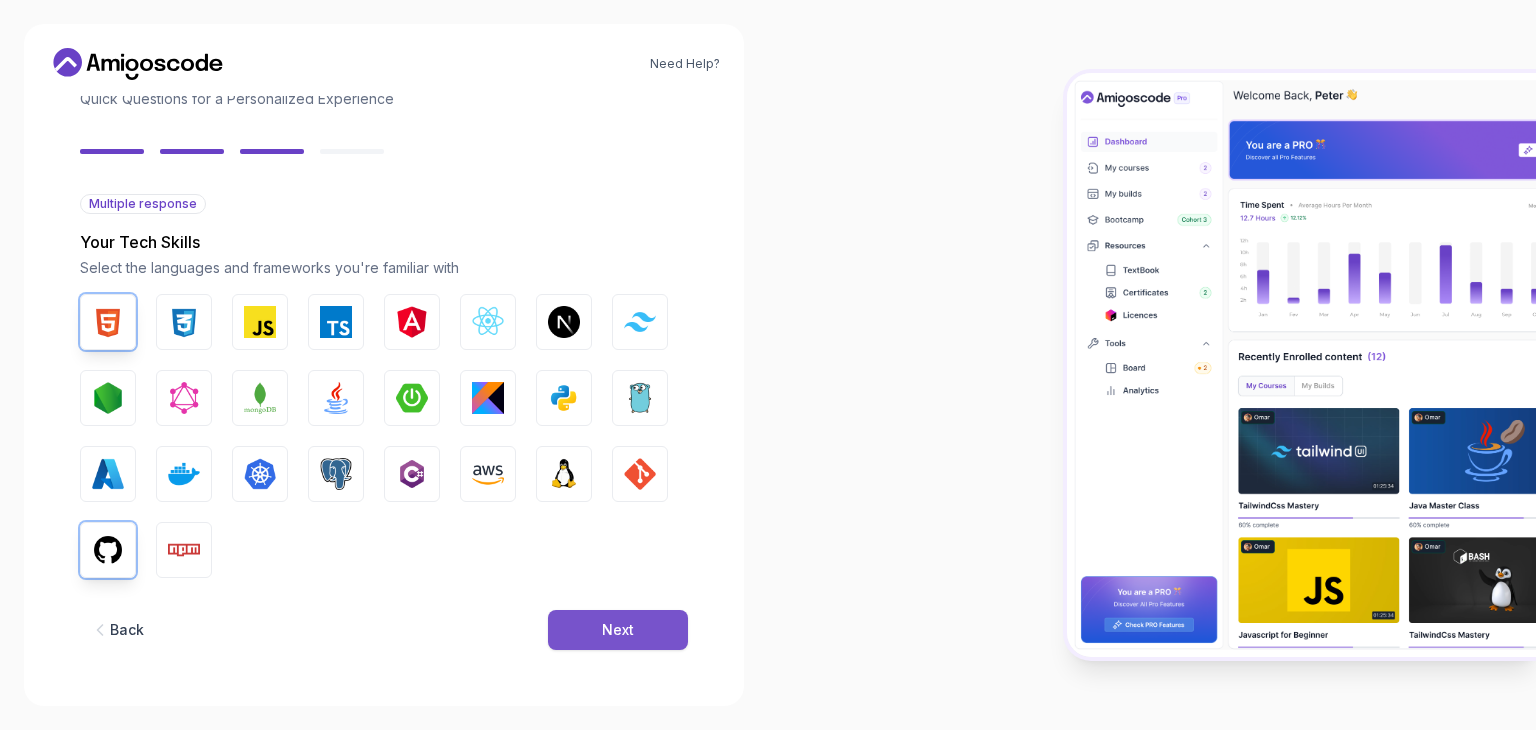 click on "Next" at bounding box center [618, 630] 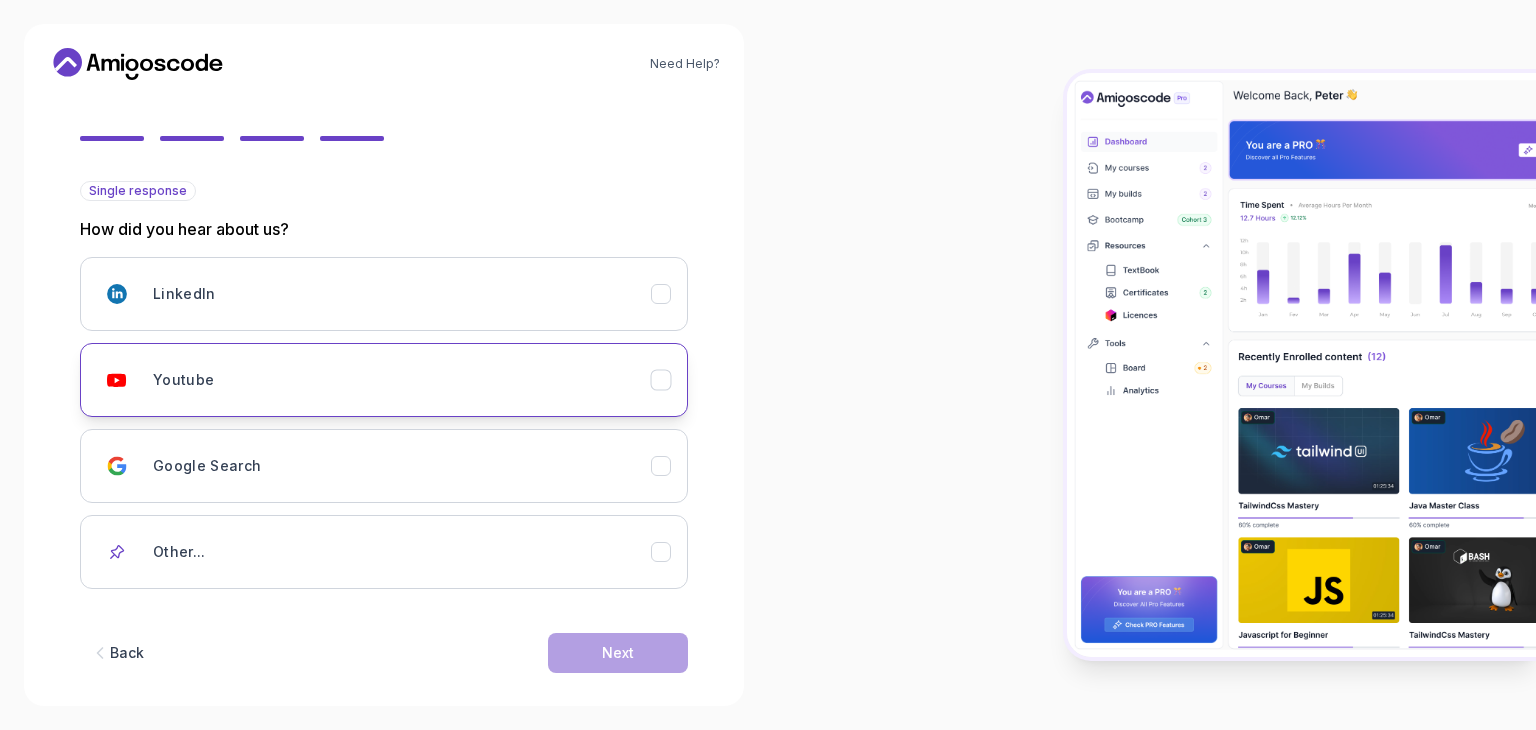 scroll, scrollTop: 177, scrollLeft: 0, axis: vertical 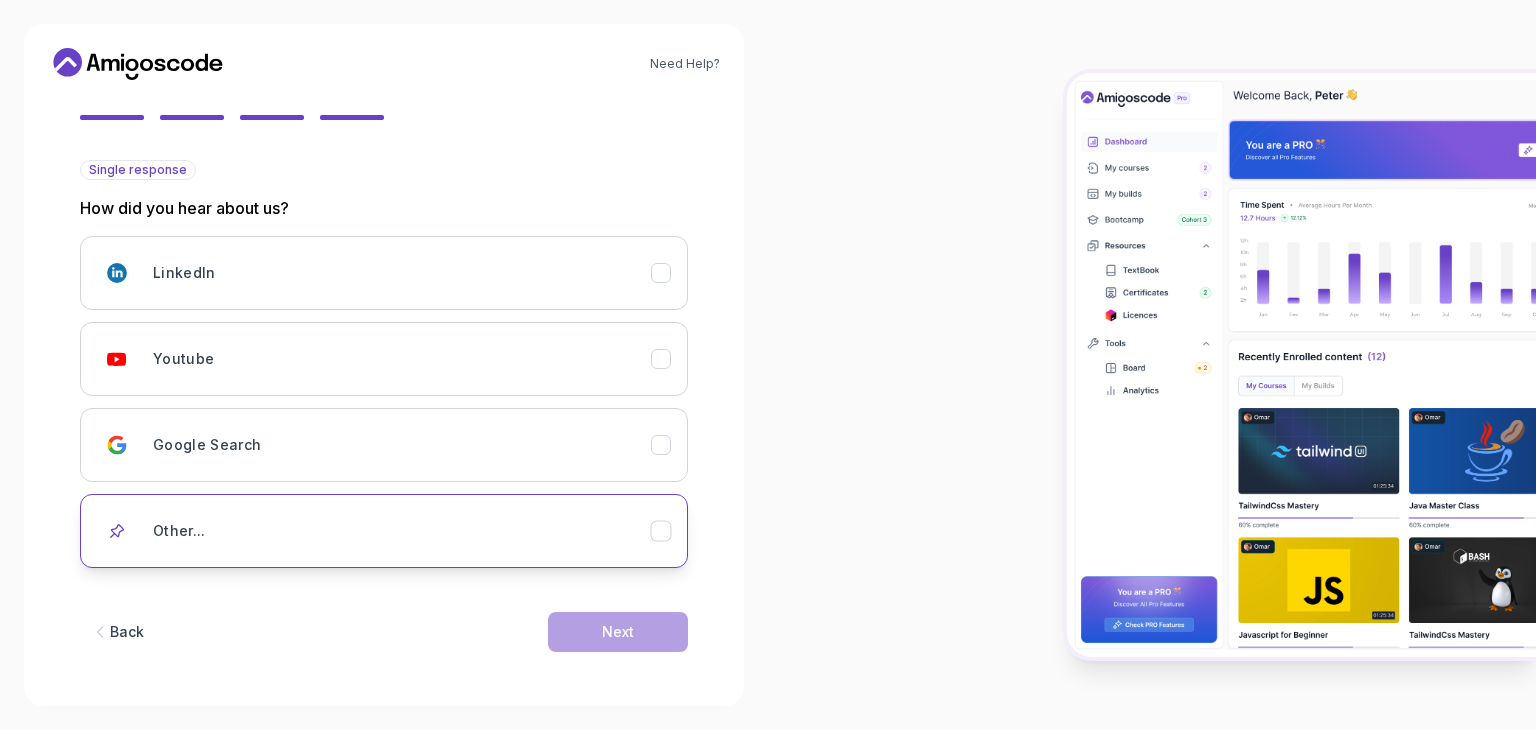 click on "Other..." at bounding box center [402, 531] 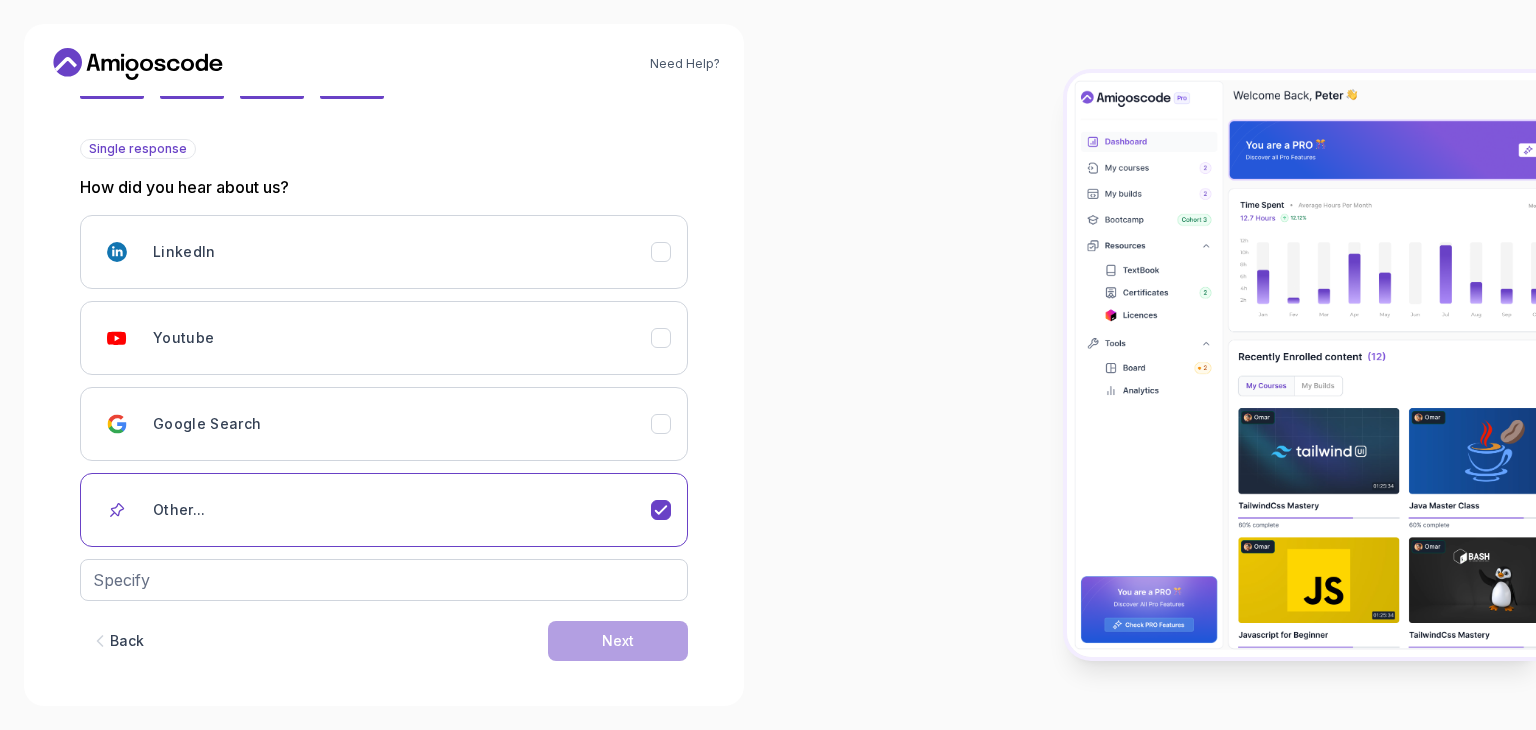 scroll, scrollTop: 208, scrollLeft: 0, axis: vertical 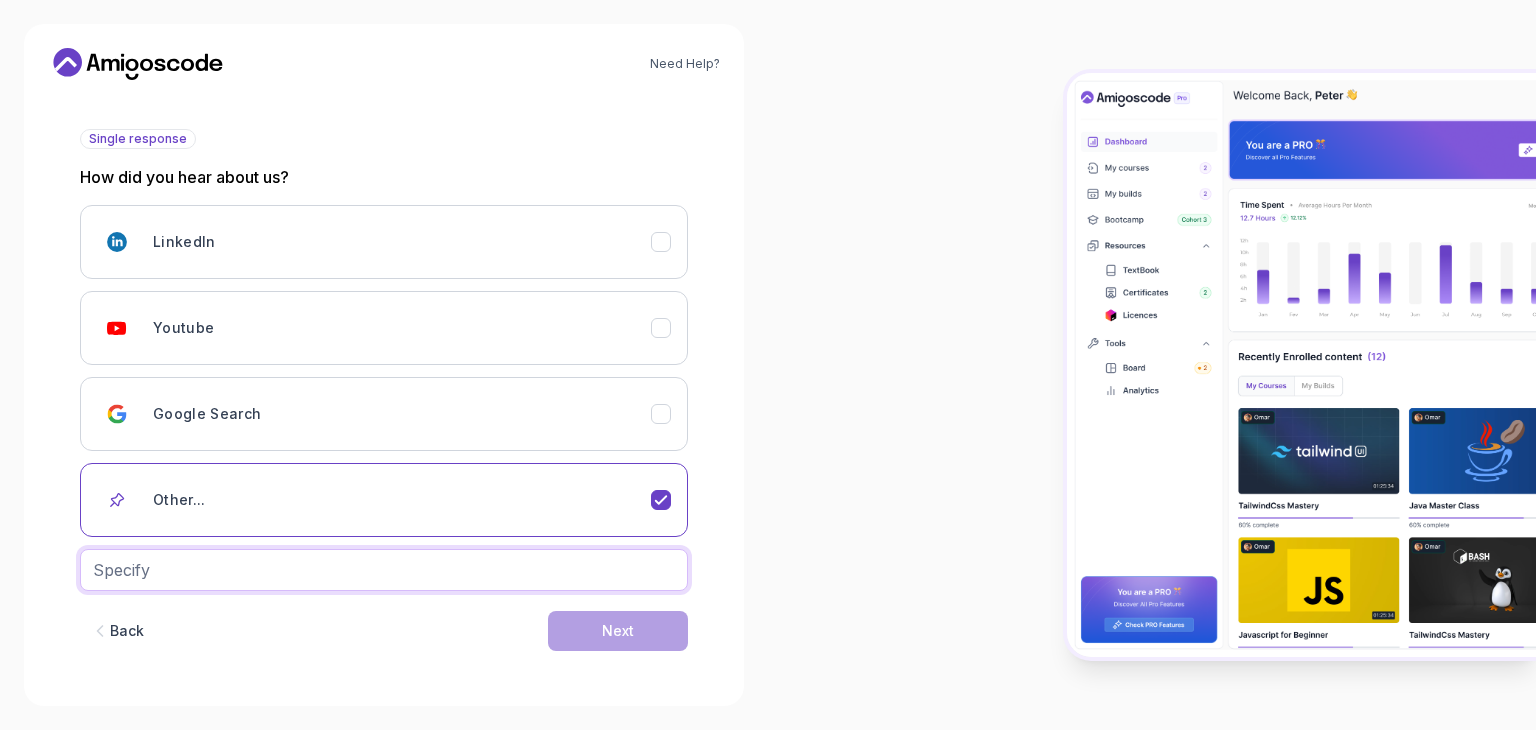 click at bounding box center (384, 570) 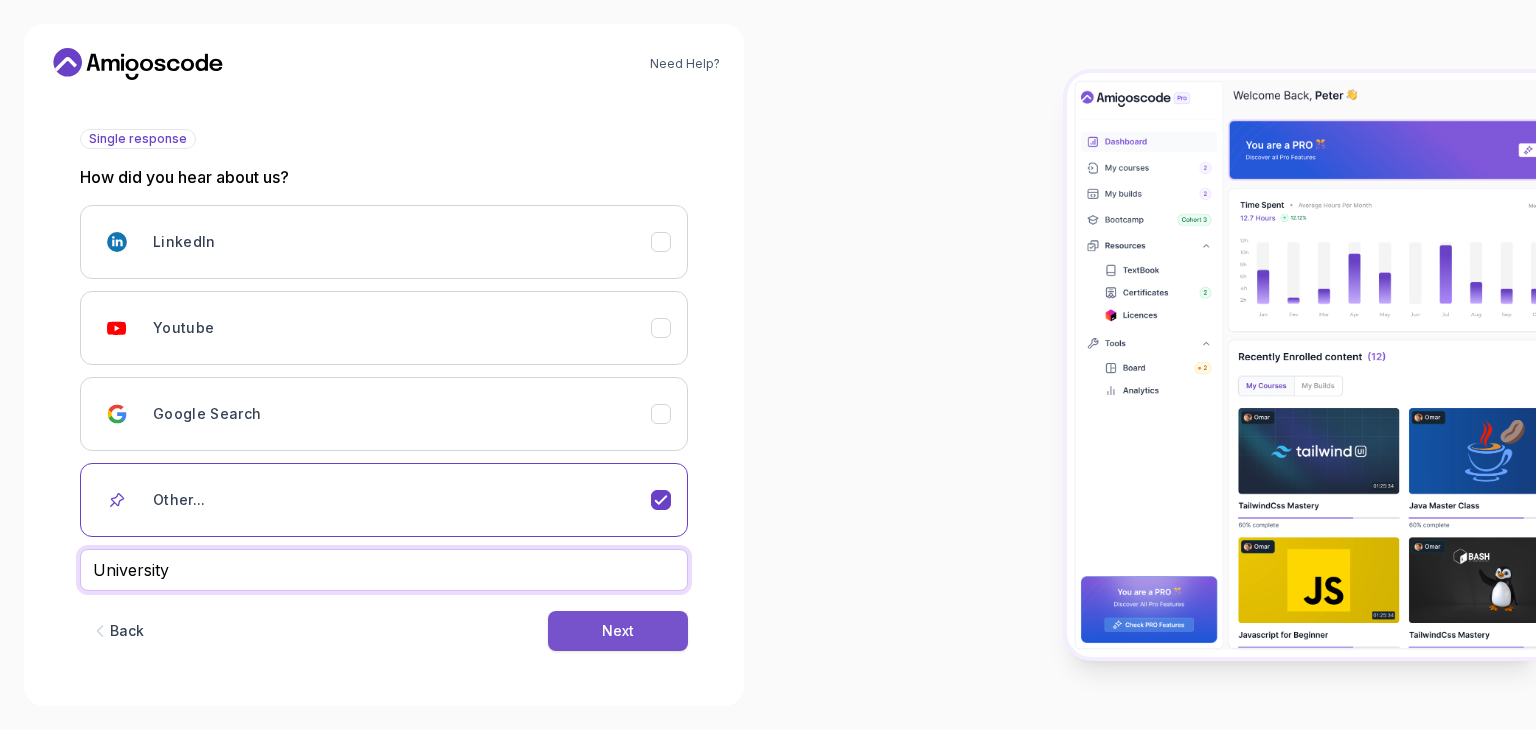 type on "University" 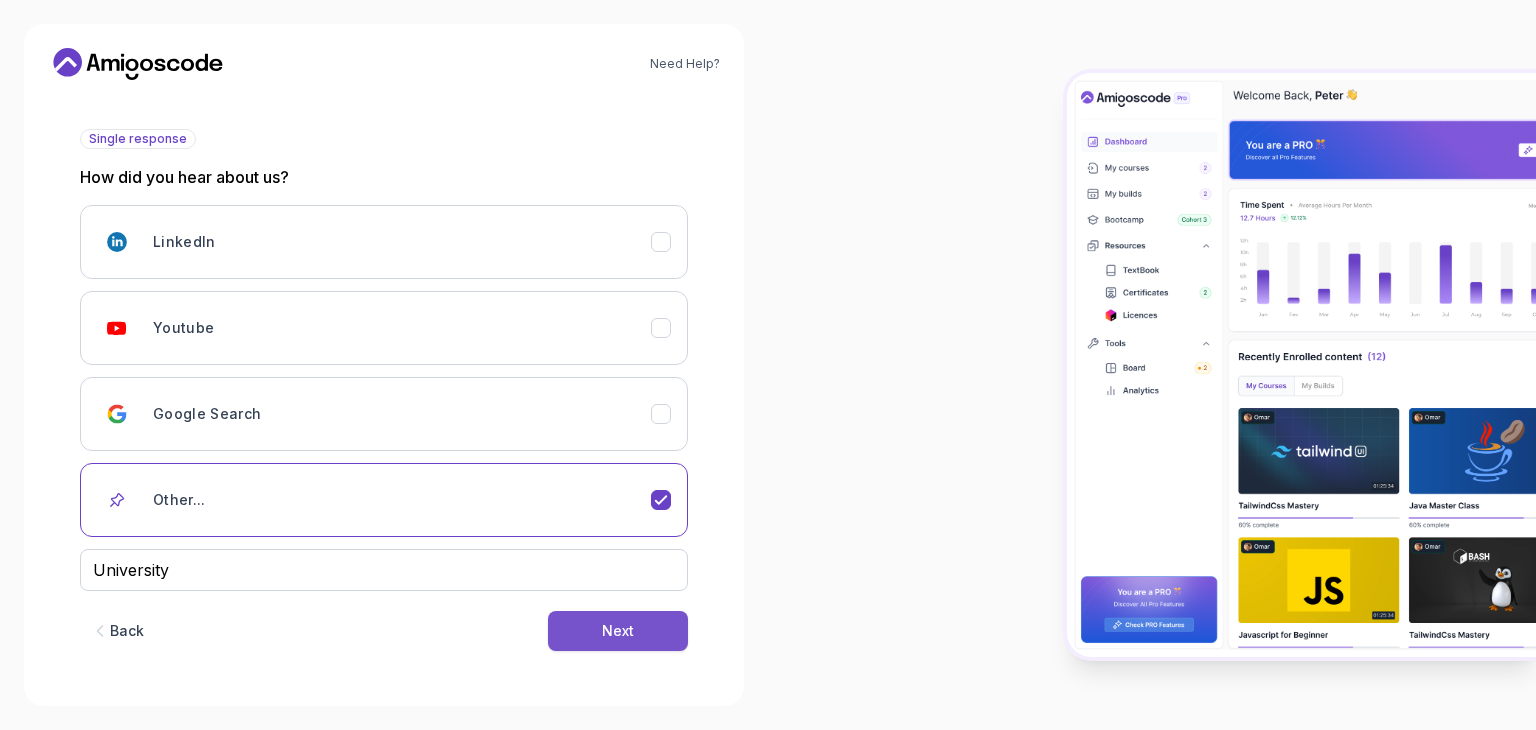 click on "Next" at bounding box center [618, 631] 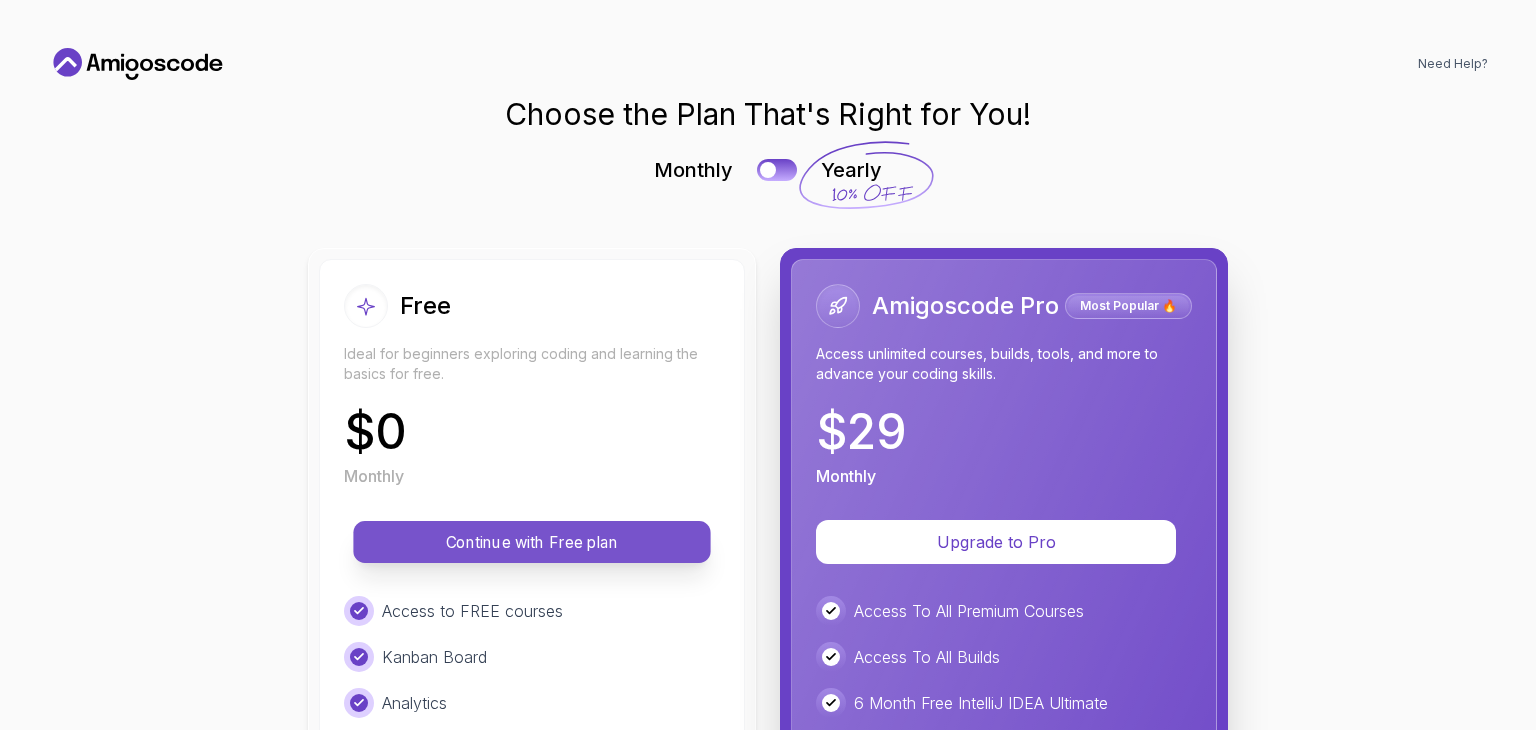 scroll, scrollTop: 0, scrollLeft: 0, axis: both 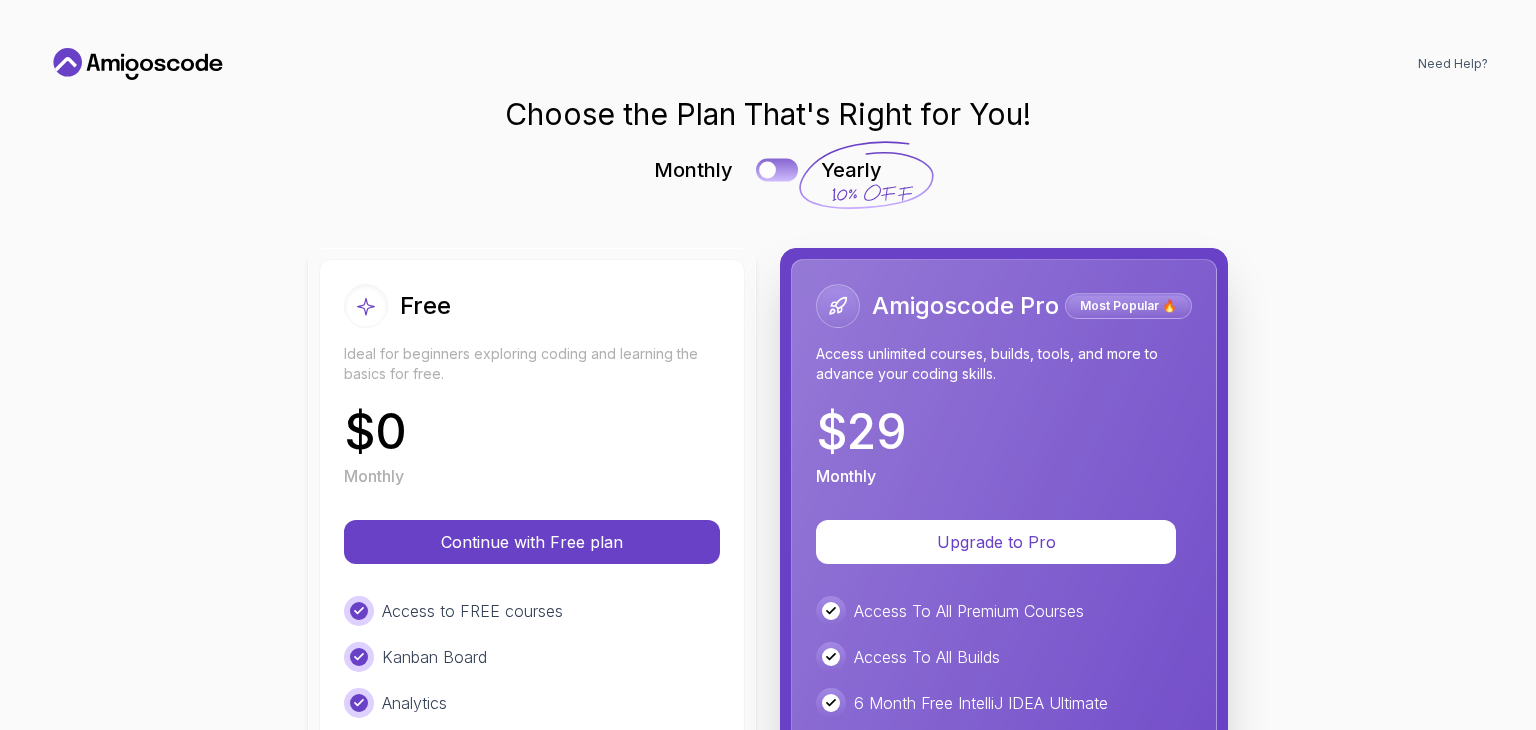 click at bounding box center [777, 169] 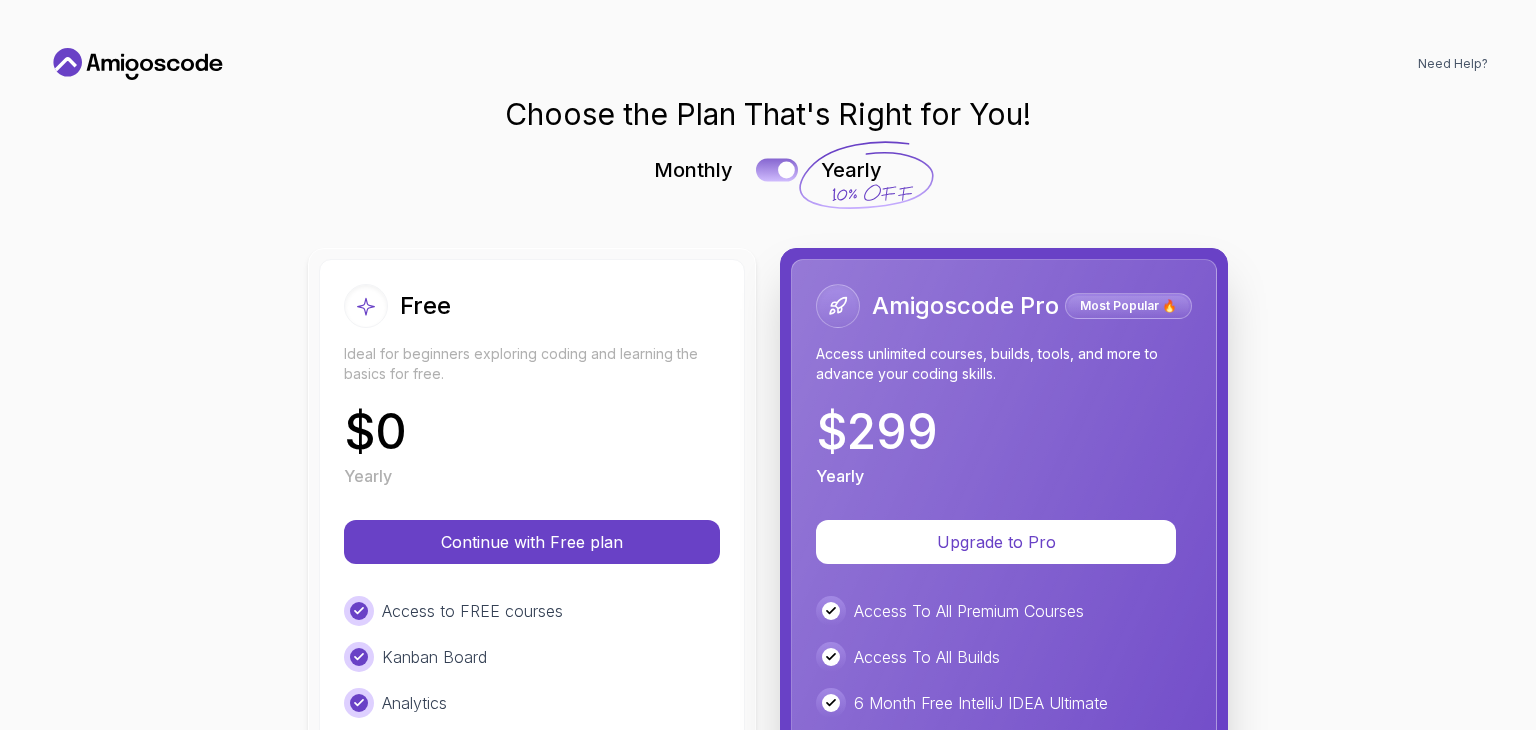 click at bounding box center [777, 169] 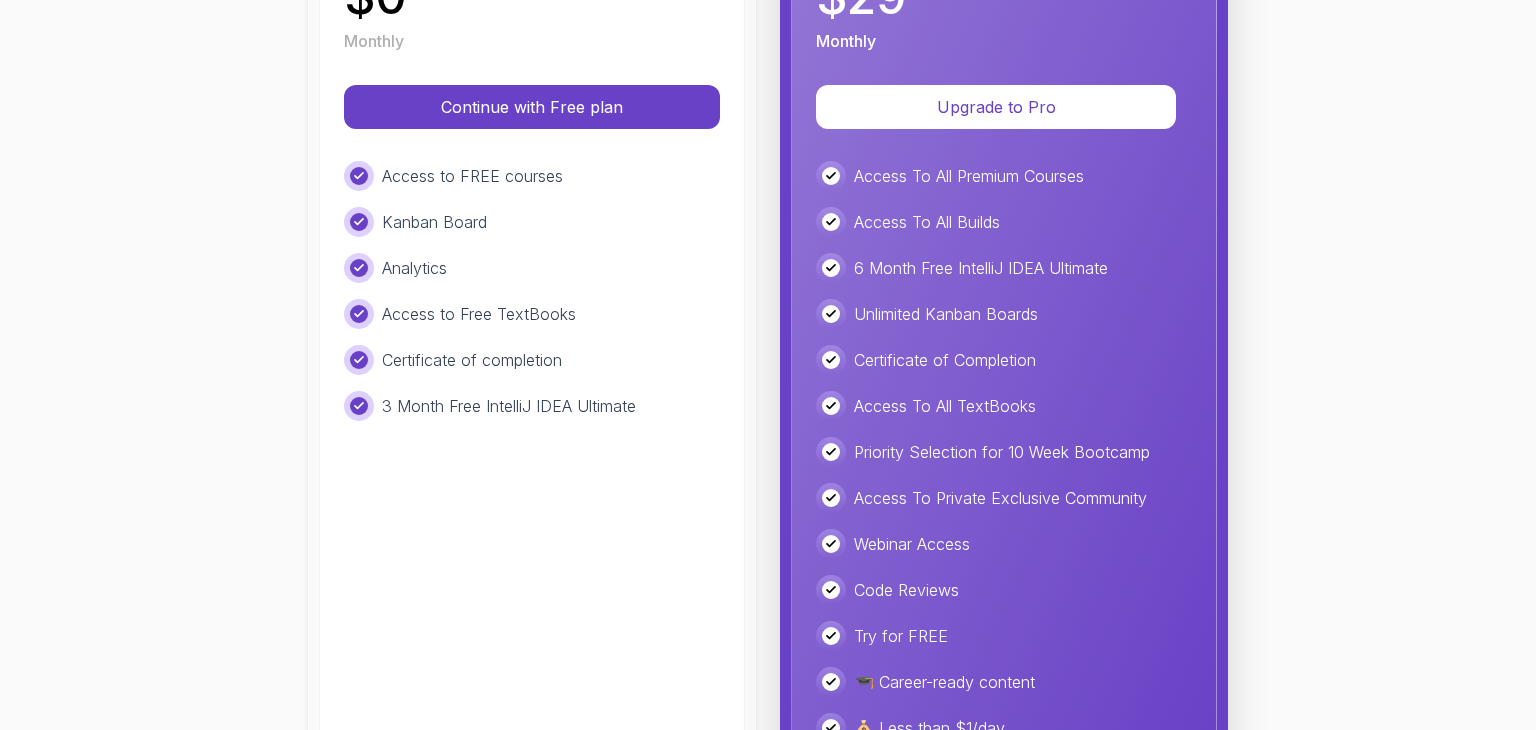 scroll, scrollTop: 316, scrollLeft: 0, axis: vertical 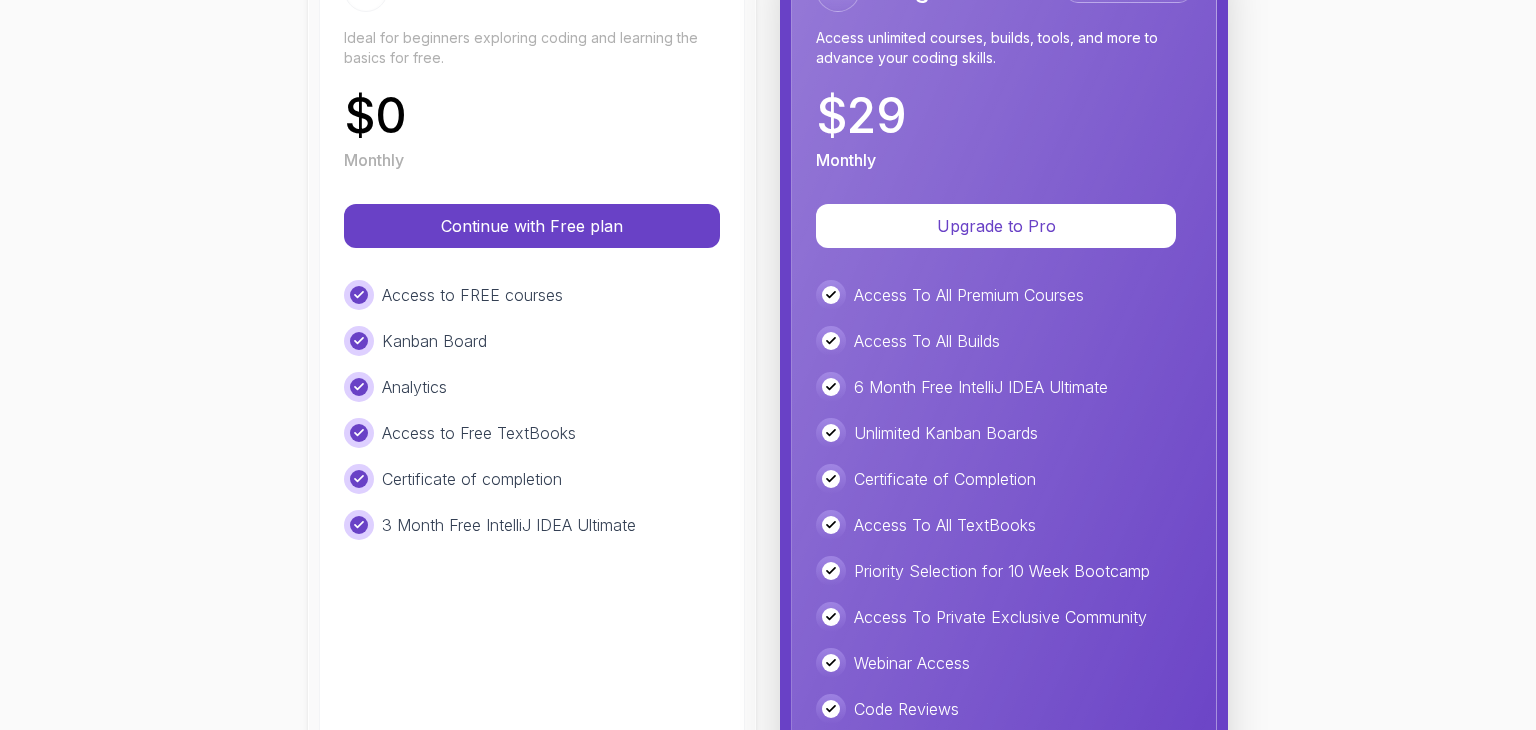 click on "Free Ideal for beginners exploring coding and learning the basics for free. $ 0 Monthly Continue with Free plan Access to FREE courses Kanban Board Analytics Access to Free TextBooks Certificate of completion 3 Month Free IntelliJ IDEA Ultimate" at bounding box center [532, 415] 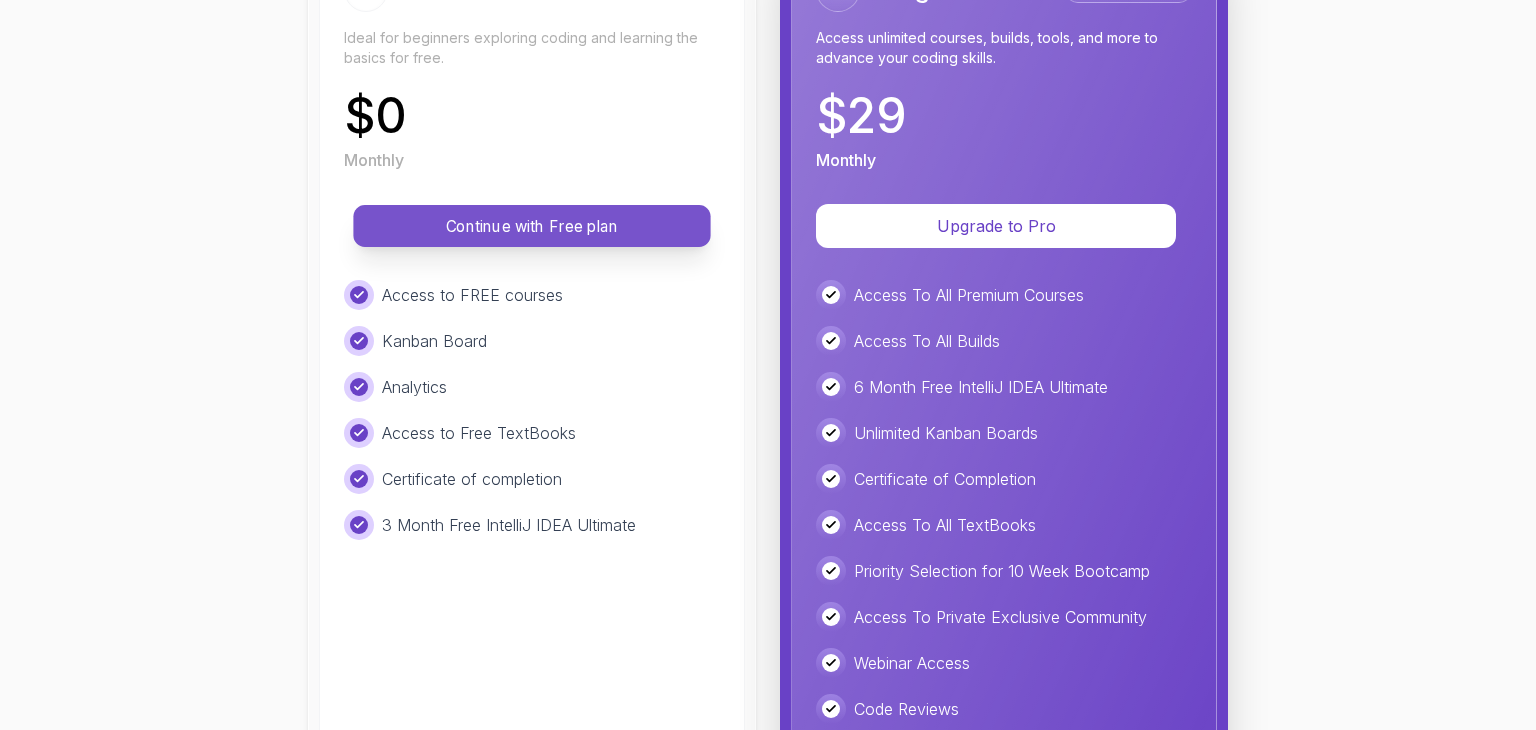 click on "Continue with Free plan" at bounding box center [532, 226] 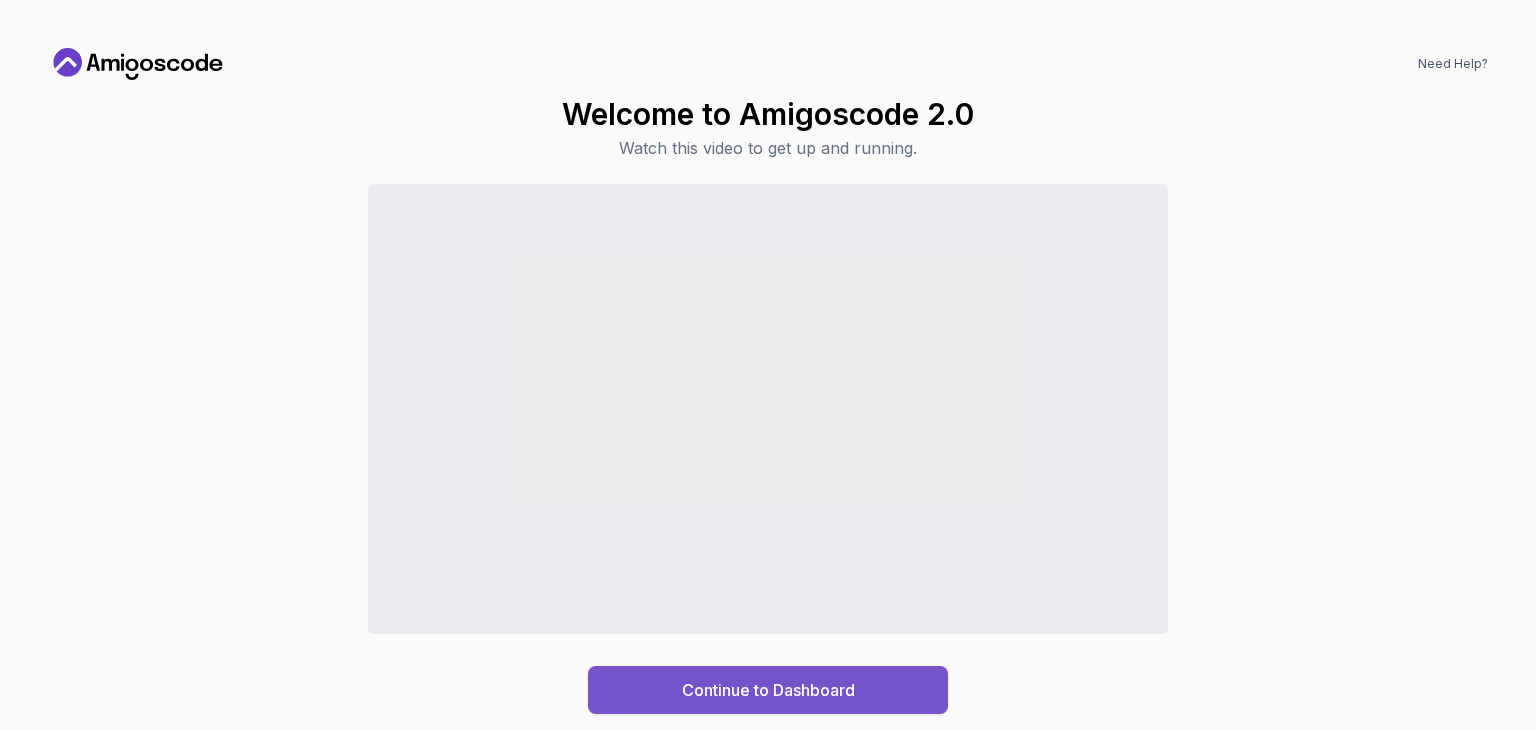 click on "Continue to Dashboard" at bounding box center (768, 690) 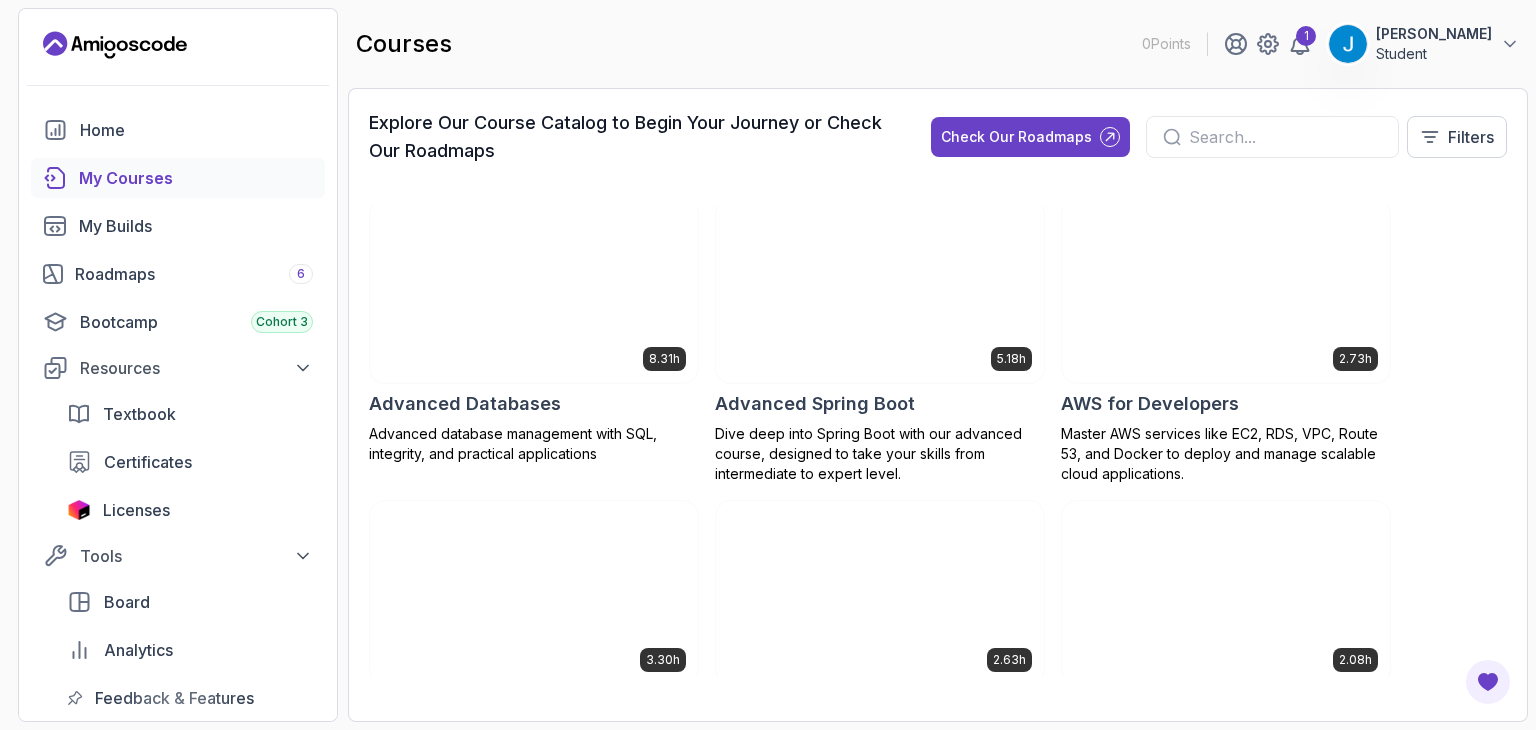 scroll, scrollTop: 0, scrollLeft: 0, axis: both 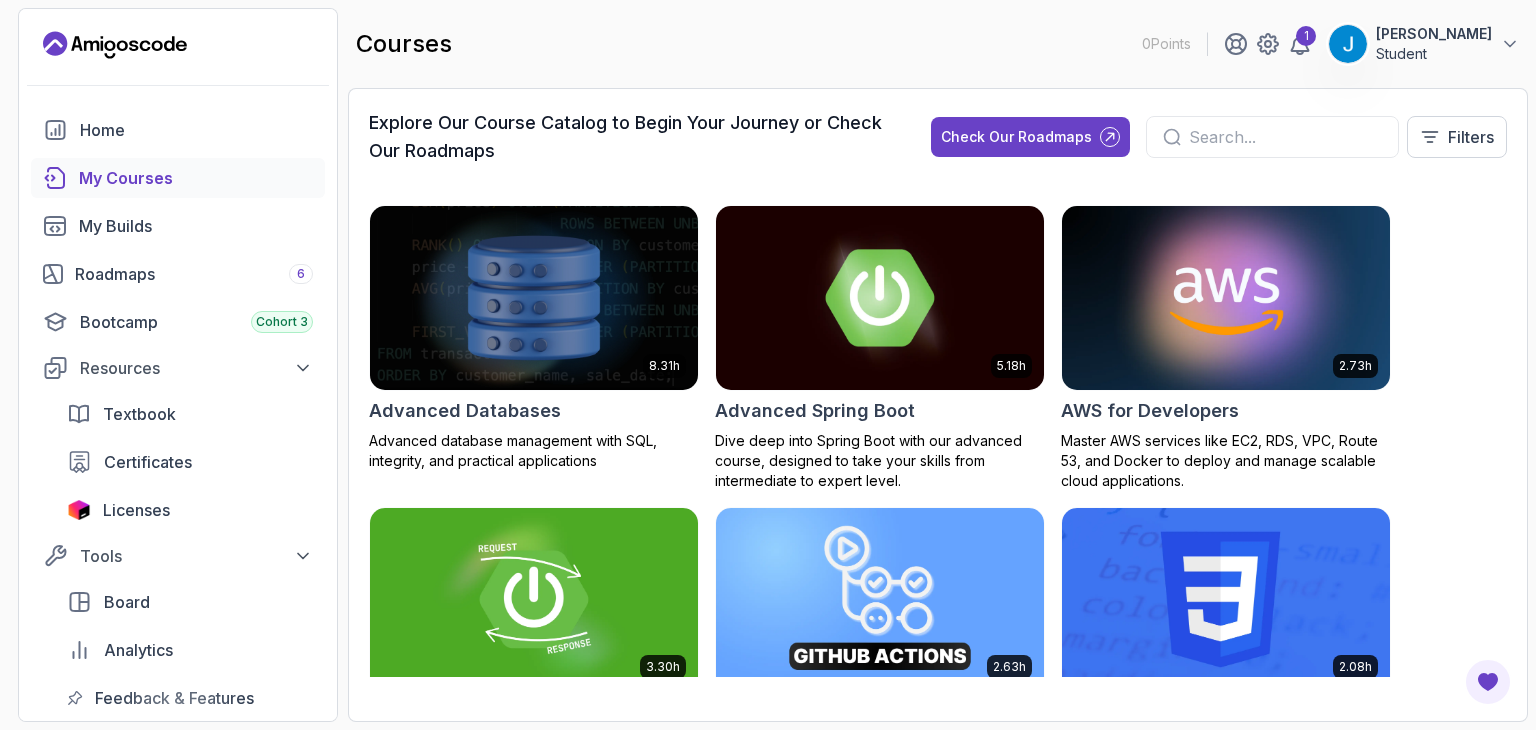 click at bounding box center [1285, 137] 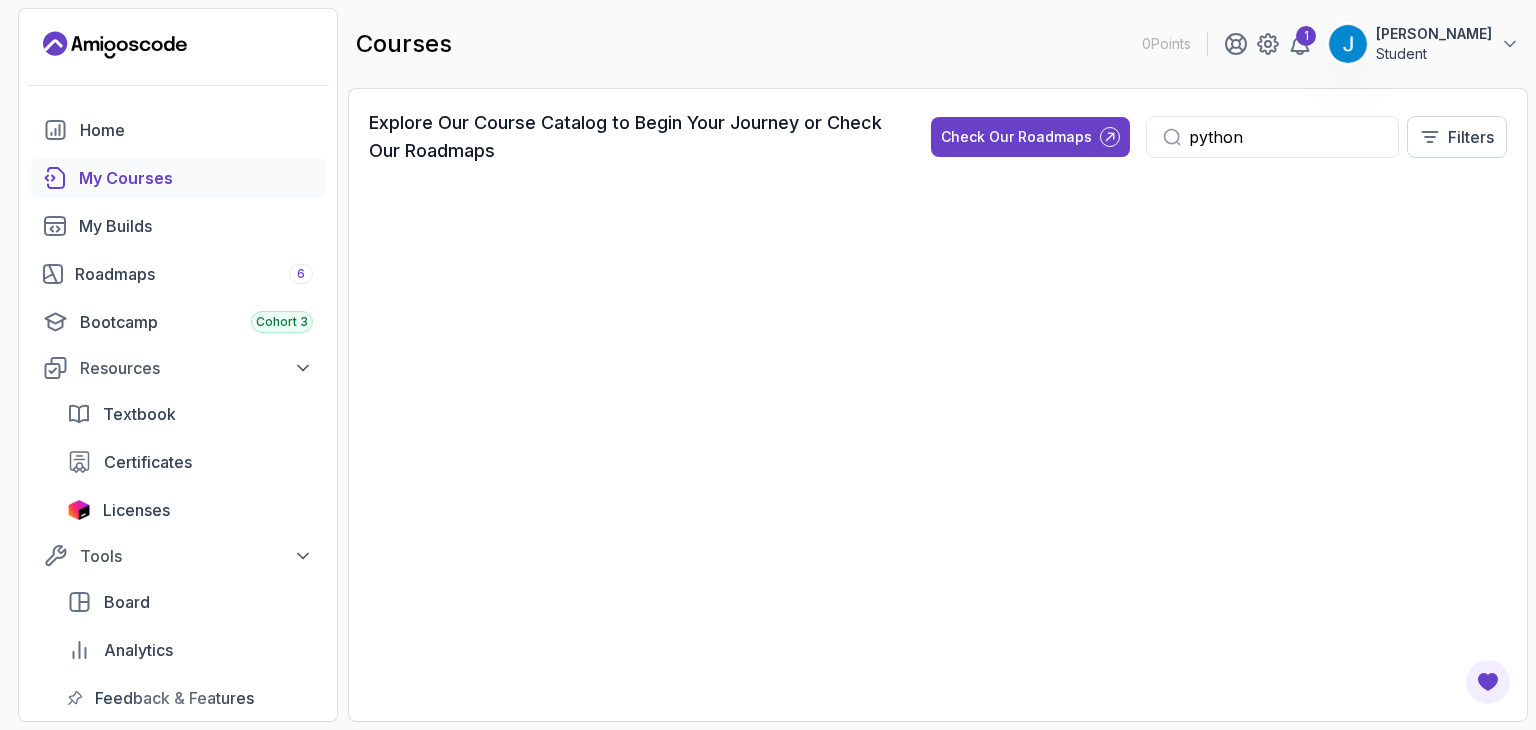 type on "python" 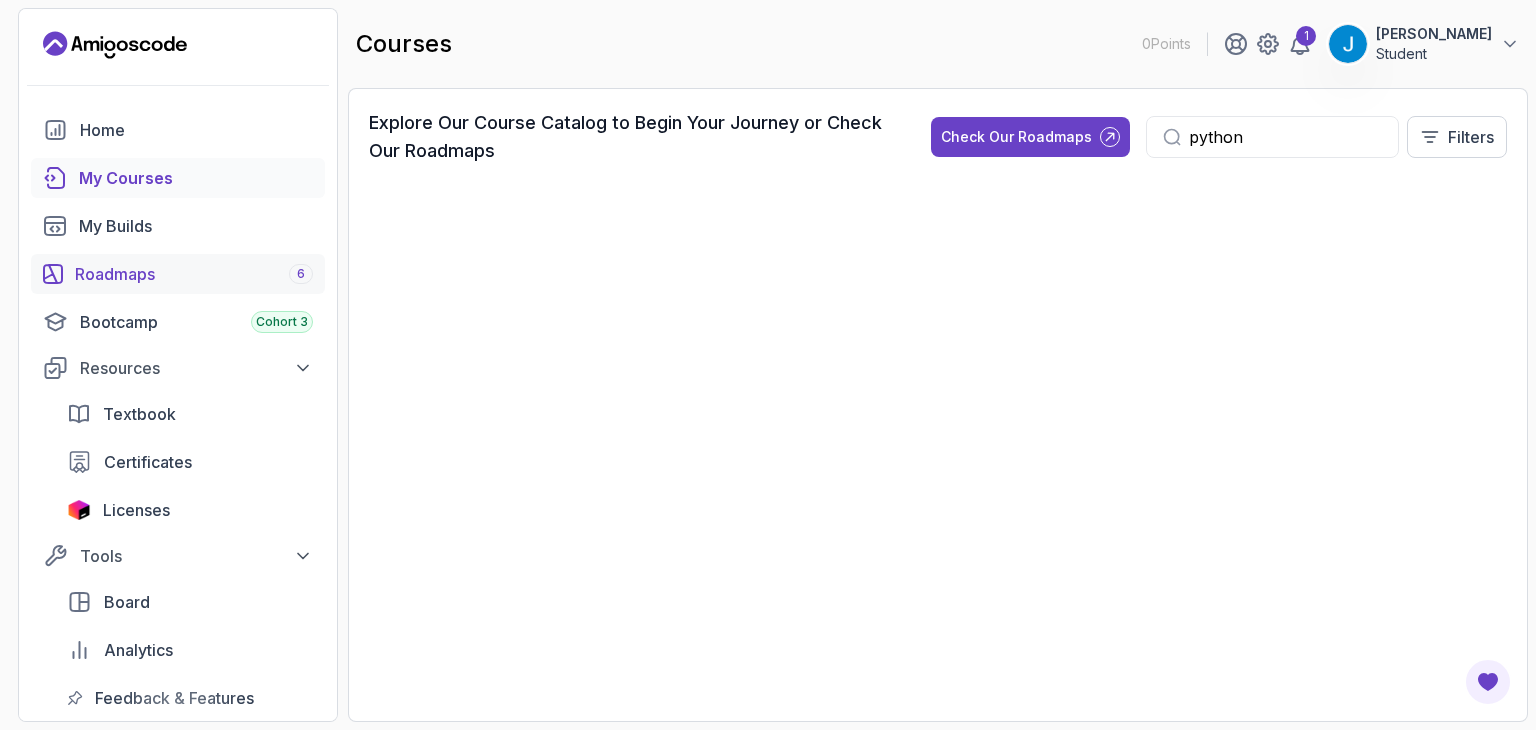 click on "Roadmaps 6" at bounding box center (194, 274) 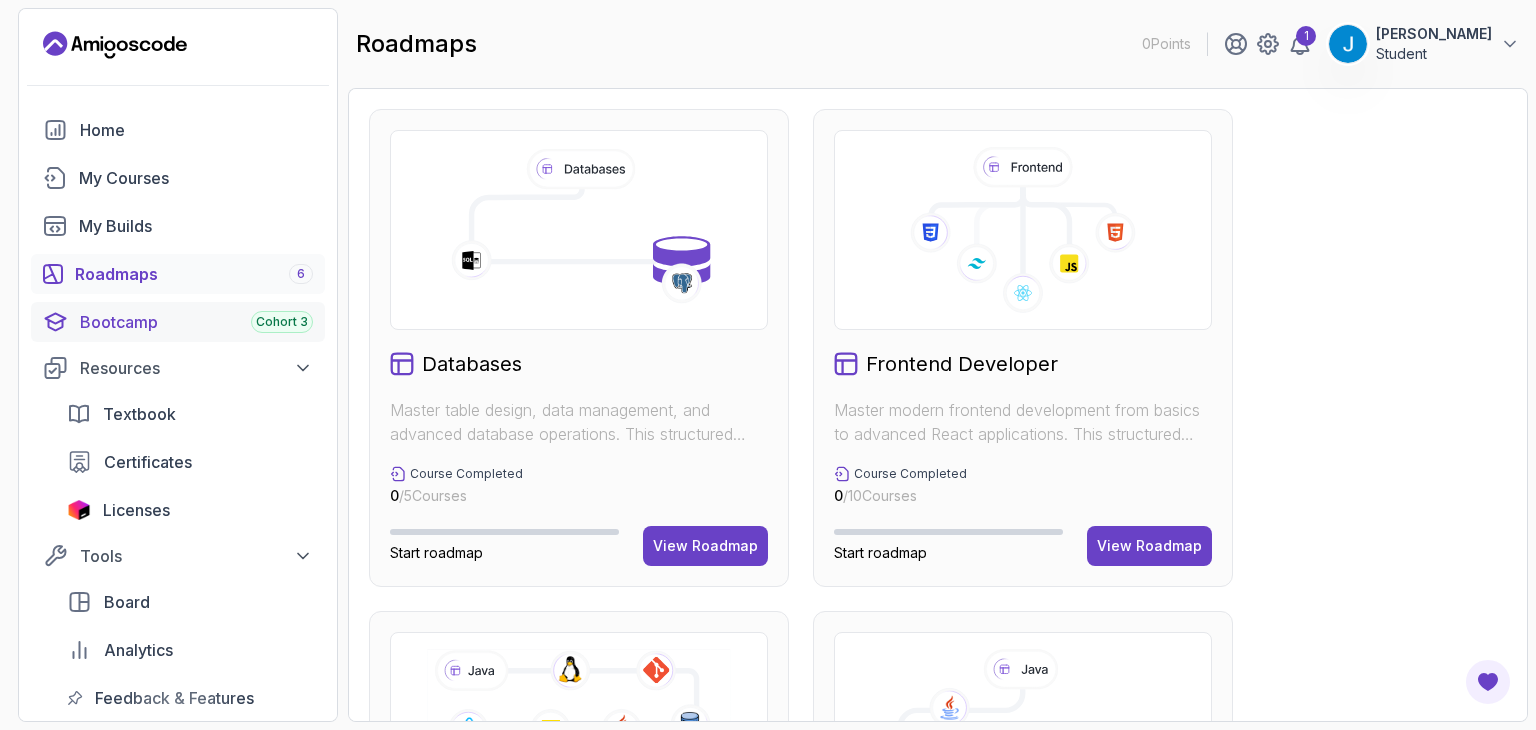 click on "Home My Courses My Builds Roadmaps 6 Bootcamp Cohort 3 Resources Textbook Certificates Licenses Tools Board Analytics Feedback & Features" at bounding box center [178, 414] 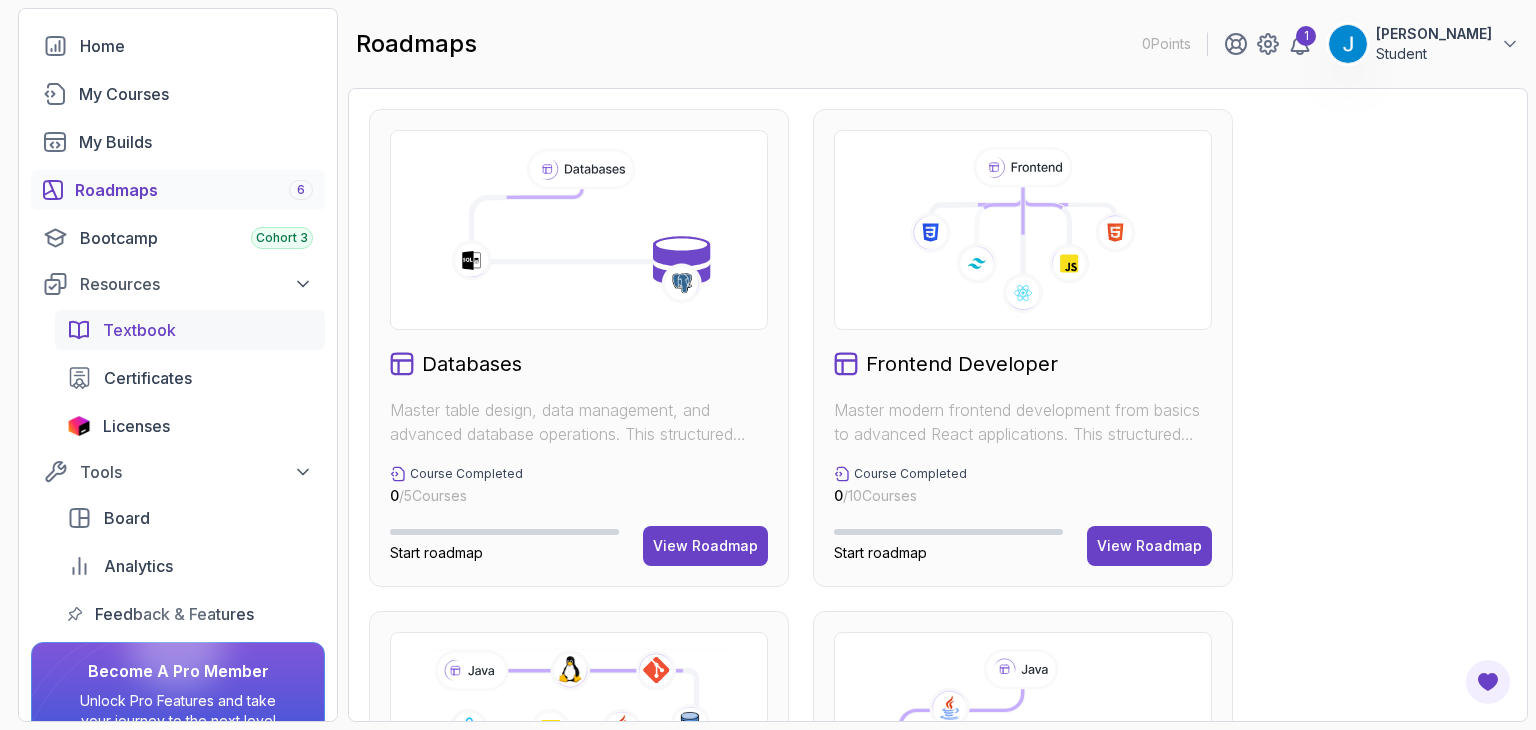 scroll, scrollTop: 184, scrollLeft: 0, axis: vertical 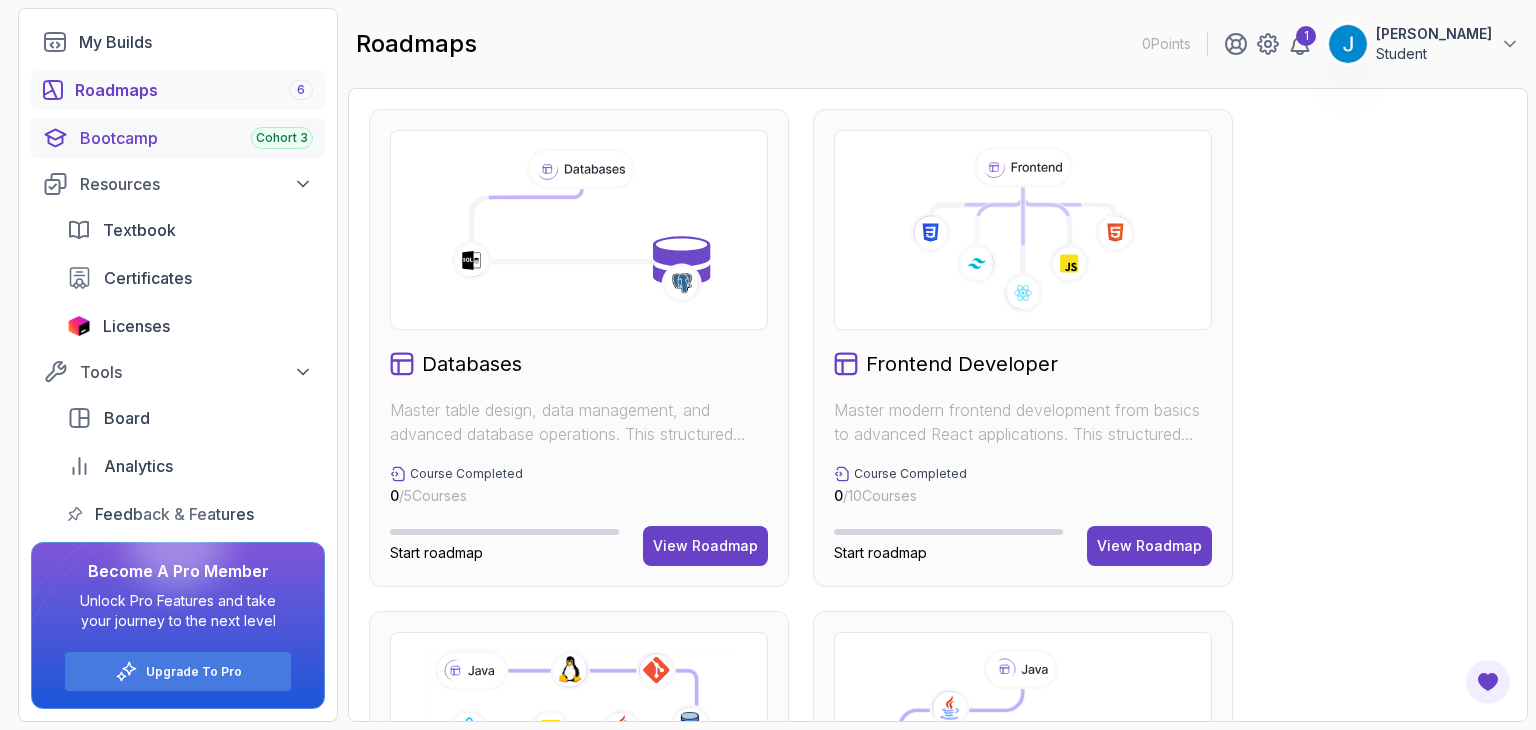 click on "Bootcamp Cohort 3" at bounding box center [196, 138] 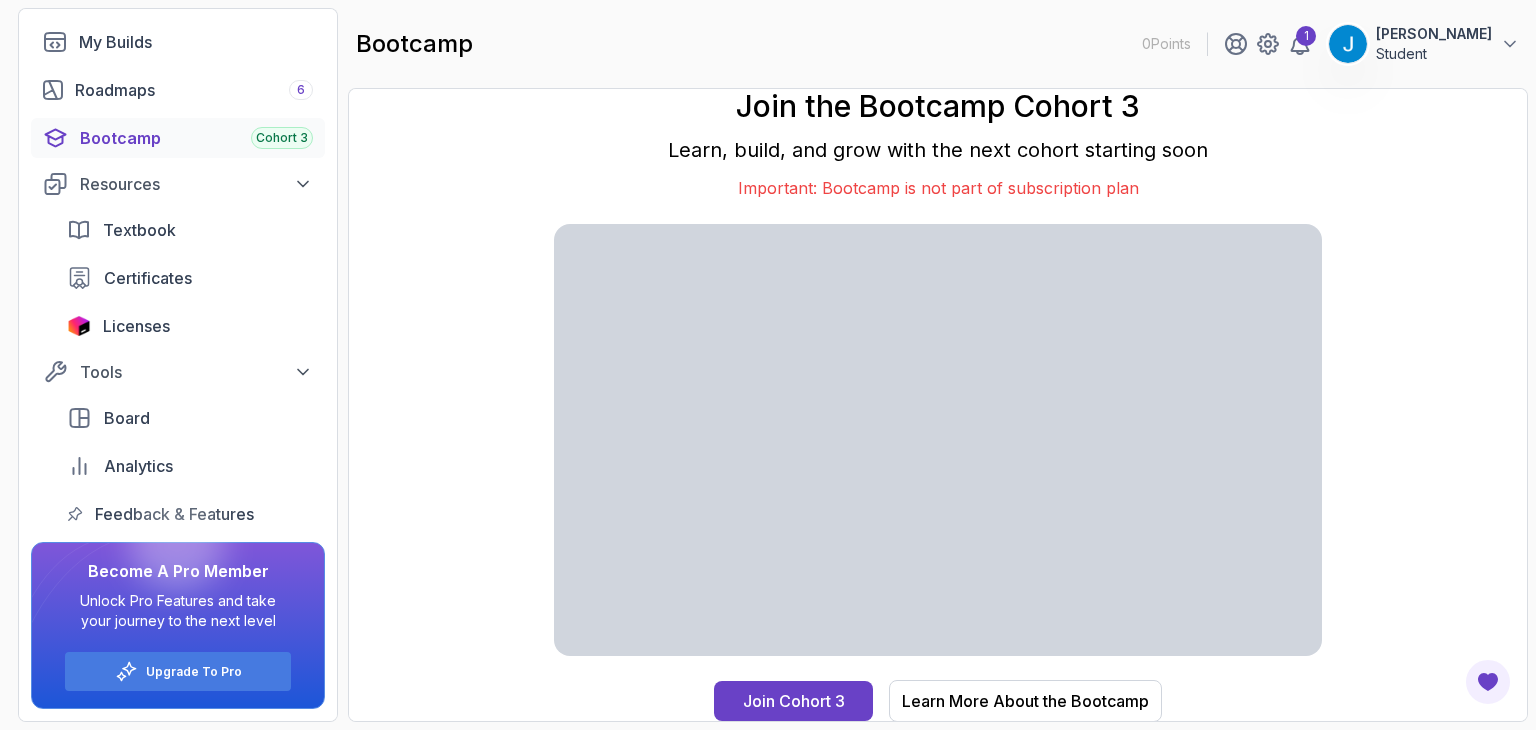 scroll, scrollTop: 0, scrollLeft: 0, axis: both 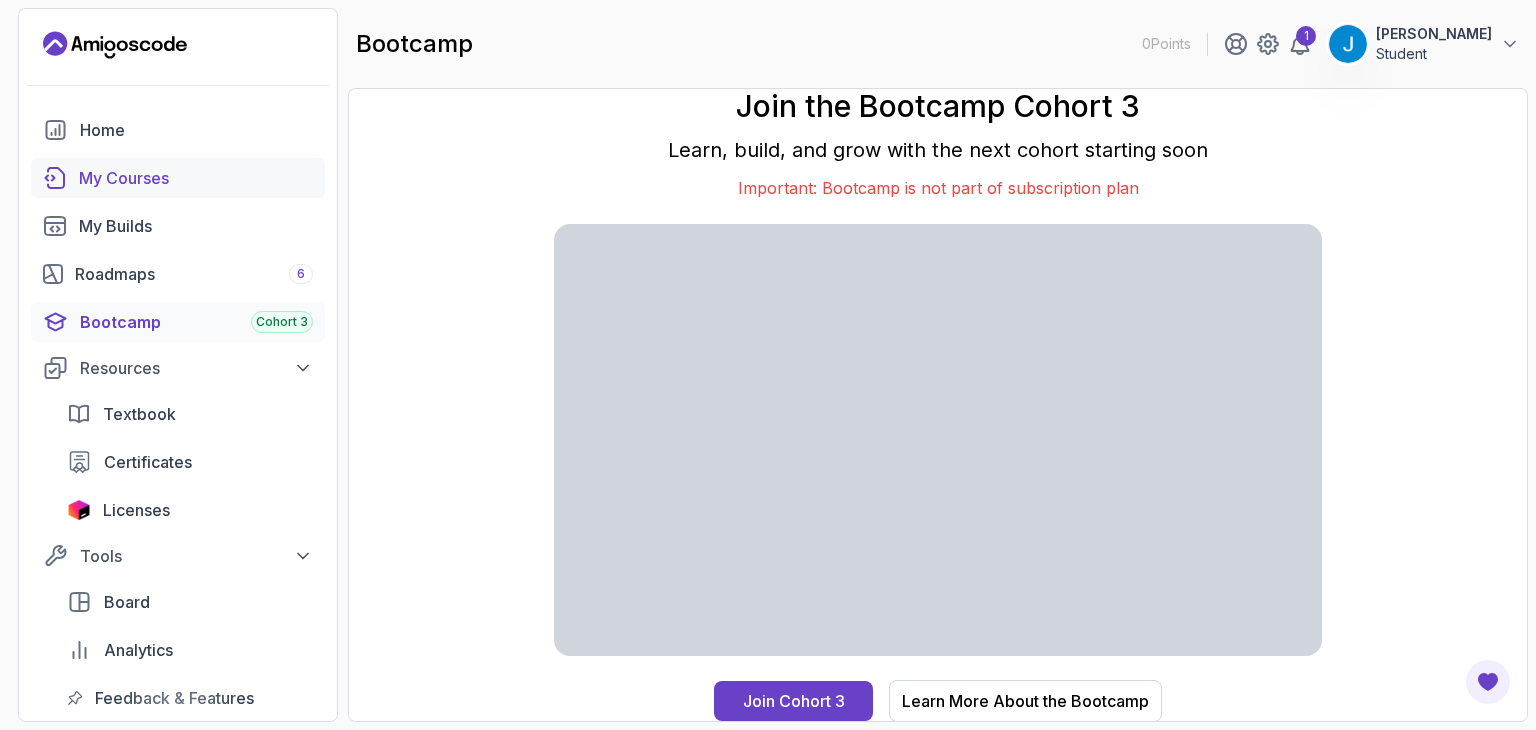 click on "My Courses" at bounding box center (196, 178) 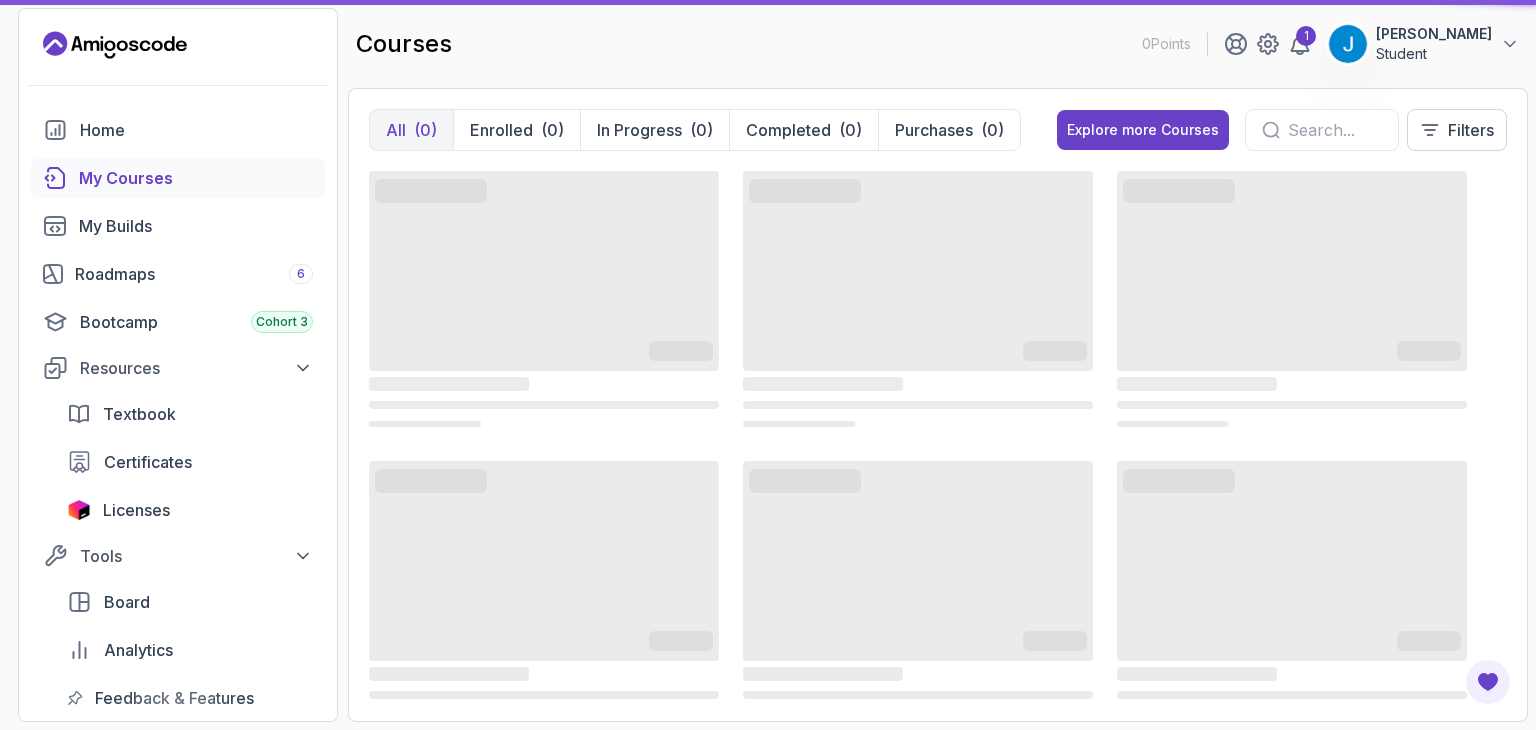 scroll, scrollTop: 0, scrollLeft: 0, axis: both 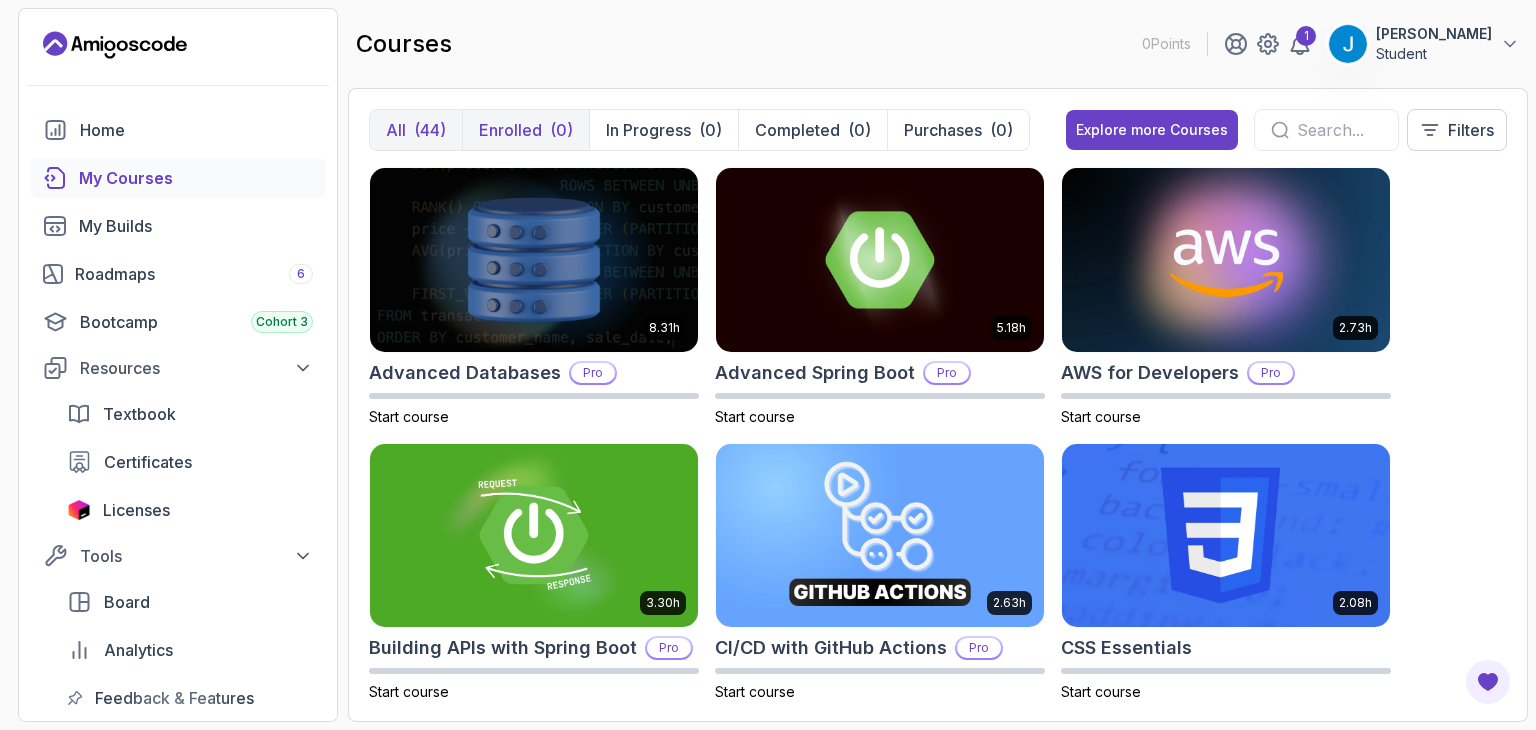 click on "Enrolled" at bounding box center (510, 130) 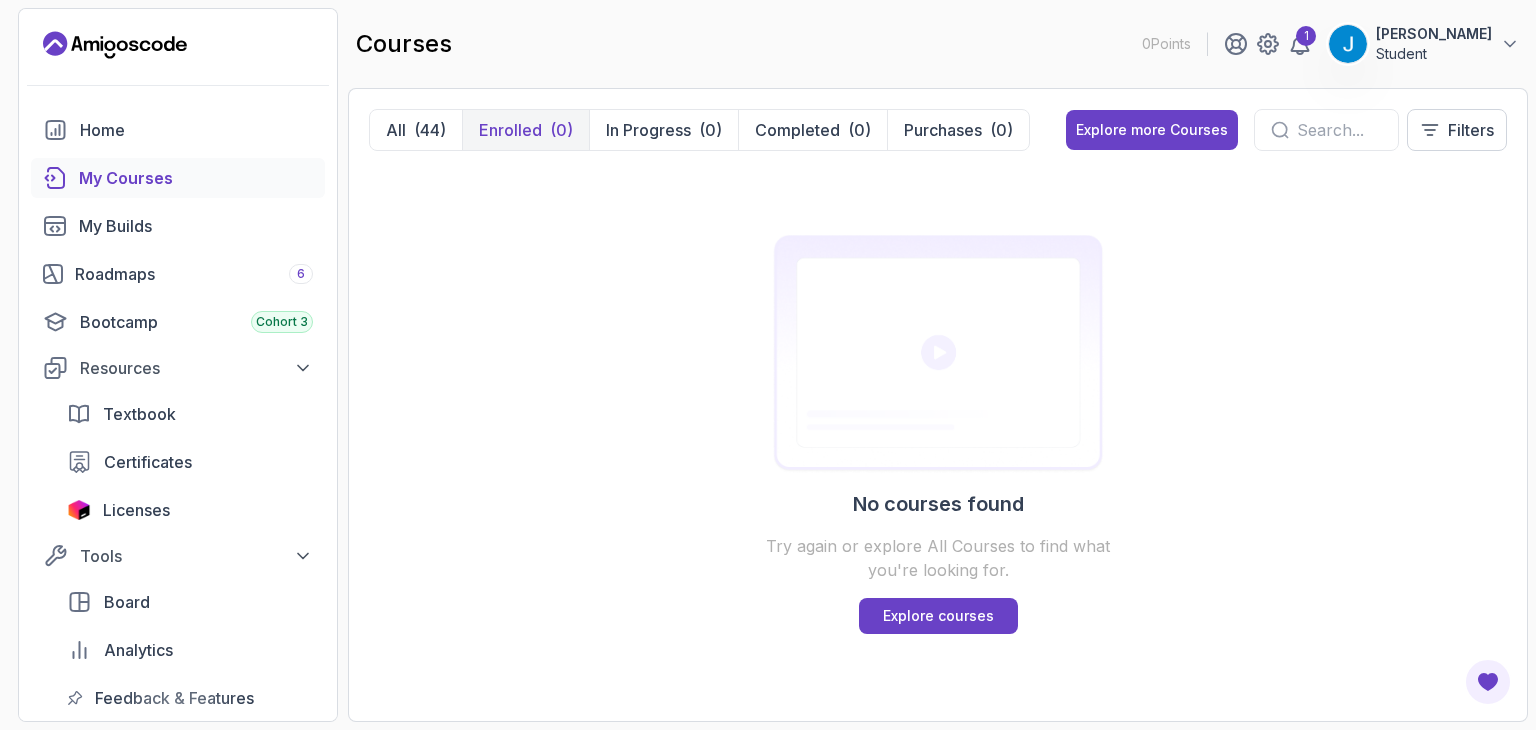 click on "Enrolled" at bounding box center (510, 130) 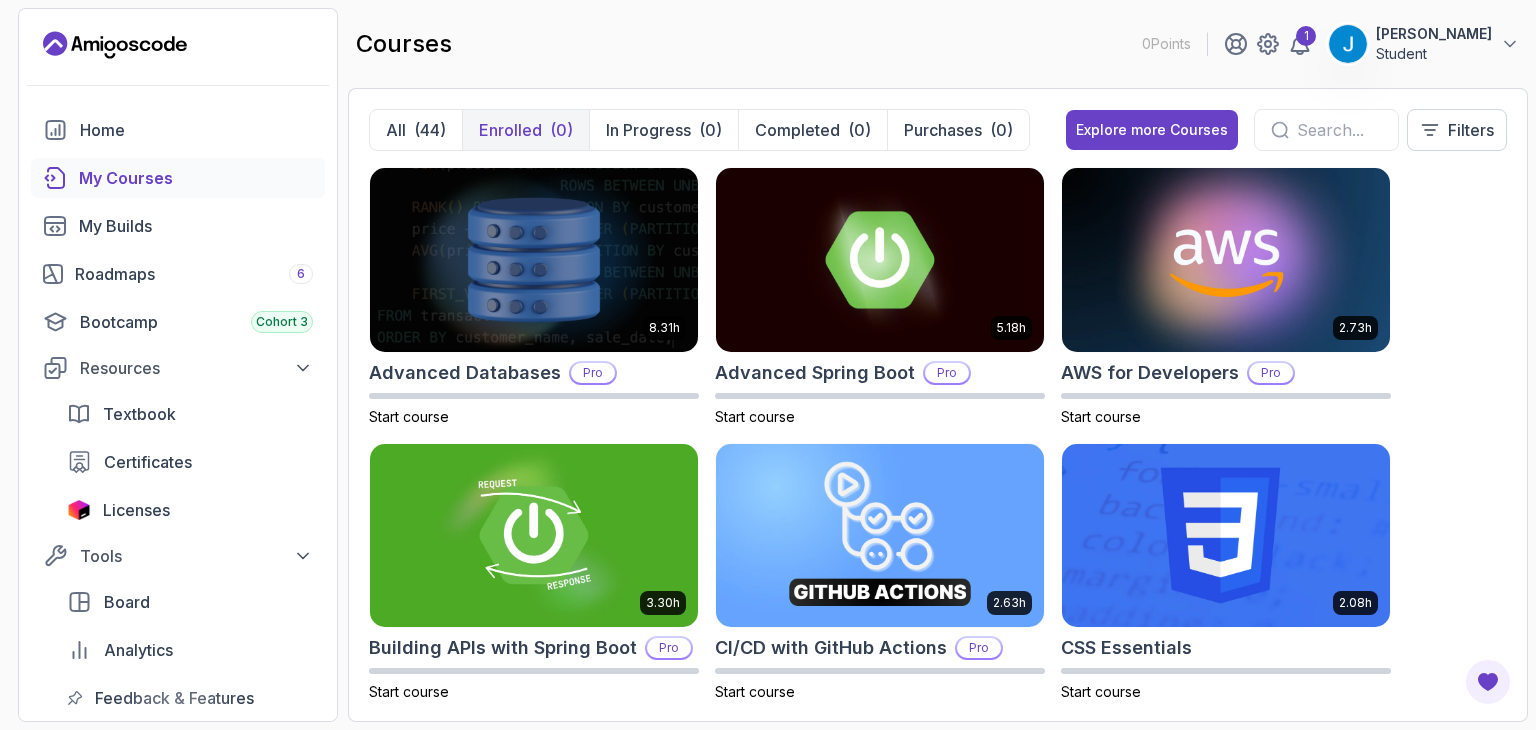 click on "Enrolled" at bounding box center (510, 130) 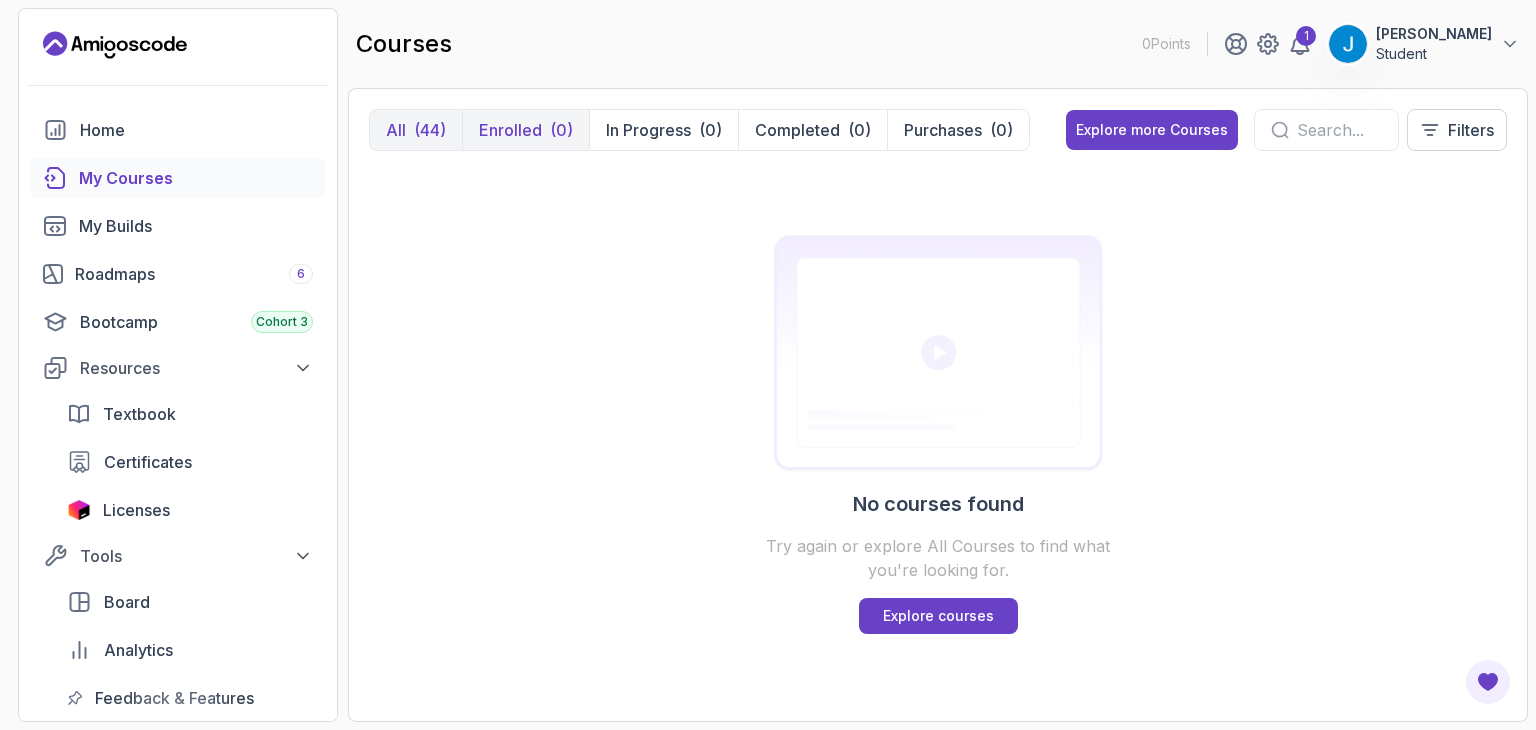 click on "(44)" at bounding box center [430, 130] 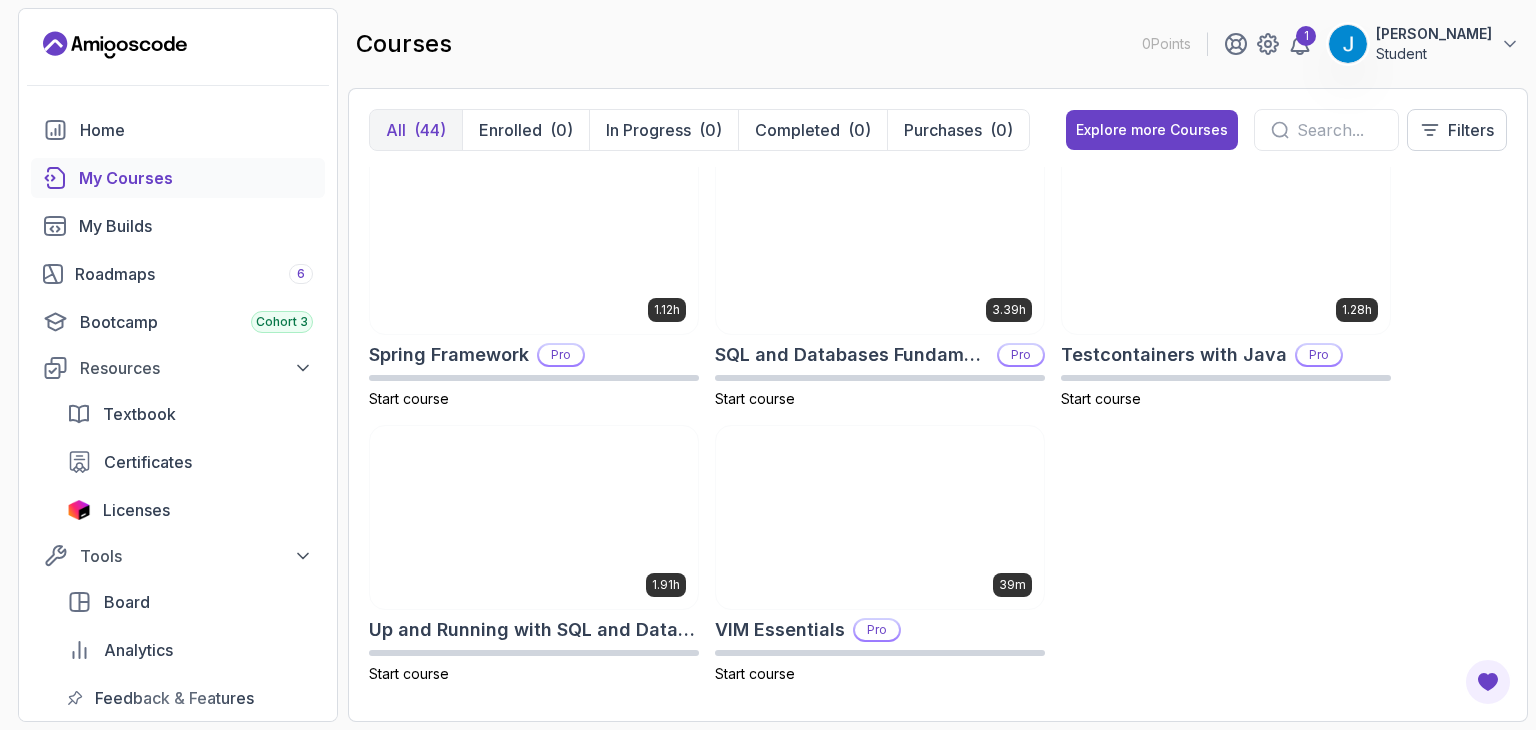 scroll, scrollTop: 3608, scrollLeft: 0, axis: vertical 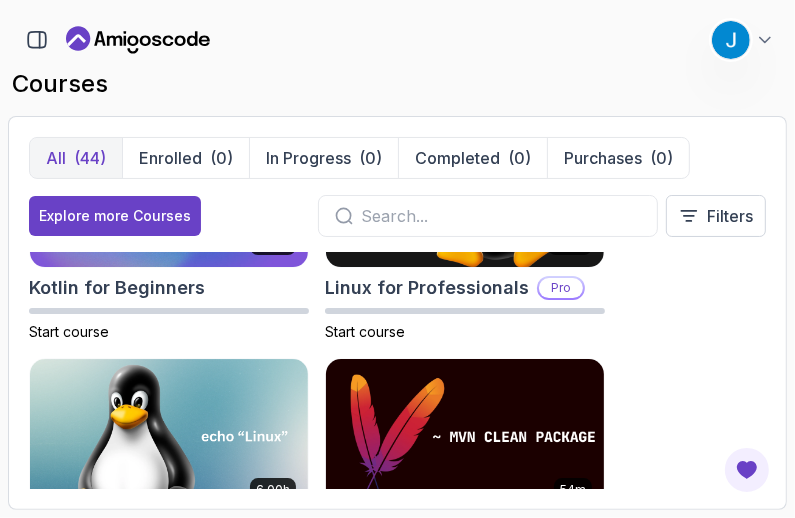 click at bounding box center [465, 436] 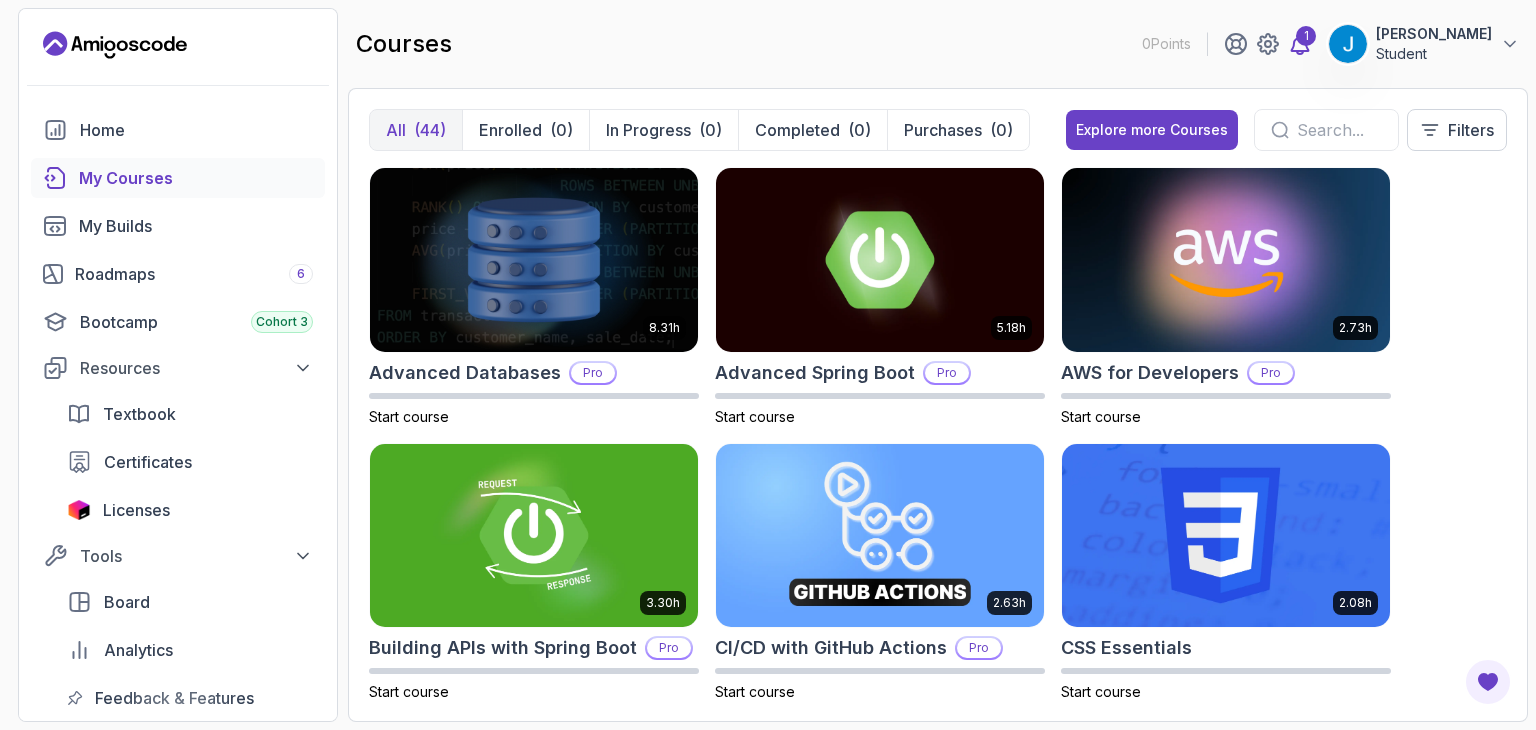 click 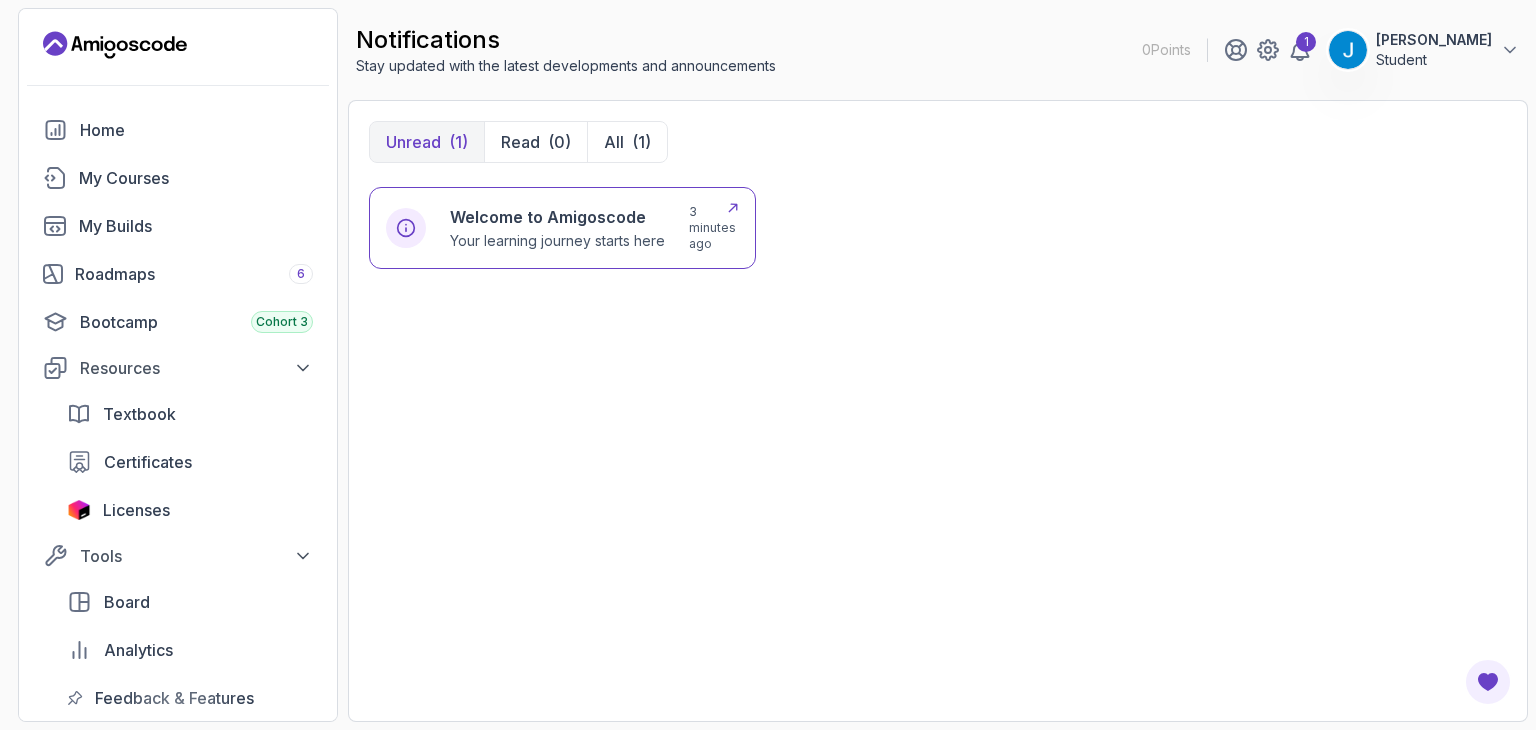 click on "Welcome to Amigoscode" at bounding box center (557, 217) 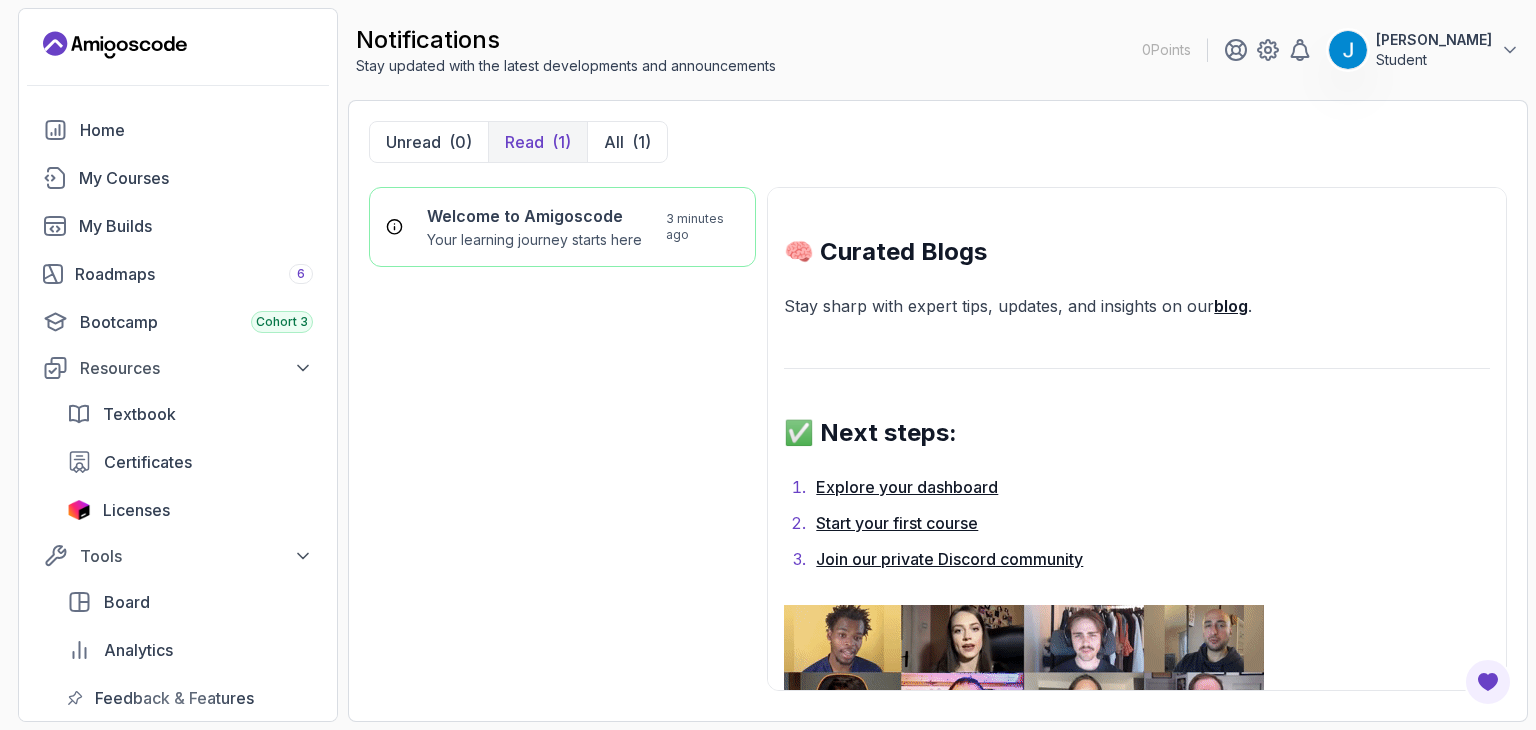 scroll, scrollTop: 1686, scrollLeft: 0, axis: vertical 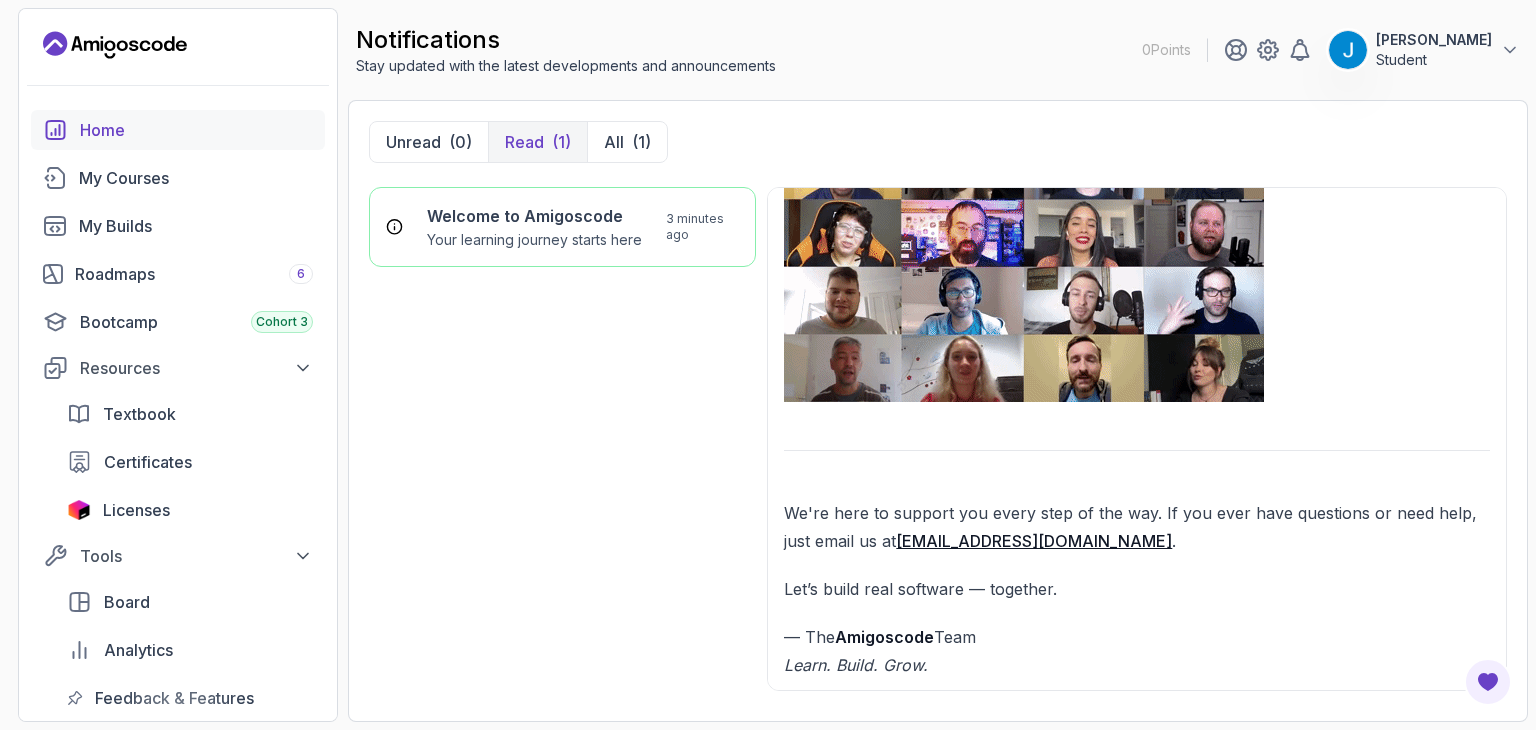 click on "Home" at bounding box center (178, 130) 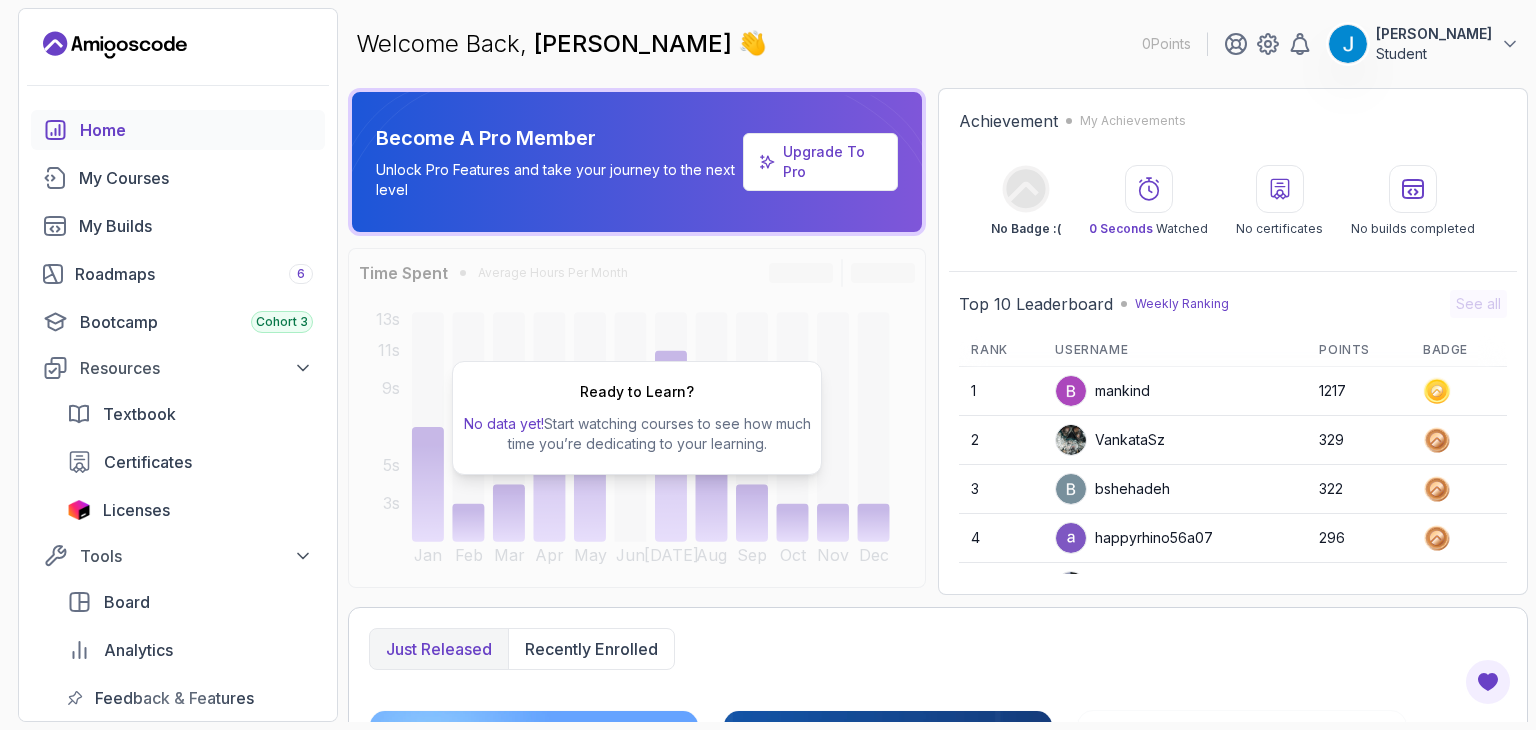 scroll, scrollTop: 500, scrollLeft: 0, axis: vertical 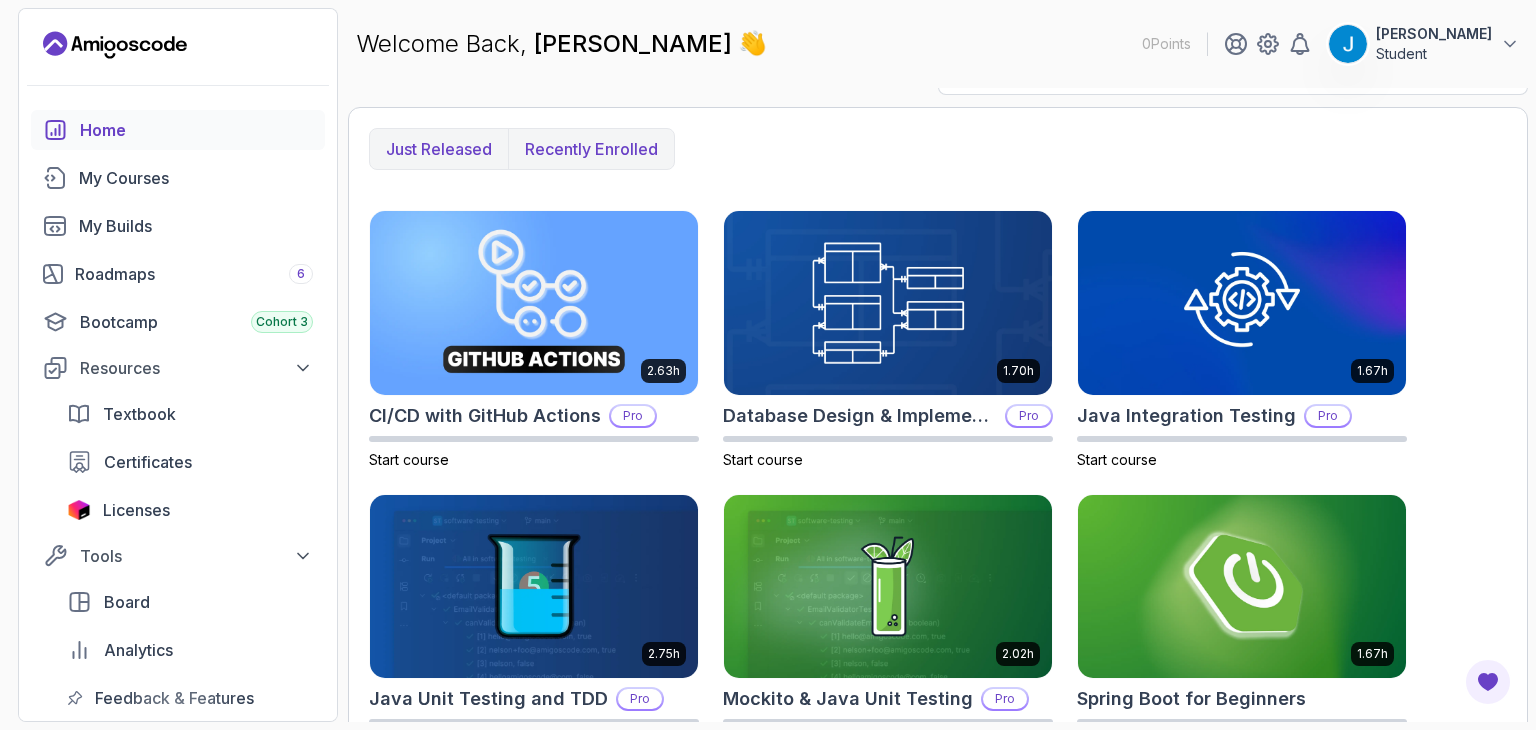 click on "Recently enrolled" at bounding box center [591, 149] 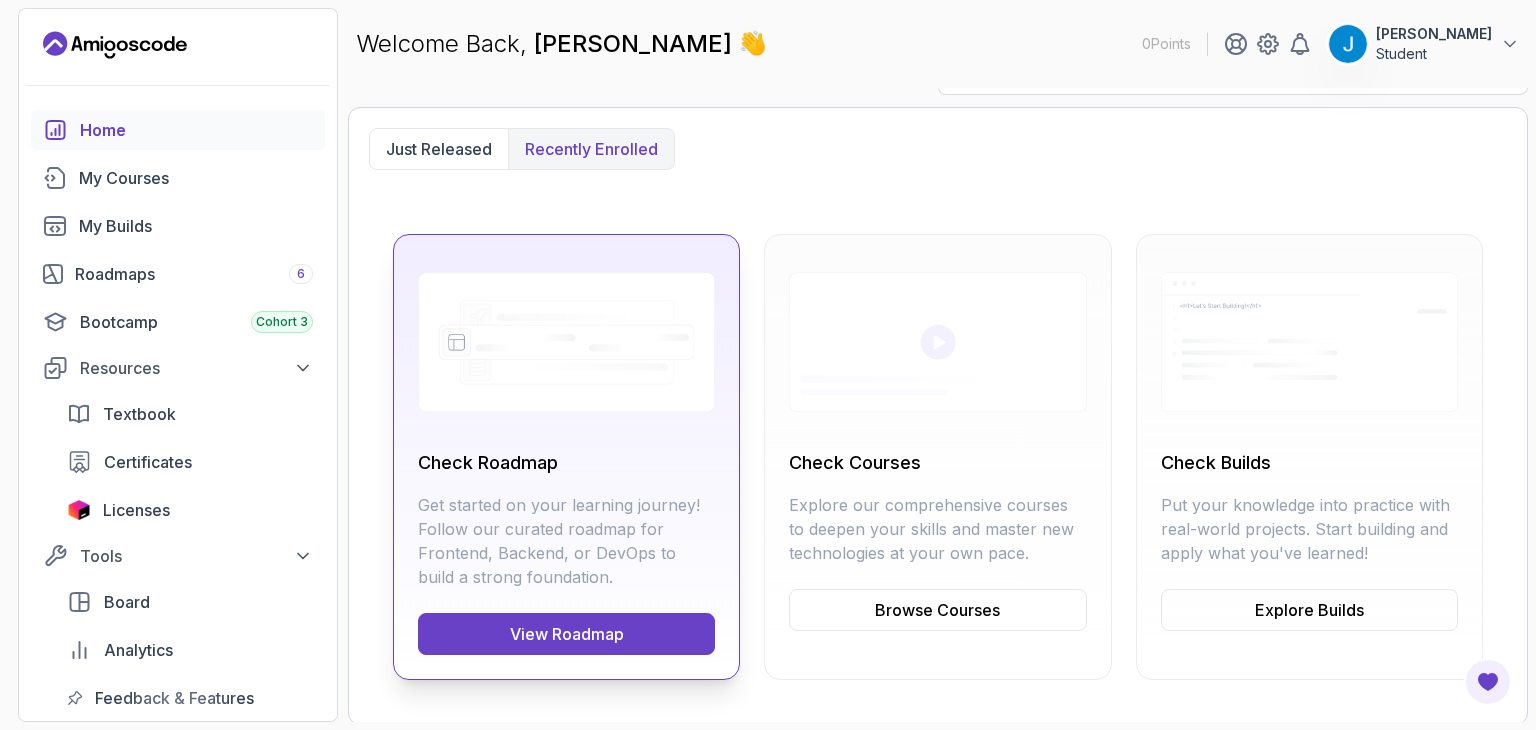 scroll, scrollTop: 501, scrollLeft: 0, axis: vertical 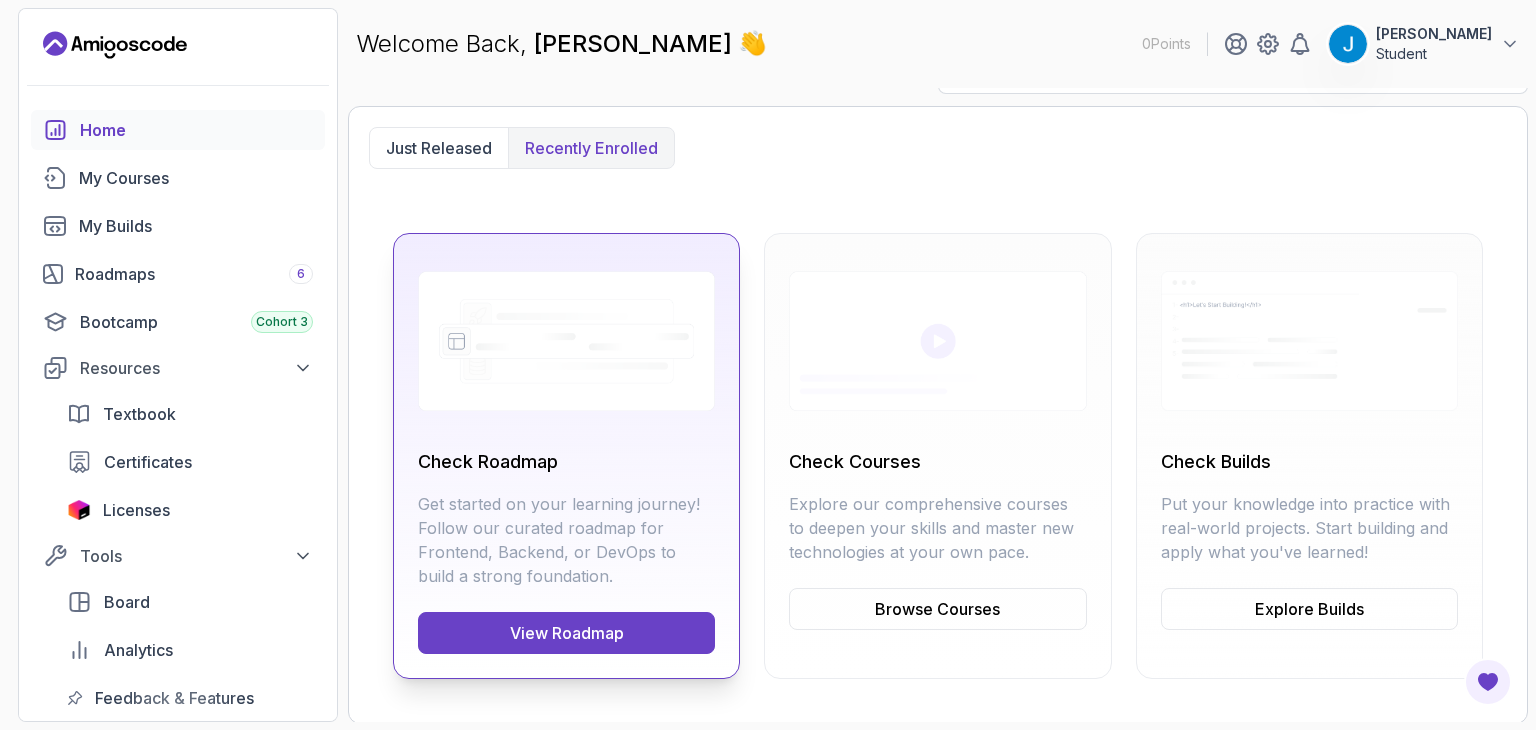 click on "View Roadmap" at bounding box center [566, 633] 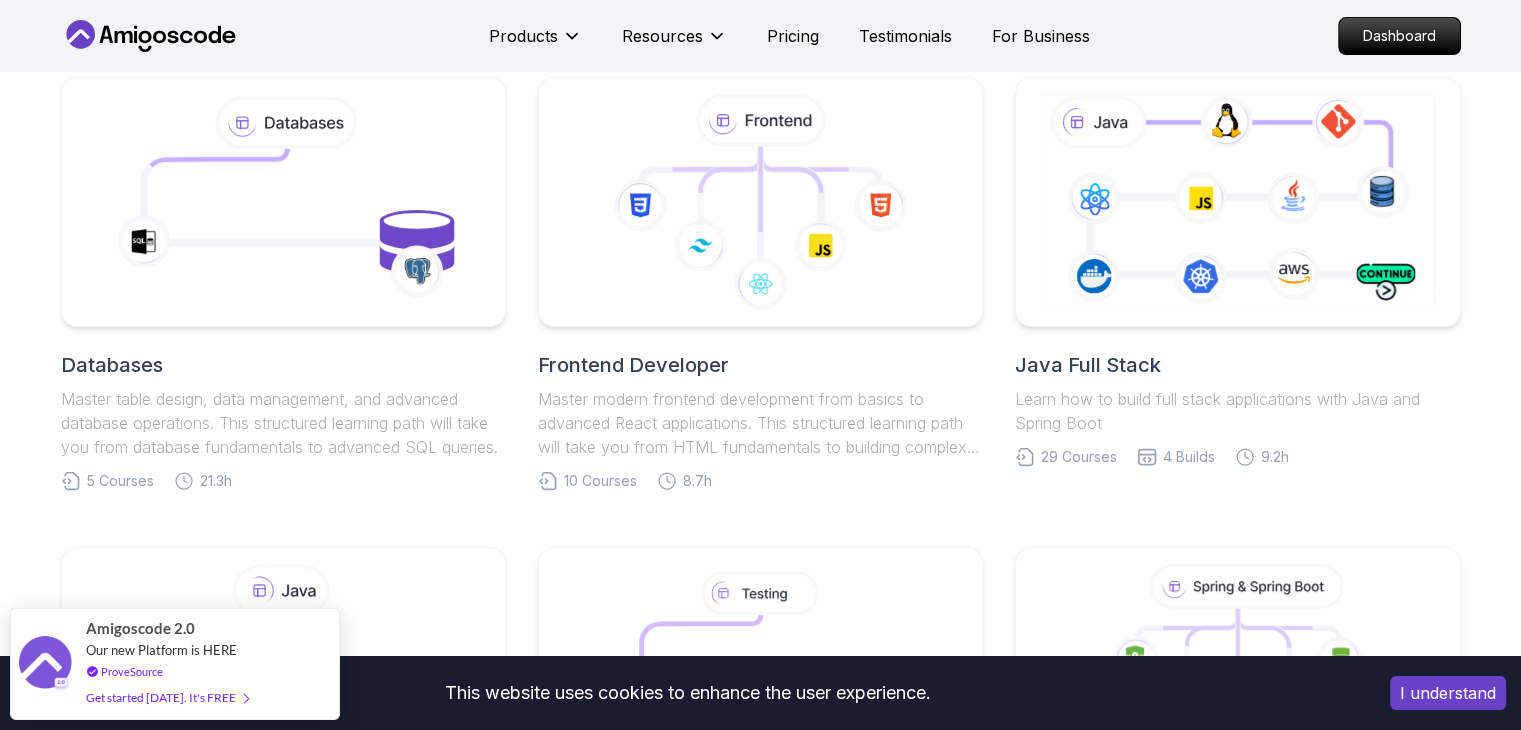 scroll, scrollTop: 0, scrollLeft: 0, axis: both 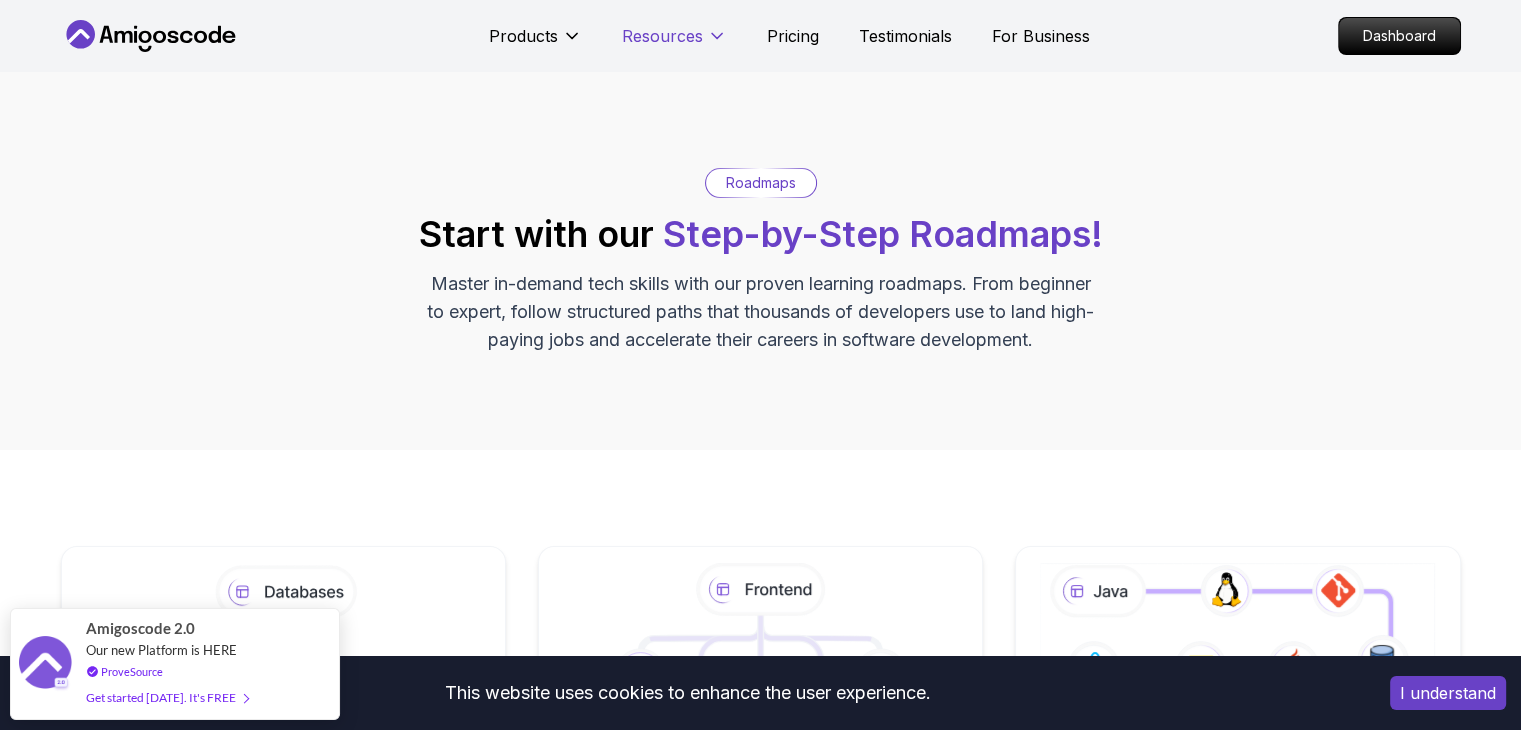 click on "Resources" at bounding box center [662, 36] 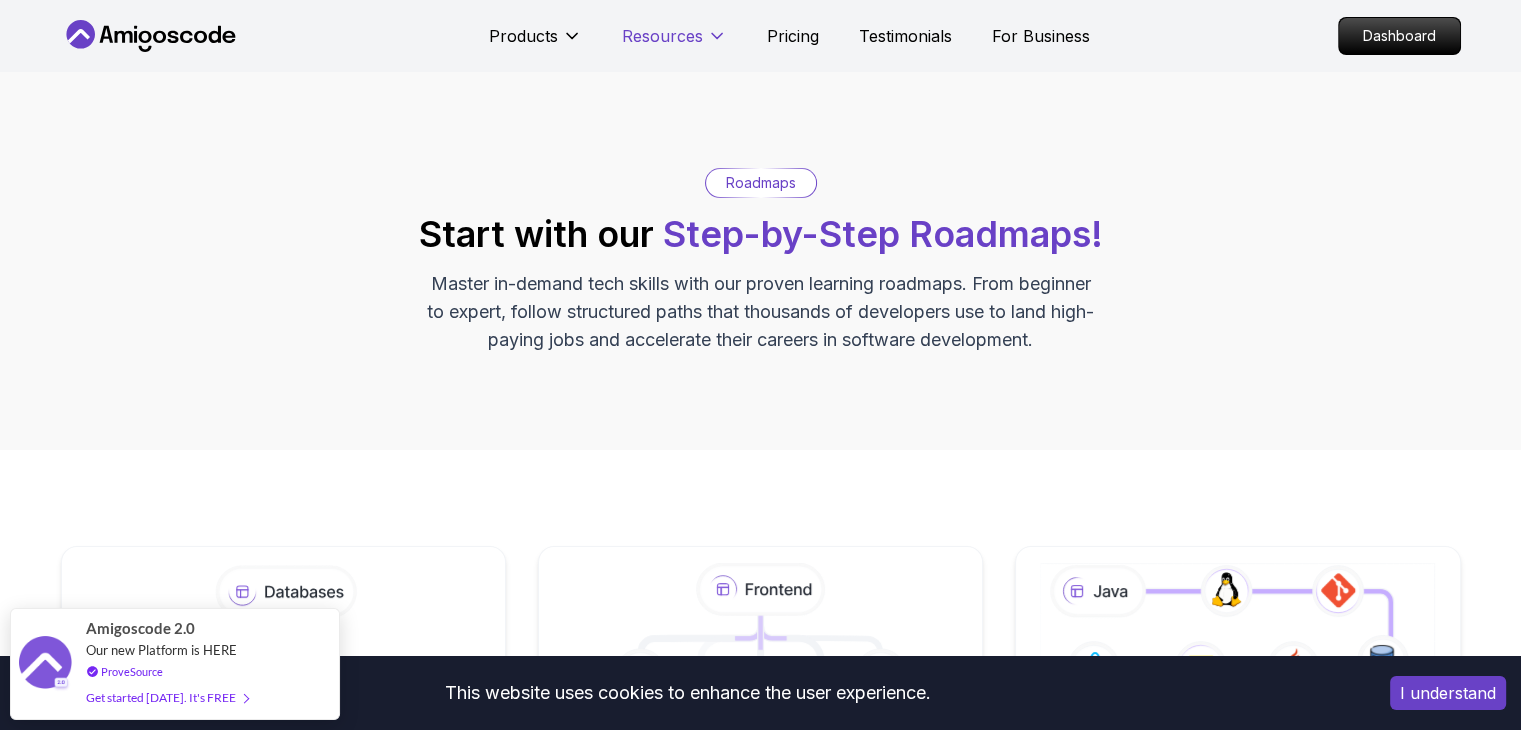click on "Resources" at bounding box center (674, 44) 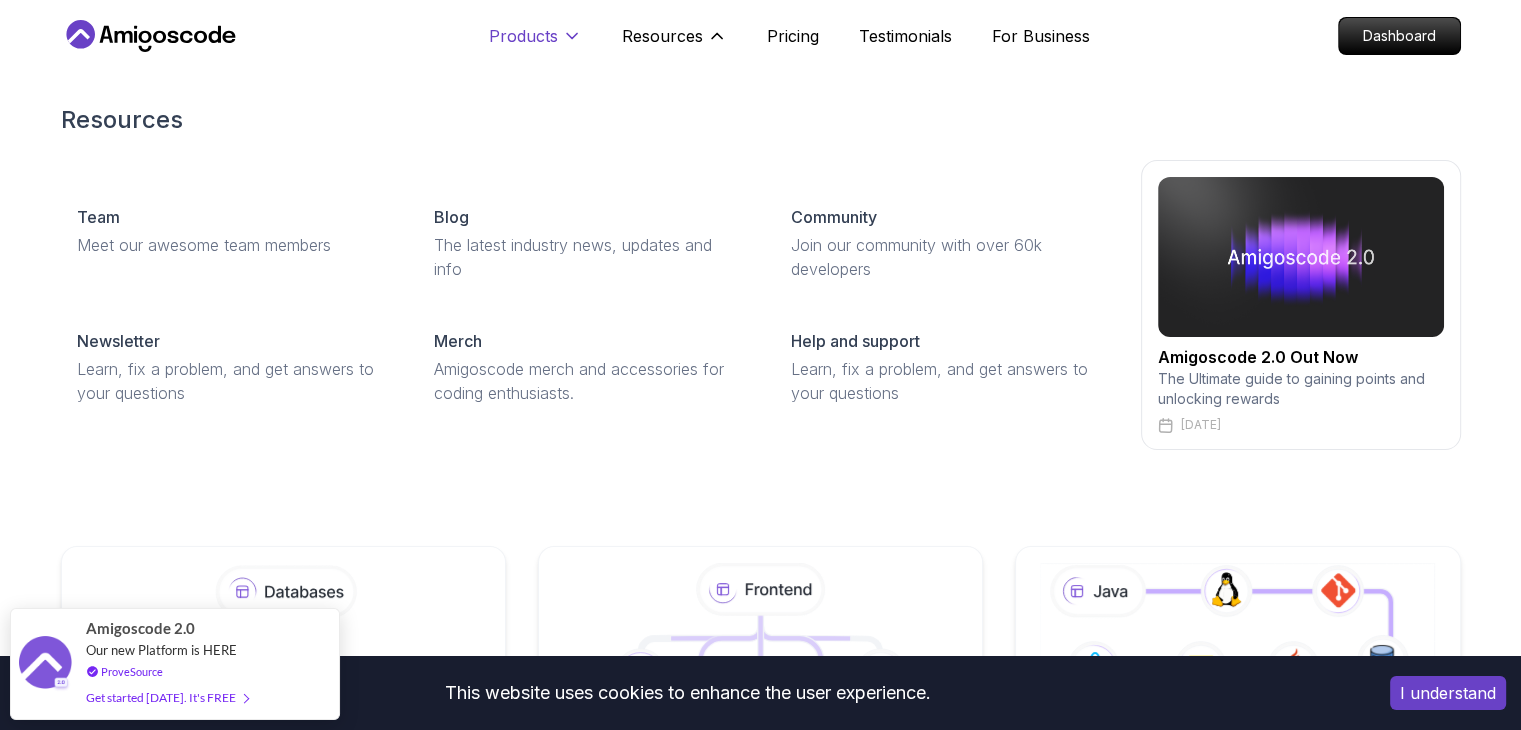 click on "Products" at bounding box center [523, 36] 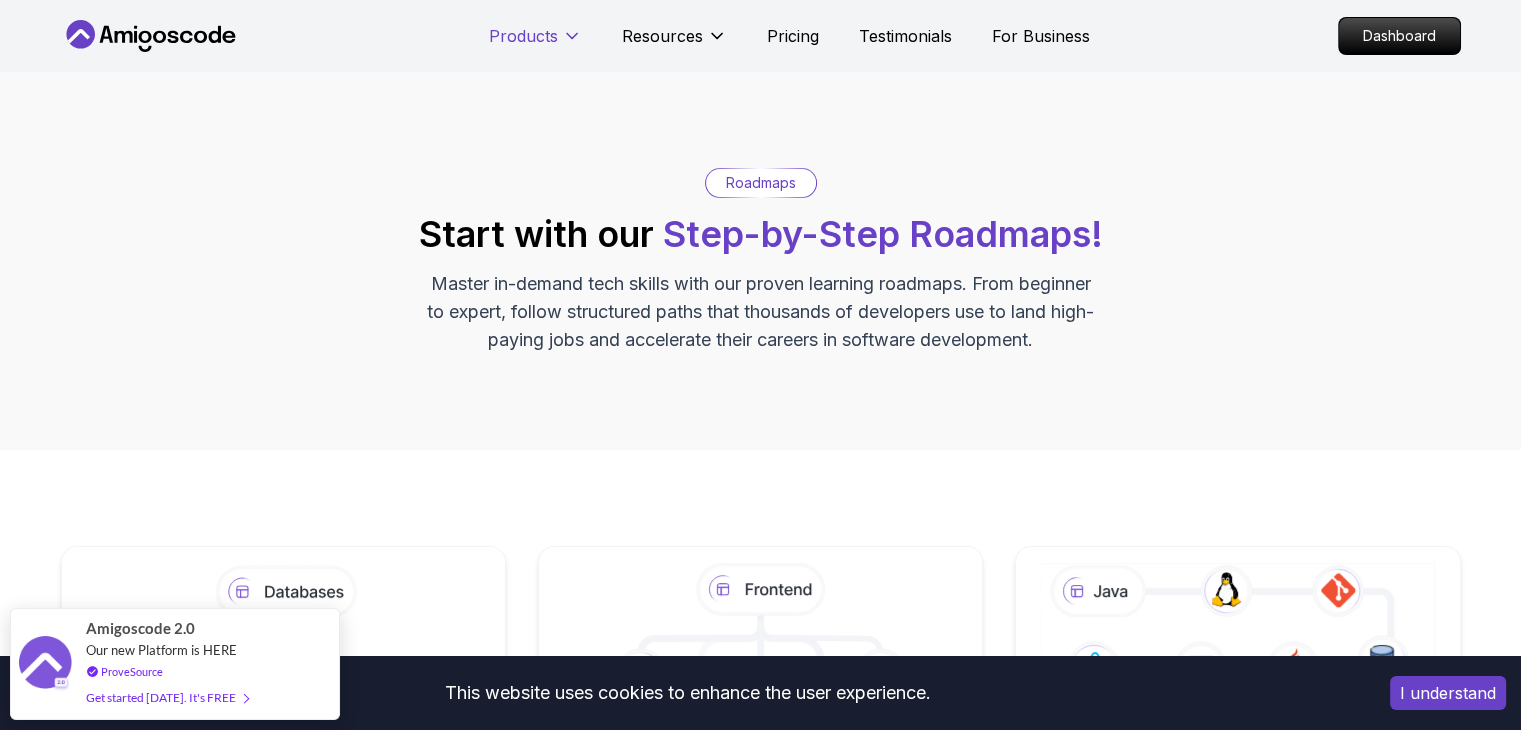 click 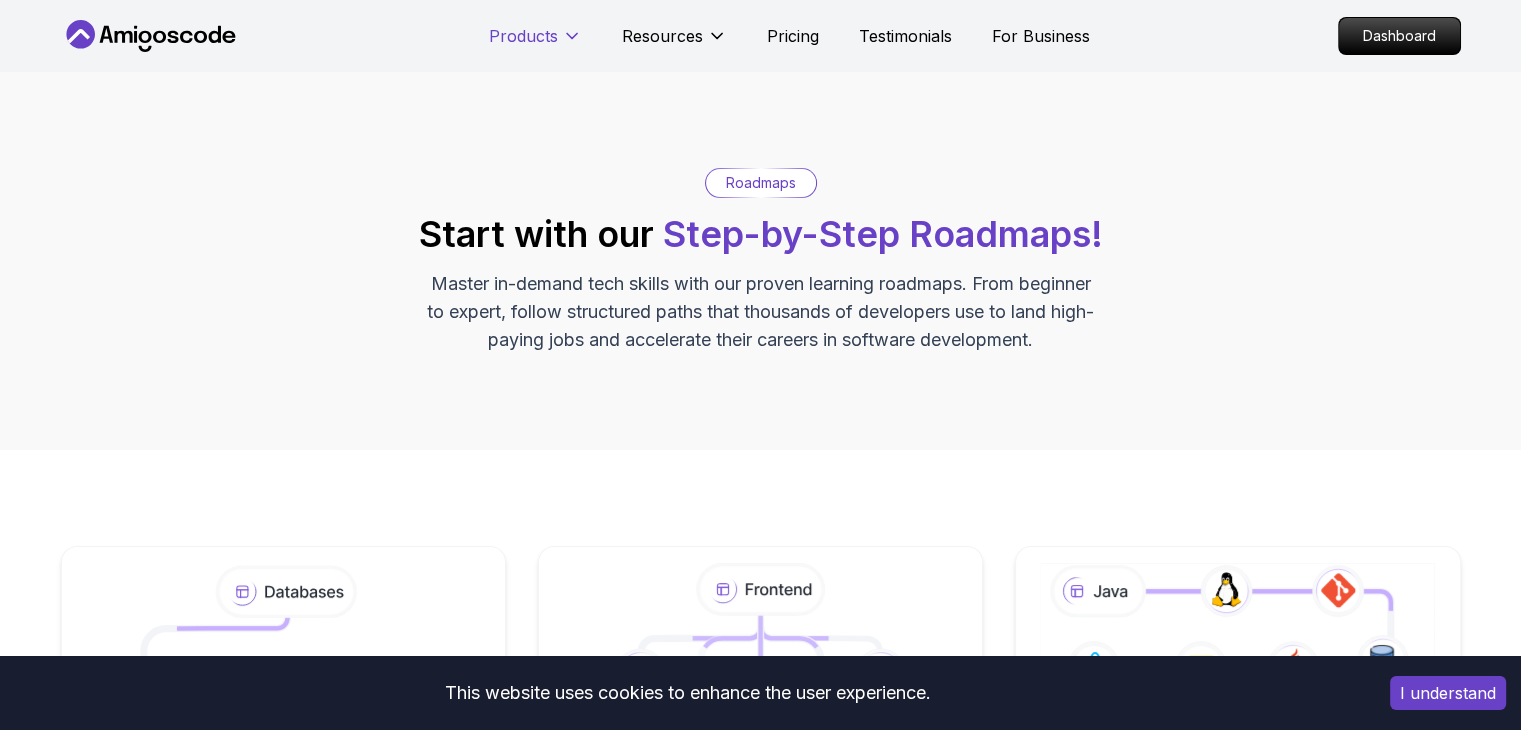 click 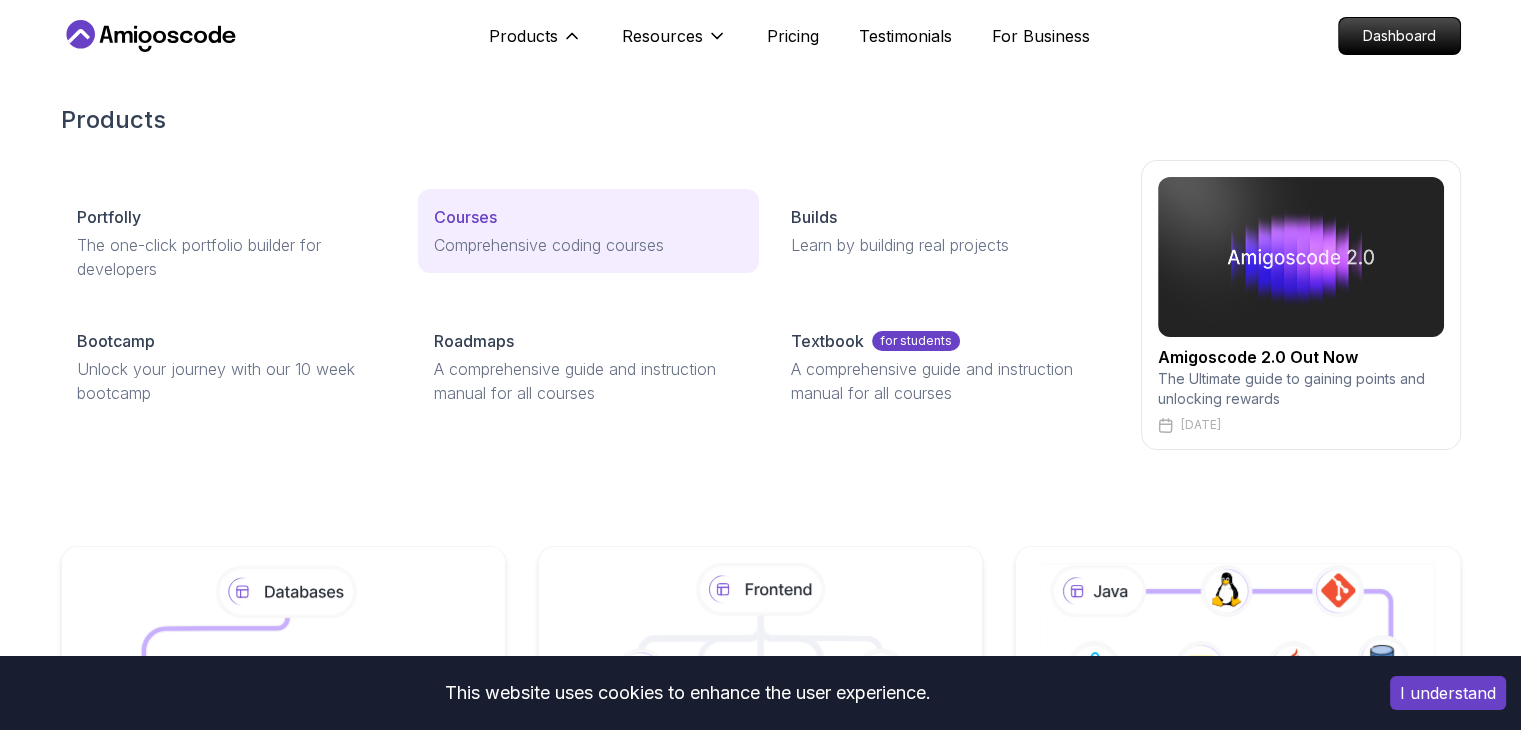 click on "Comprehensive coding courses" at bounding box center [588, 245] 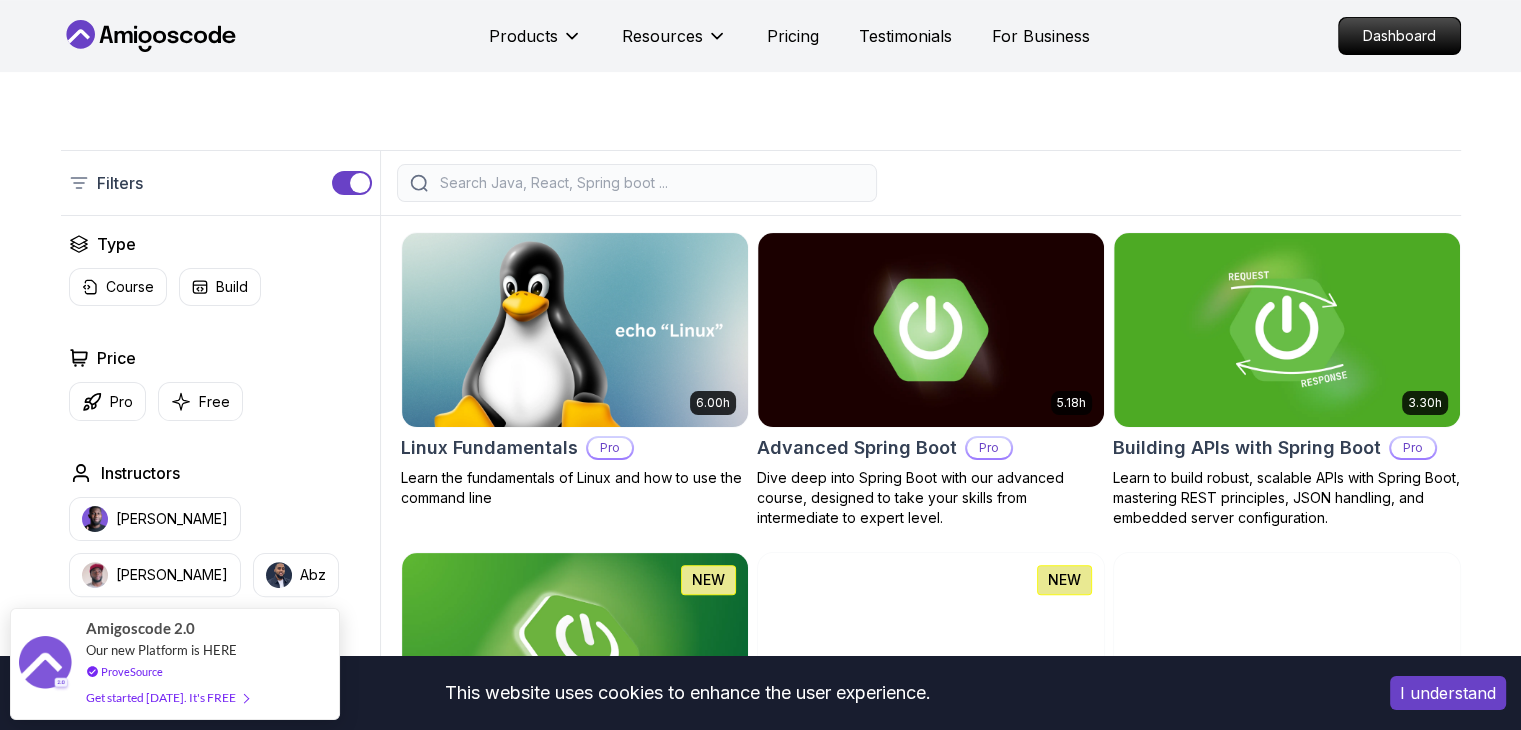scroll, scrollTop: 400, scrollLeft: 0, axis: vertical 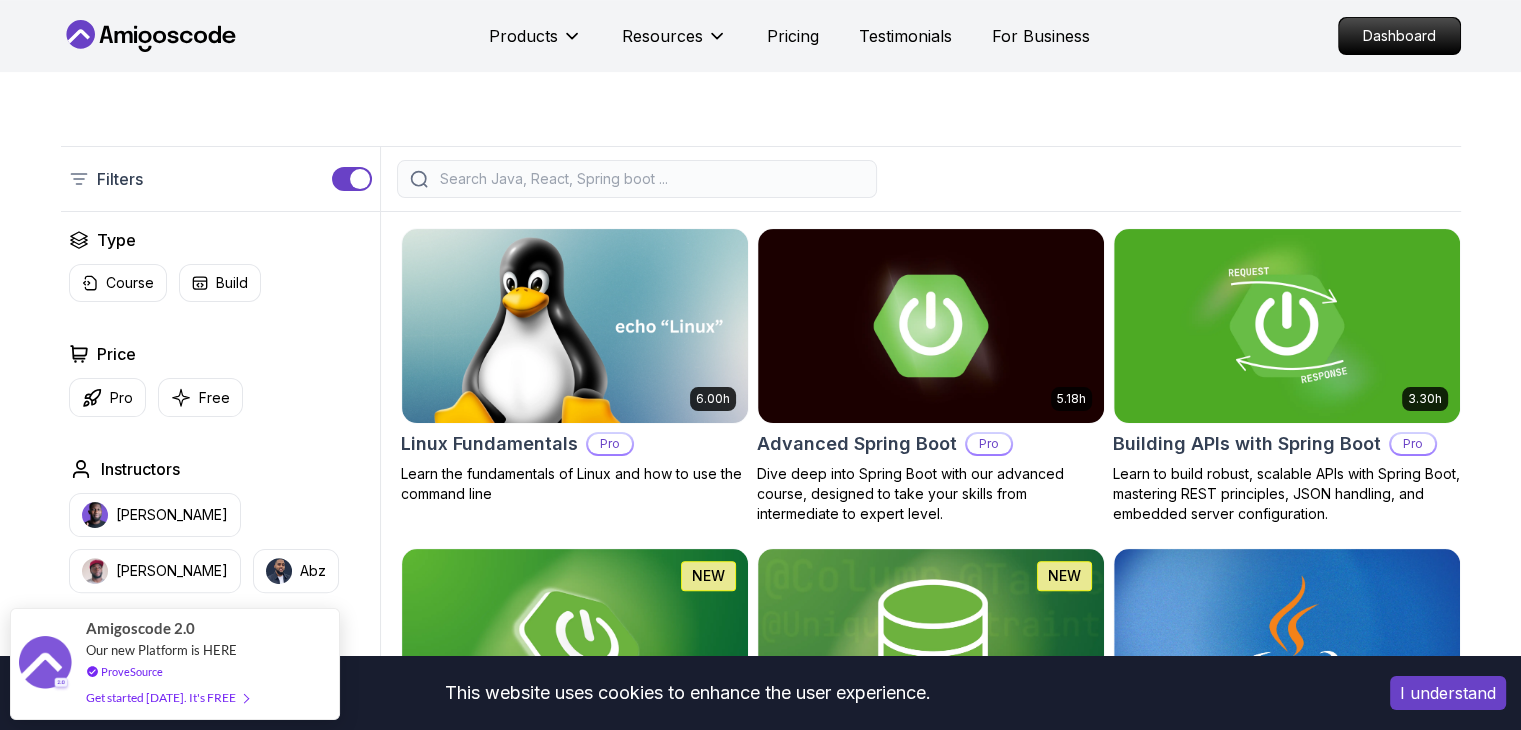 click at bounding box center (650, 179) 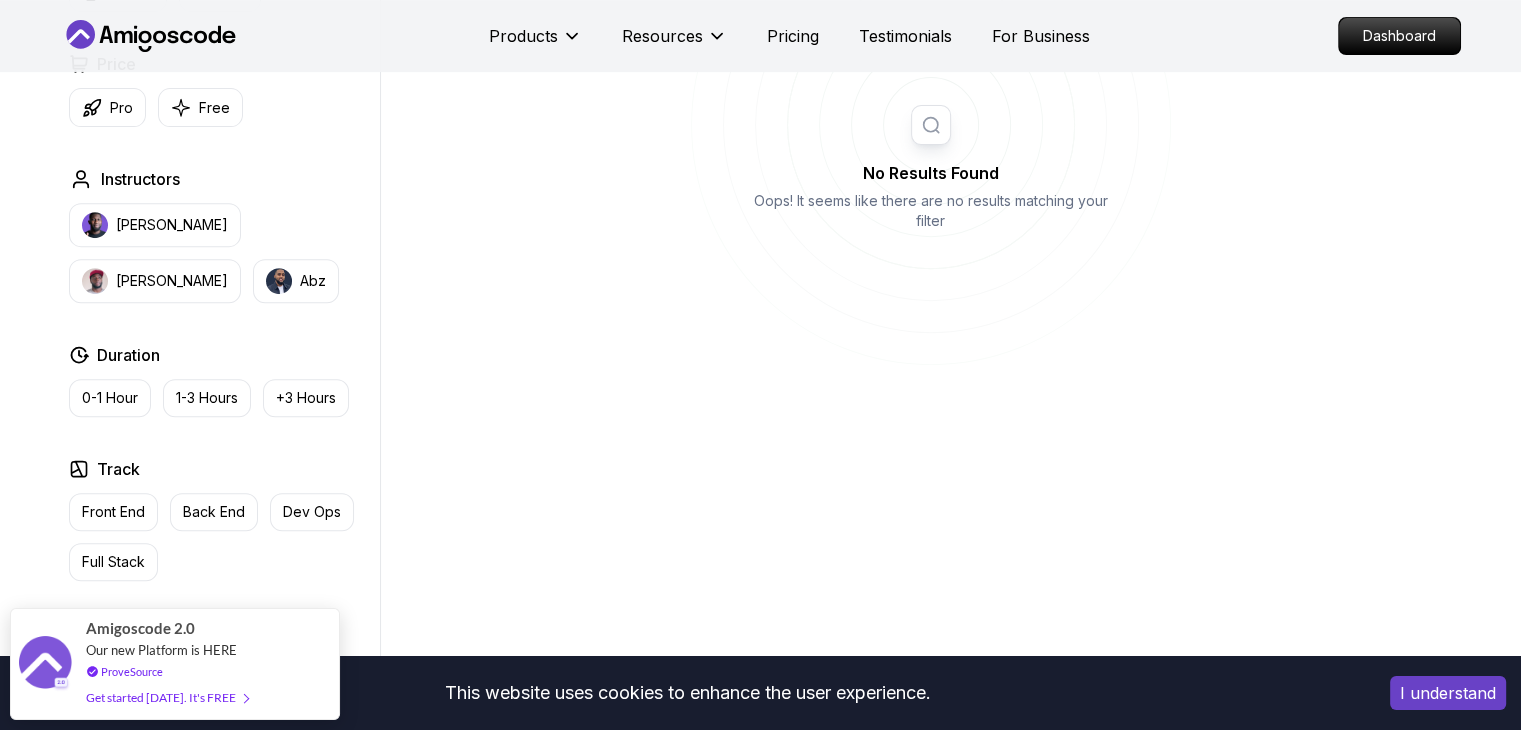 scroll, scrollTop: 800, scrollLeft: 0, axis: vertical 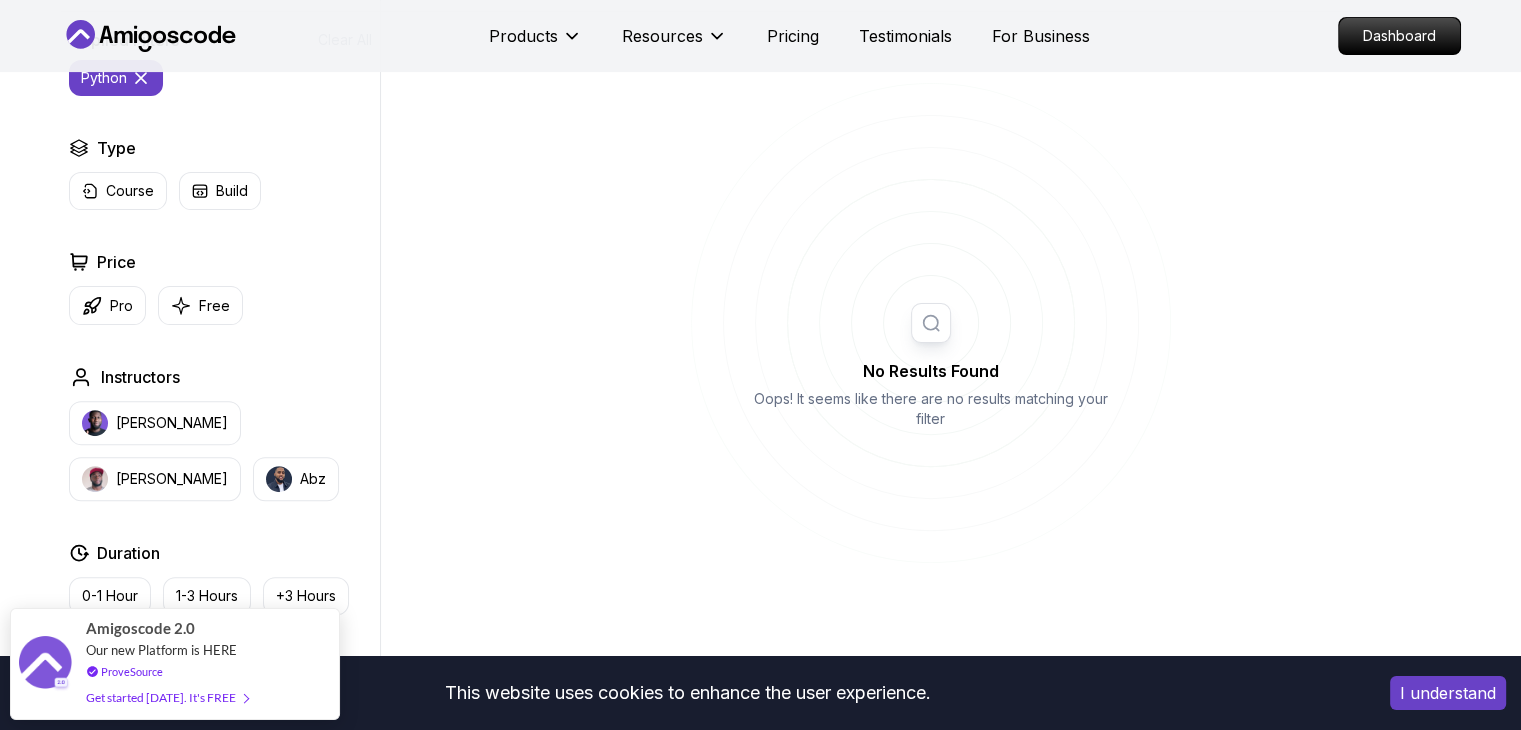 click on "Instructors" at bounding box center [140, 377] 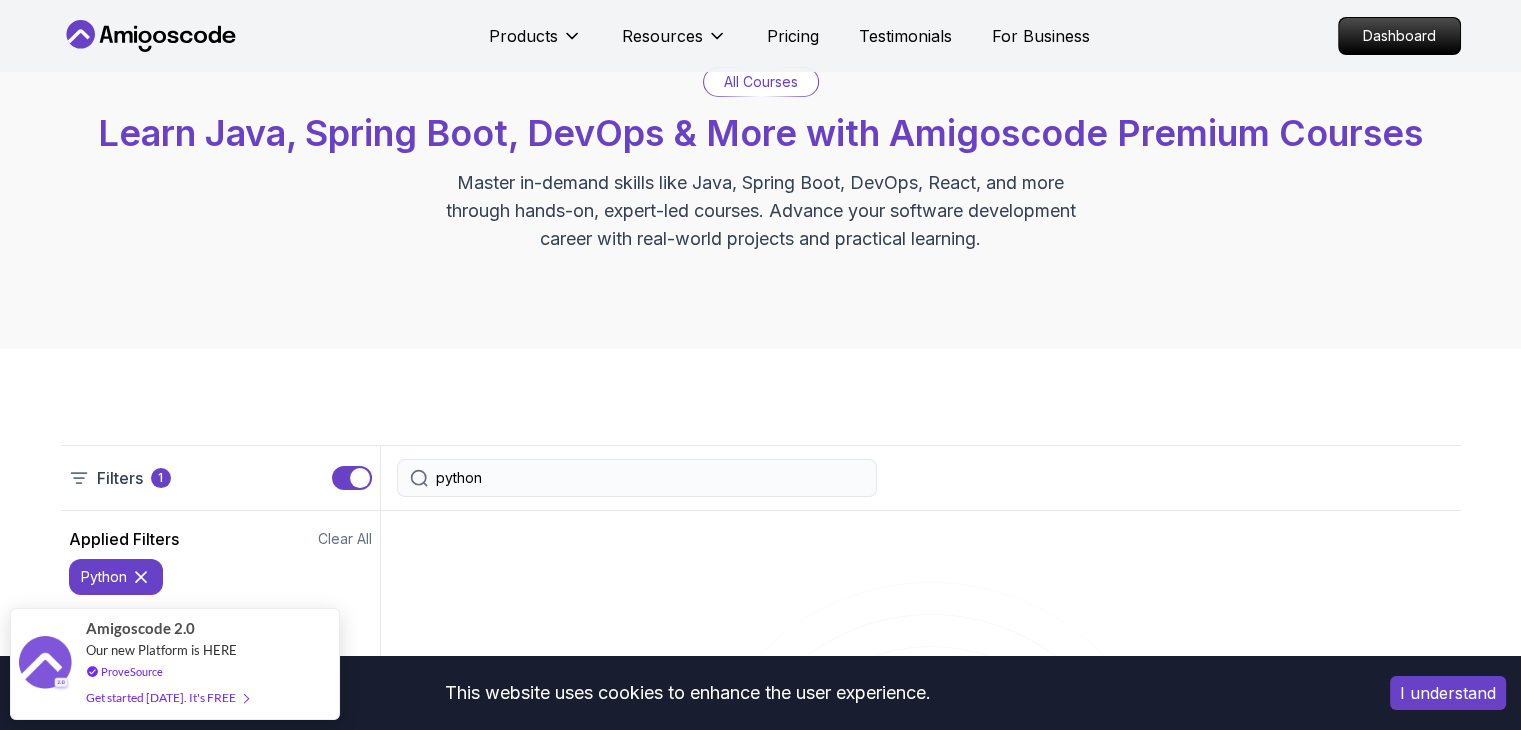 scroll, scrollTop: 200, scrollLeft: 0, axis: vertical 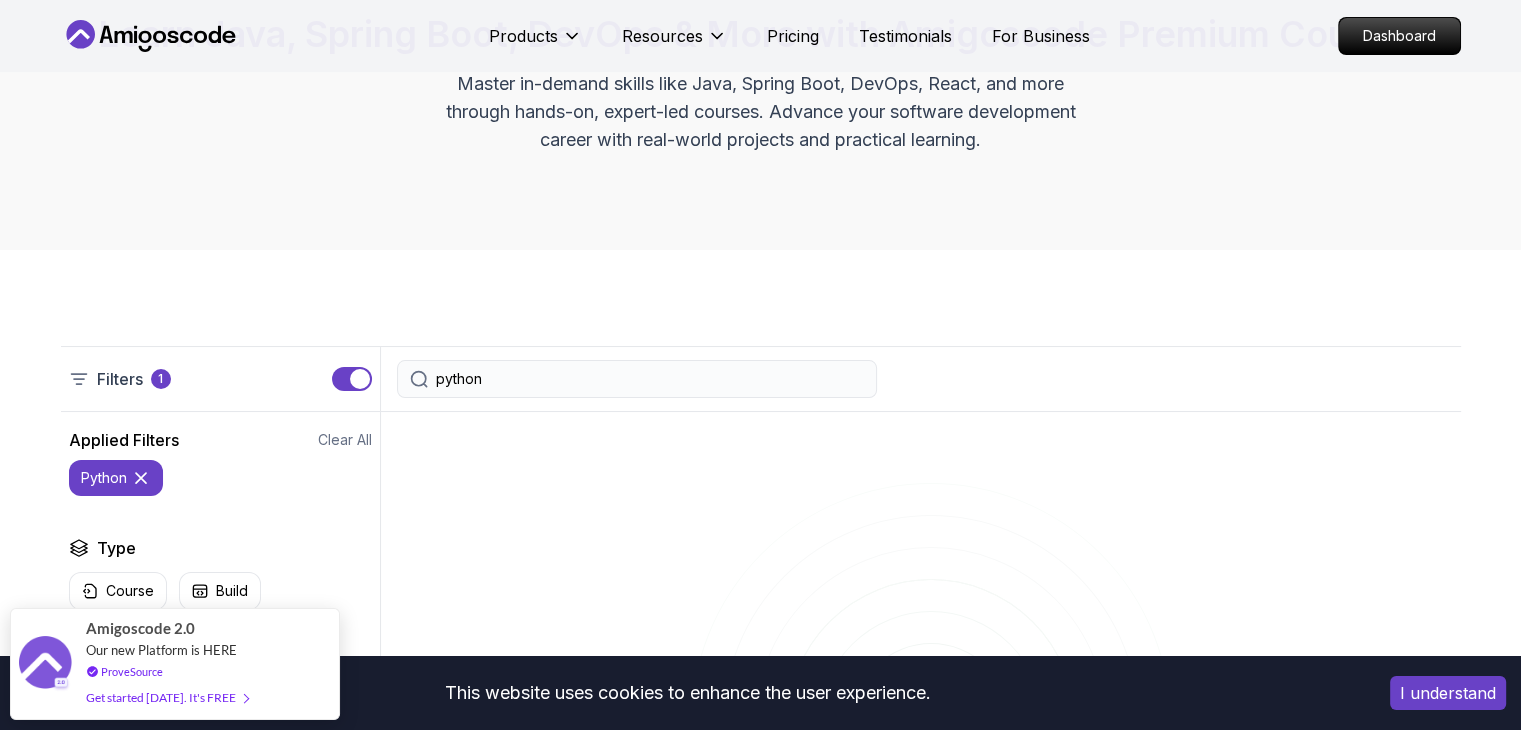 click on "python" at bounding box center [650, 379] 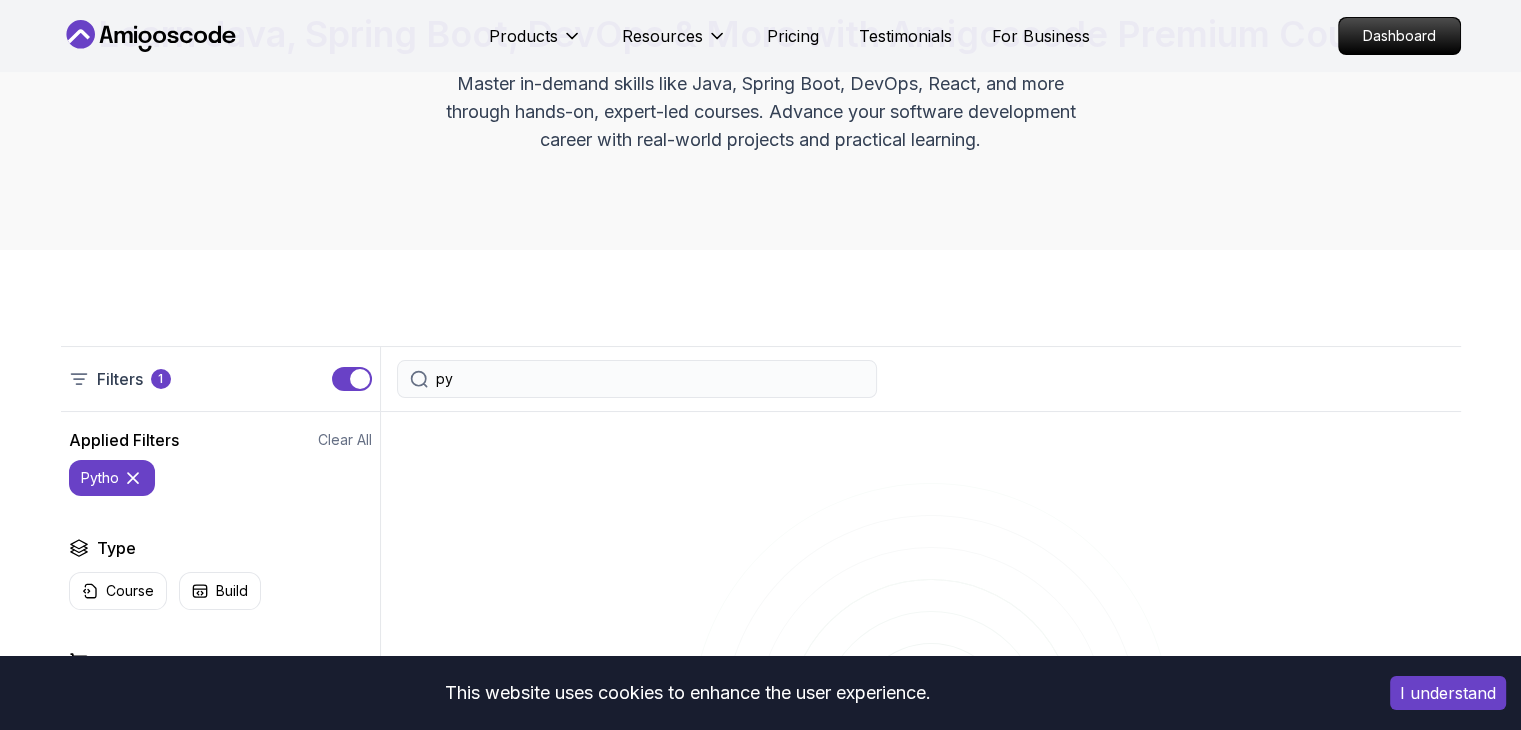 type on "p" 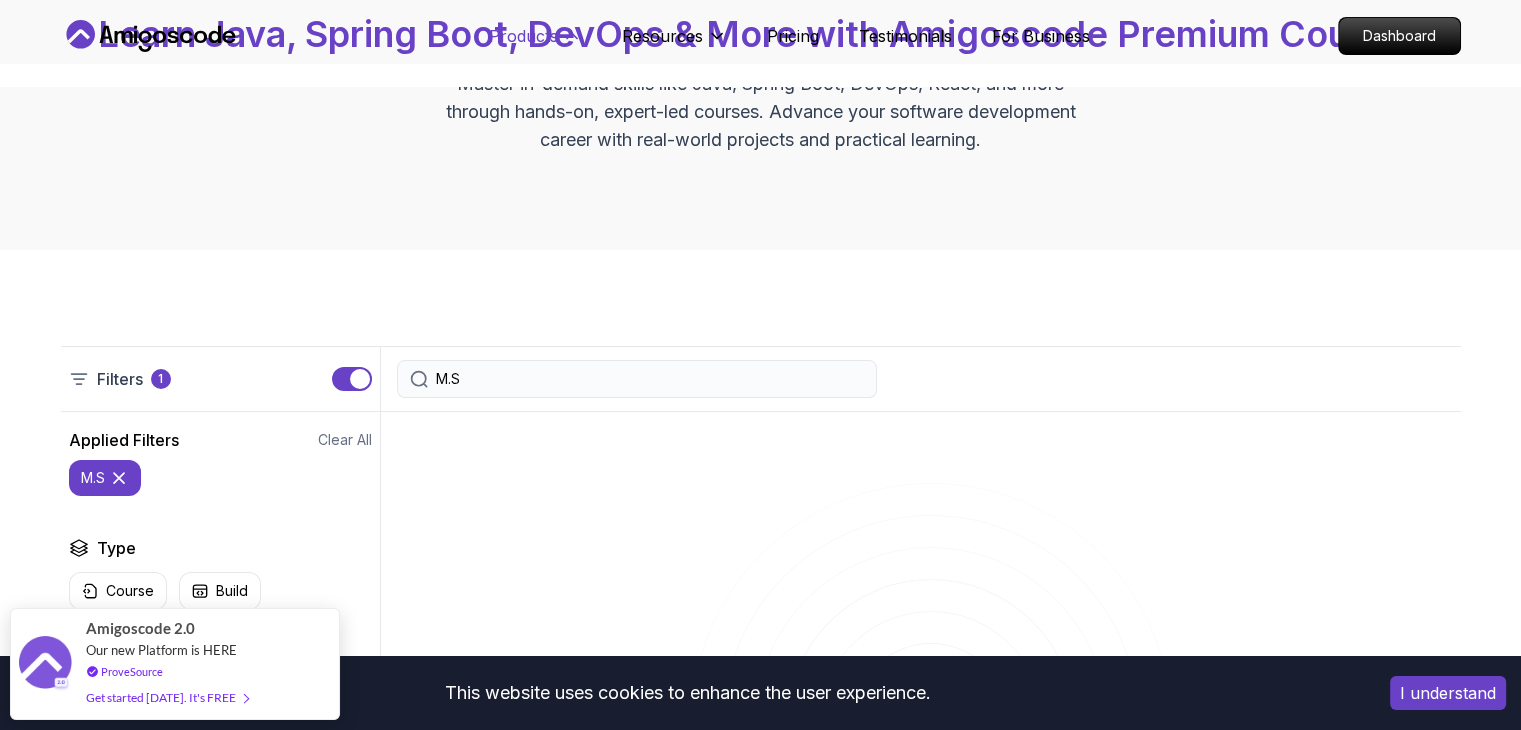type on "M.S" 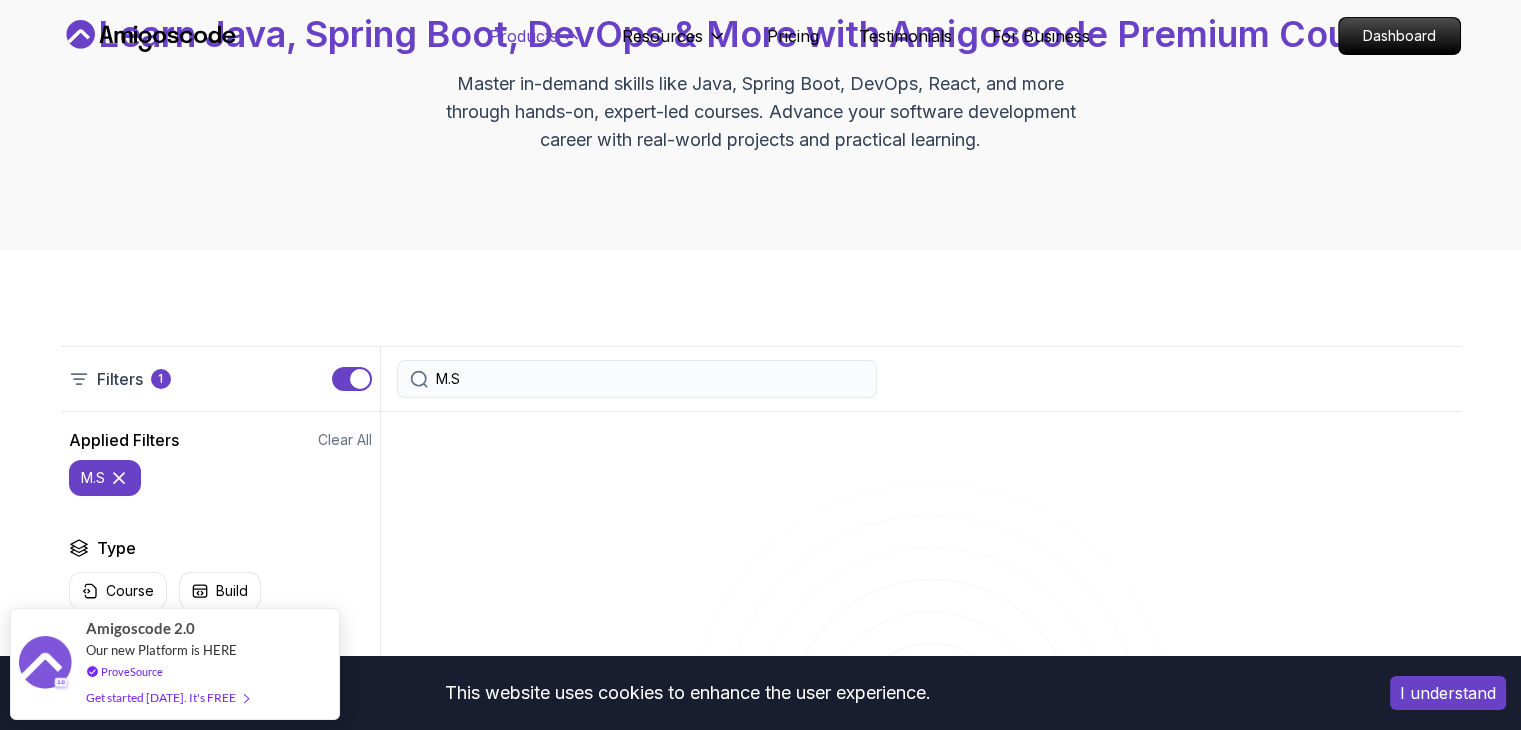 click 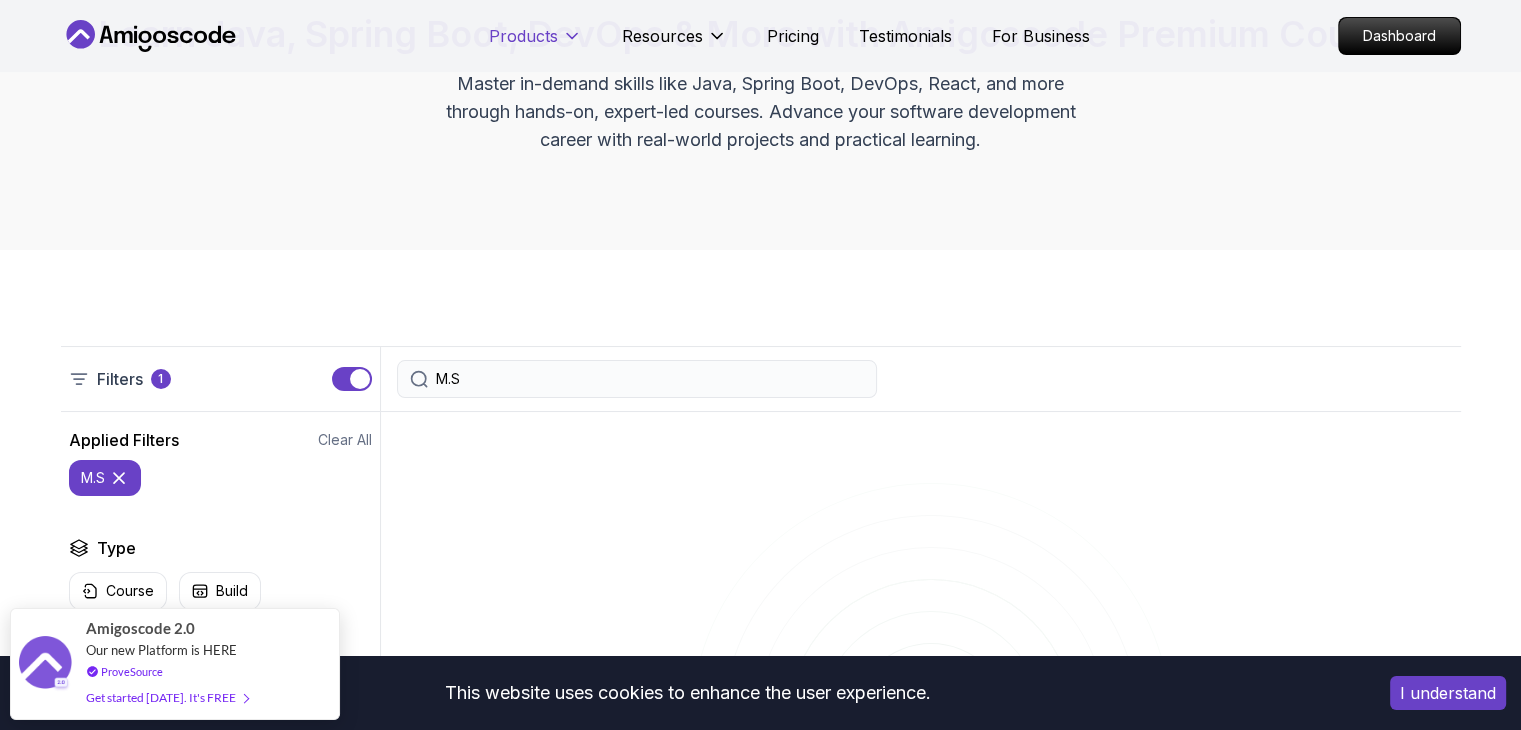 click 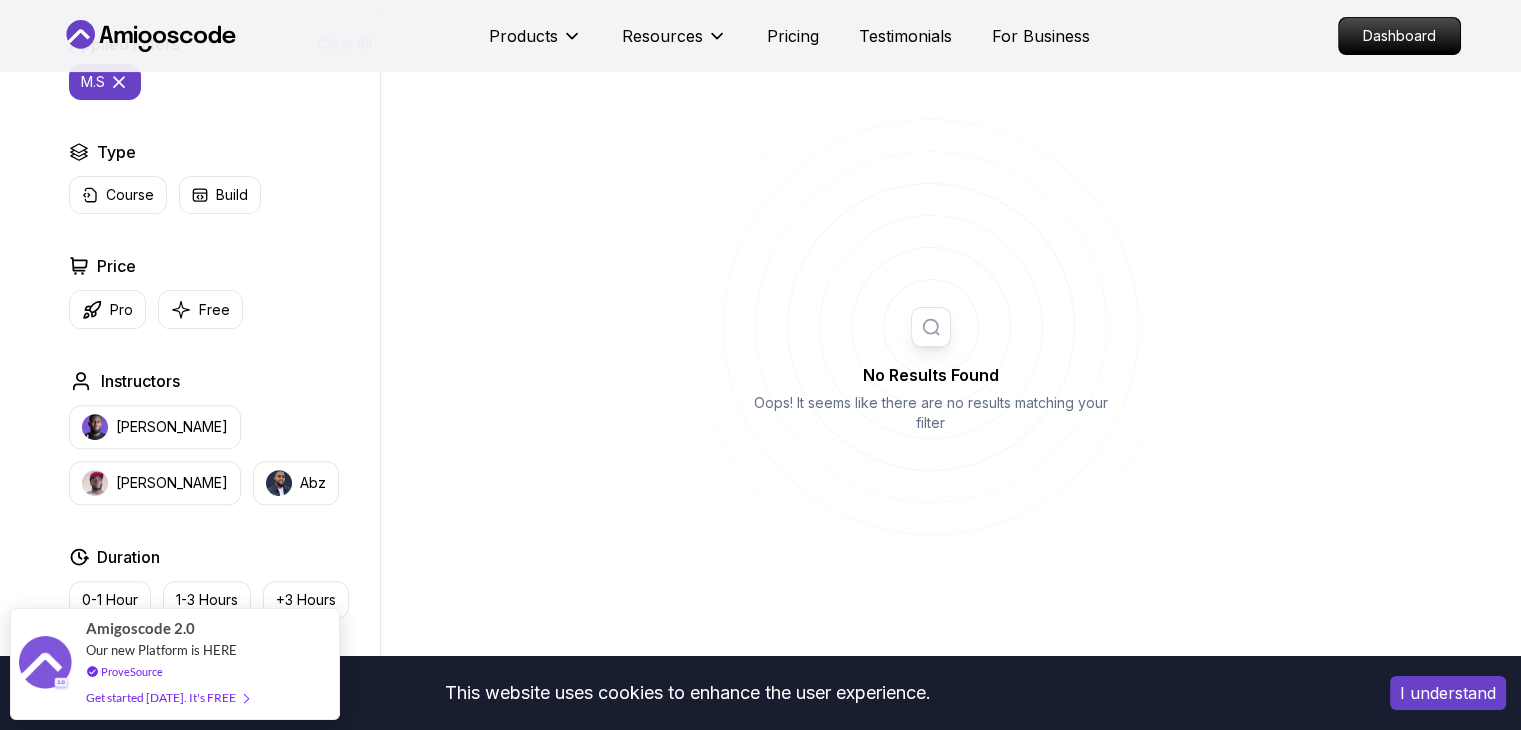 scroll, scrollTop: 700, scrollLeft: 0, axis: vertical 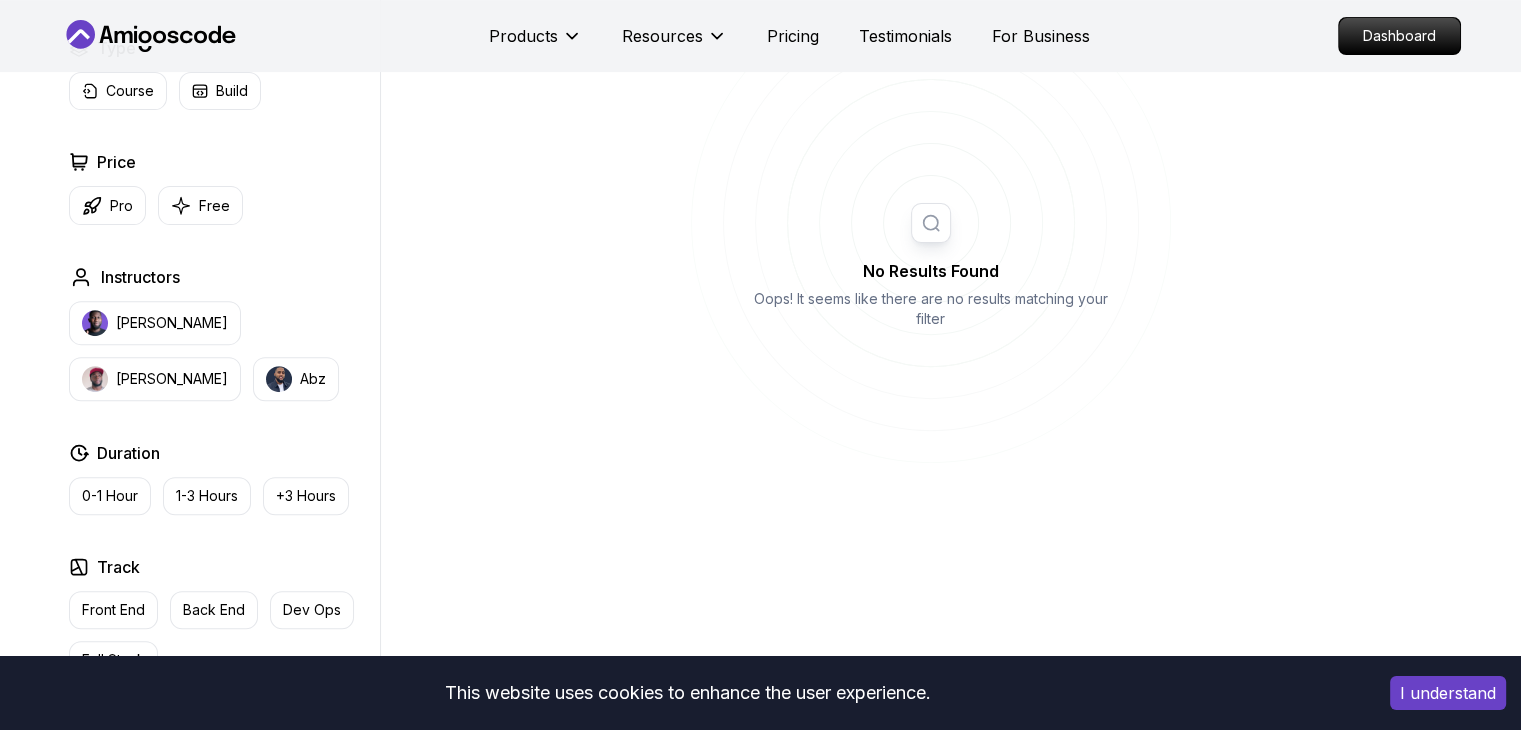 click on "Instructors" at bounding box center [140, 277] 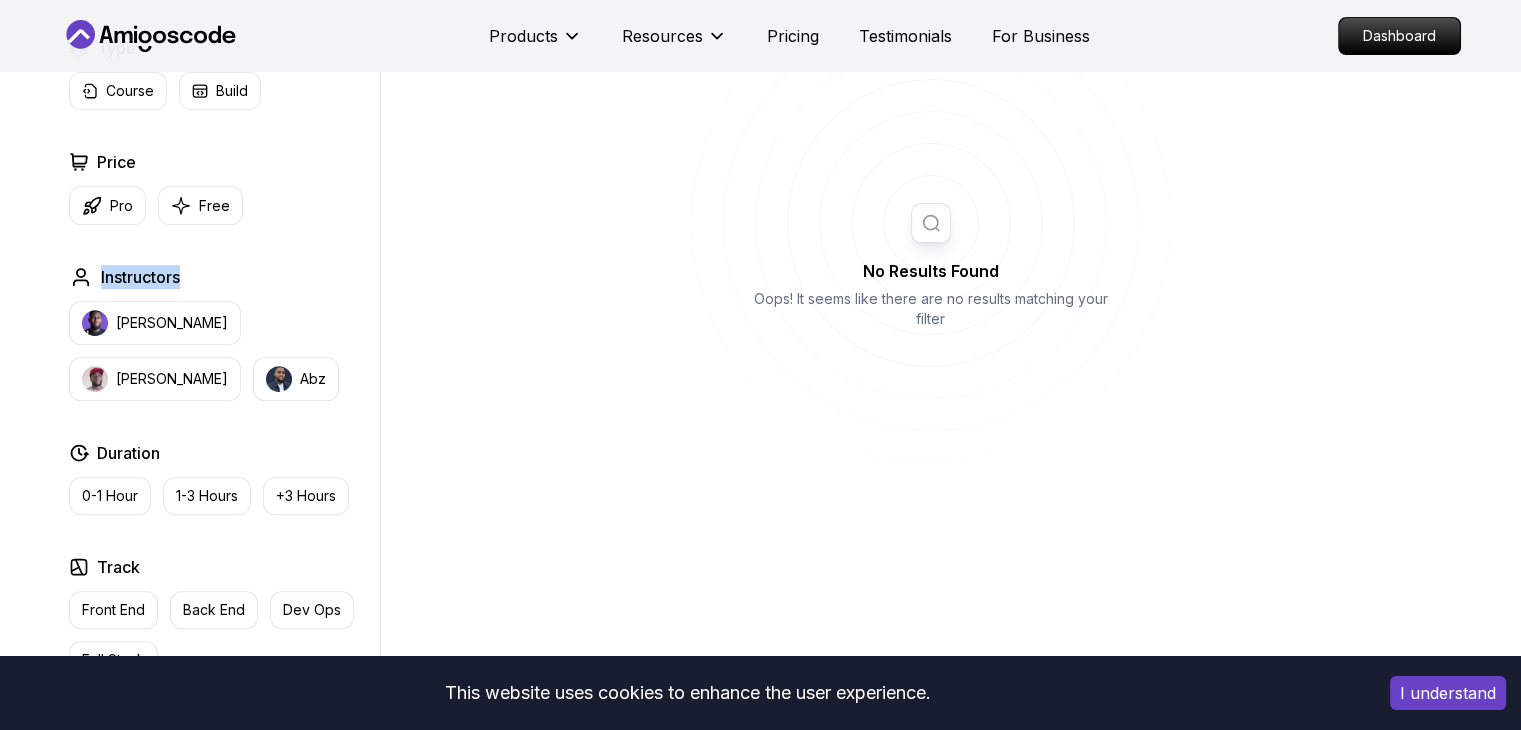 click on "Instructors" at bounding box center (140, 277) 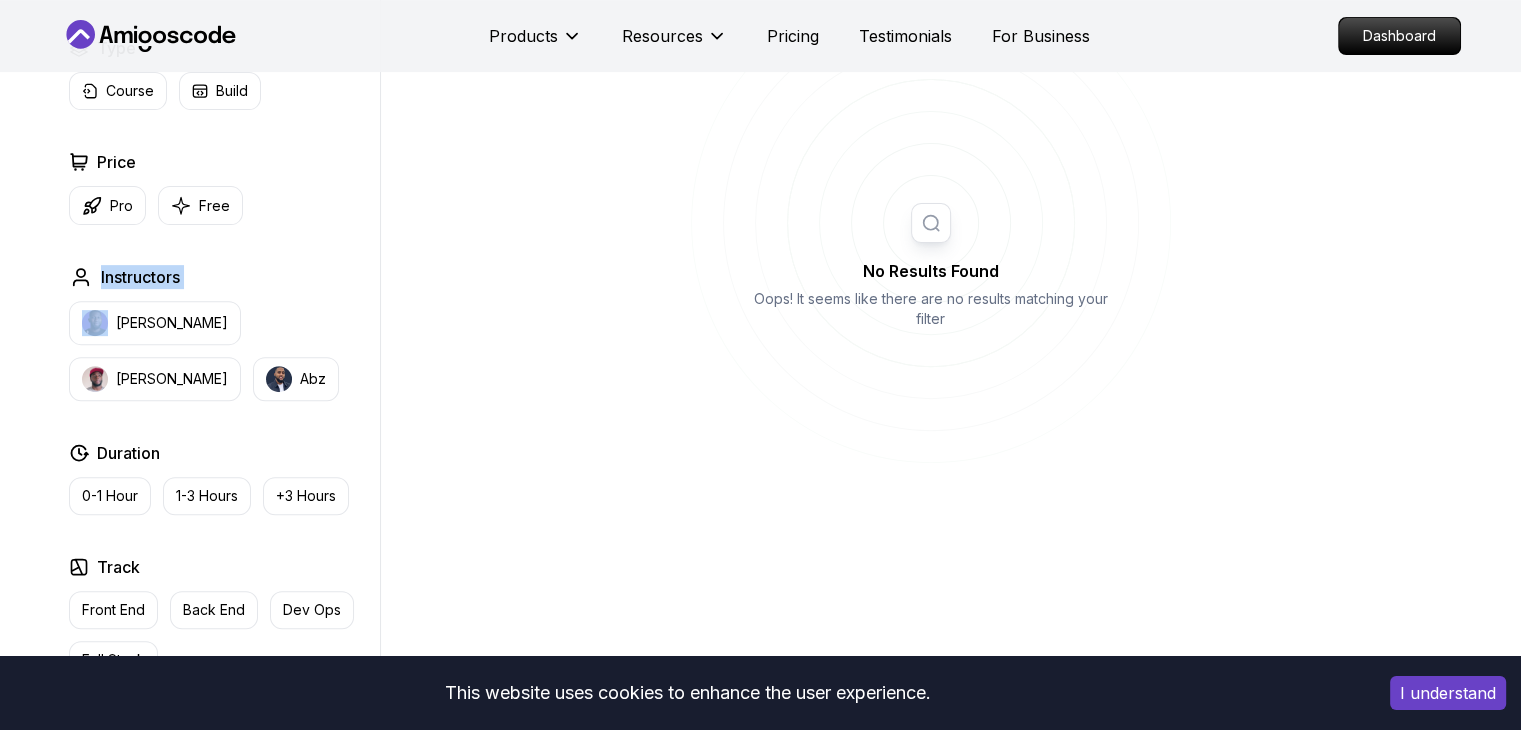 click on "Instructors" at bounding box center [140, 277] 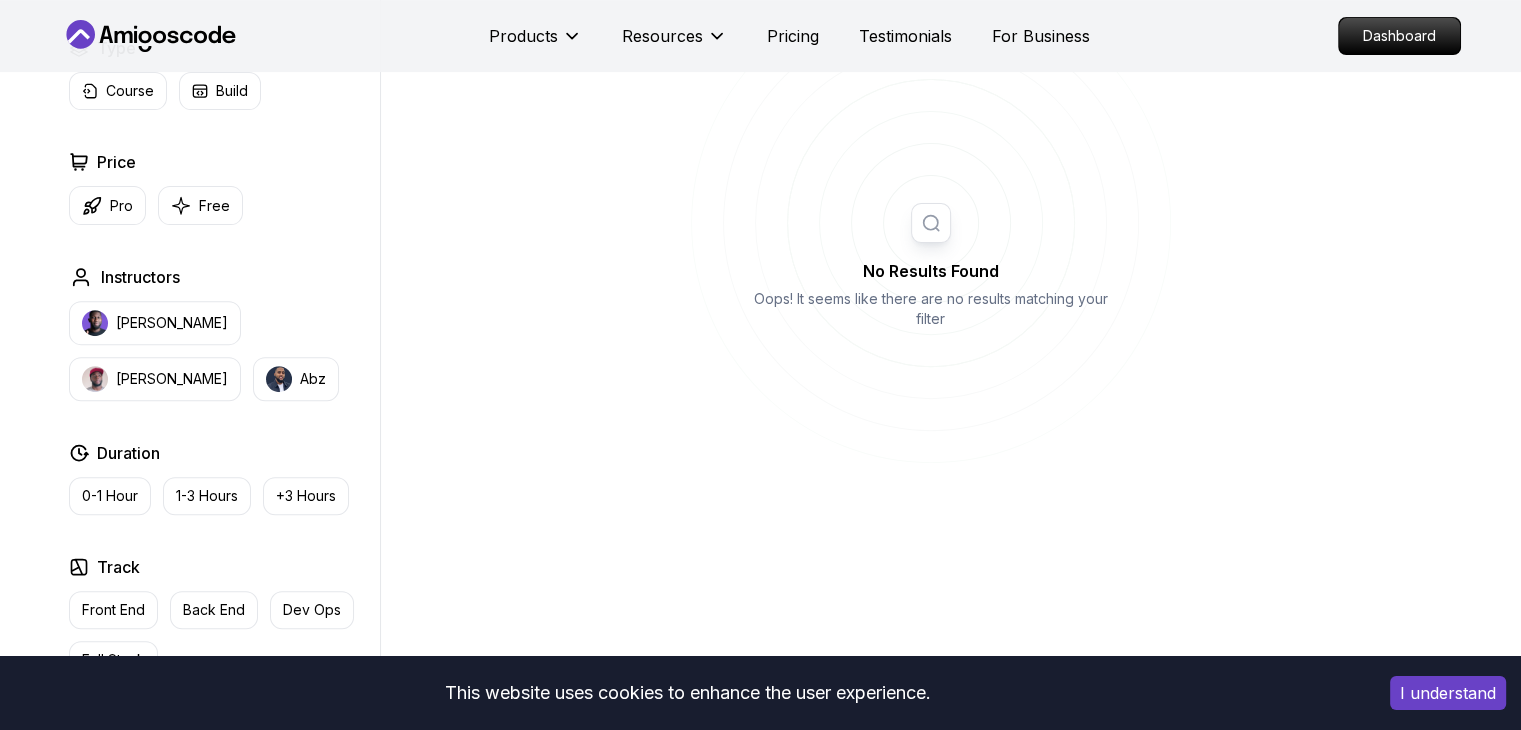 click on "Instructors" at bounding box center (140, 277) 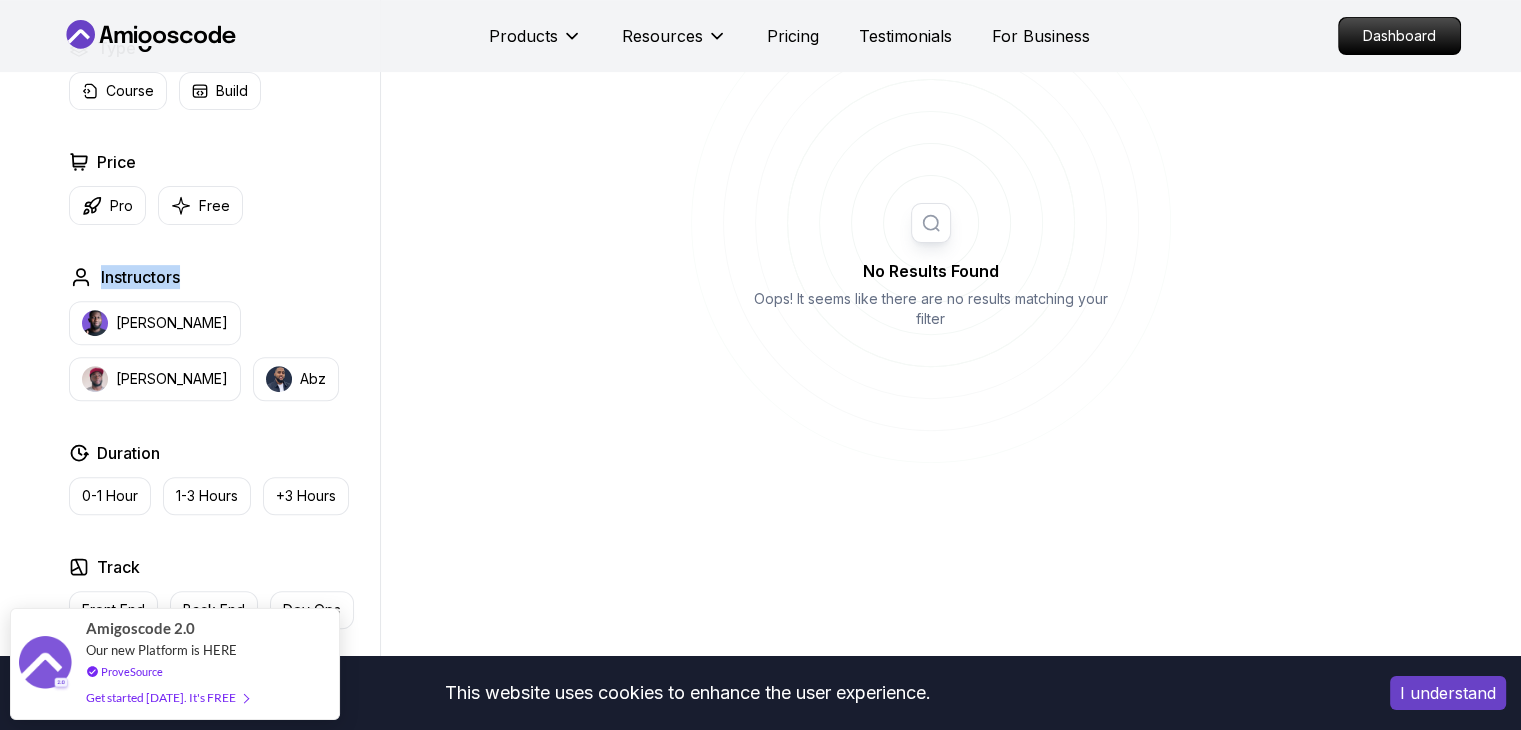 click on "Instructors" at bounding box center (140, 277) 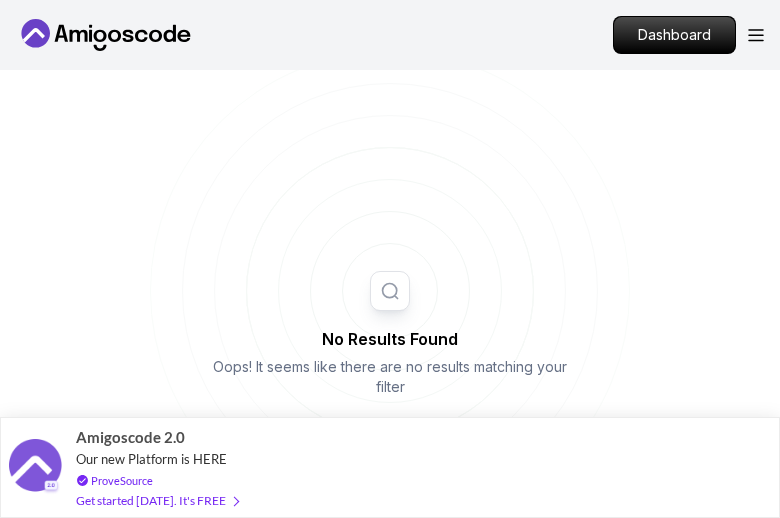 click 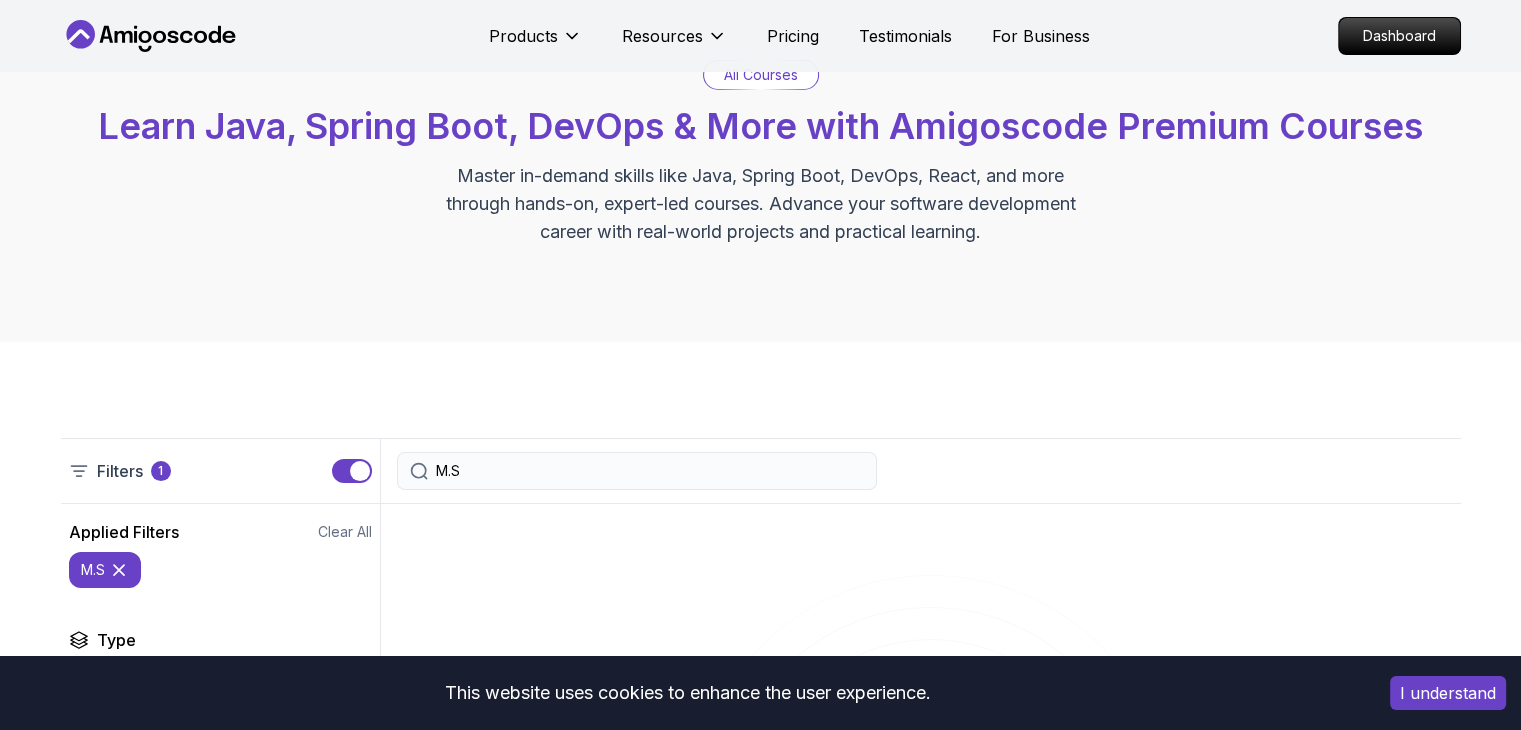 scroll, scrollTop: 0, scrollLeft: 0, axis: both 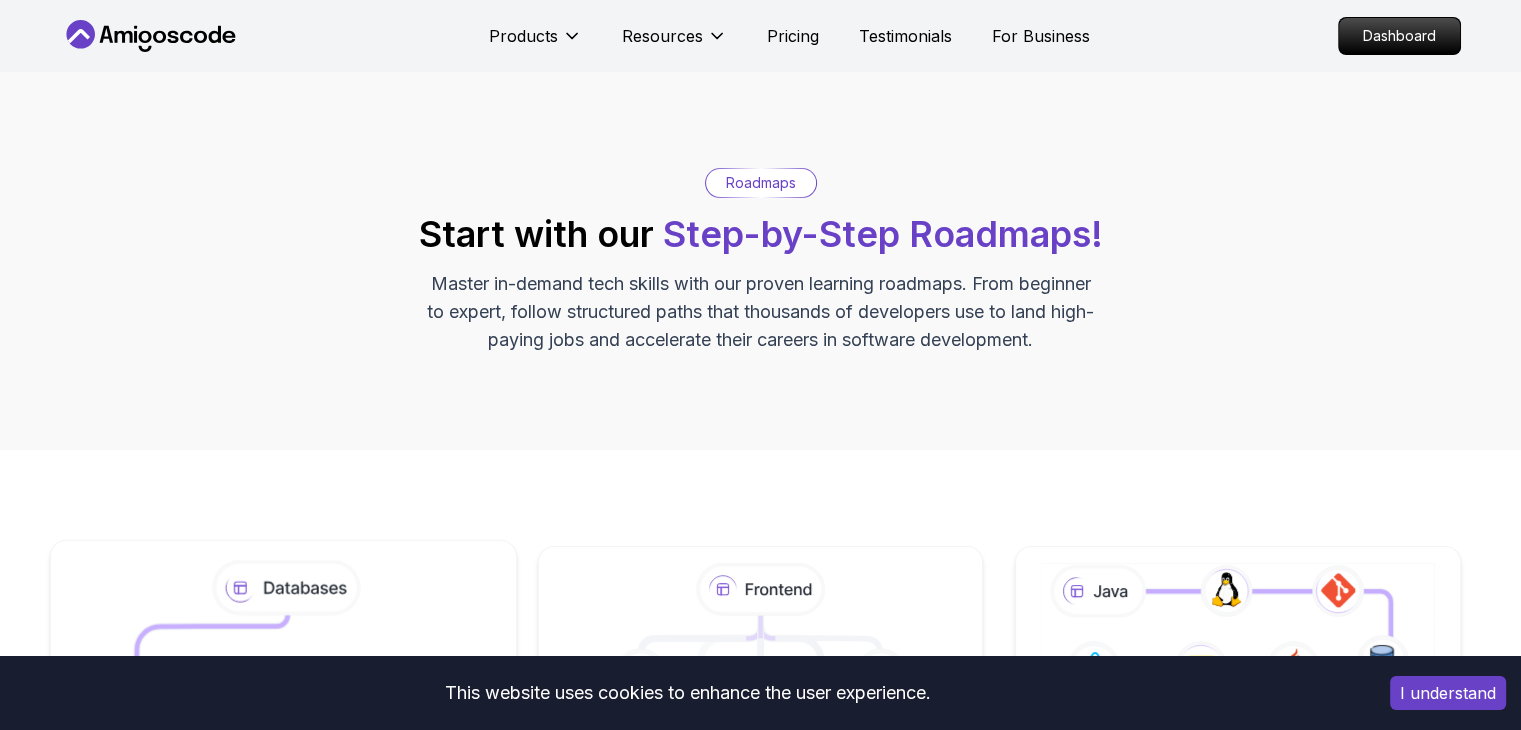 click 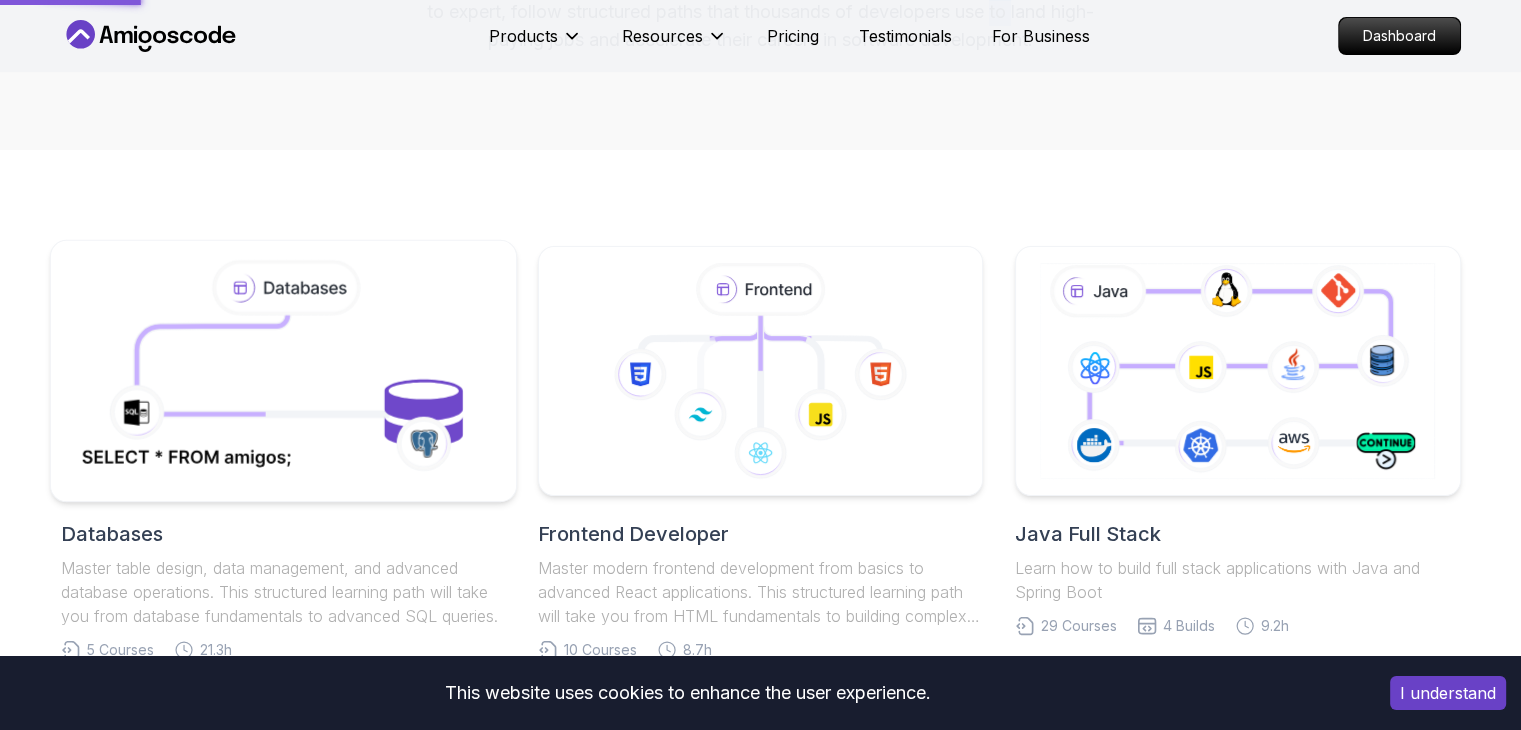 scroll, scrollTop: 284, scrollLeft: 0, axis: vertical 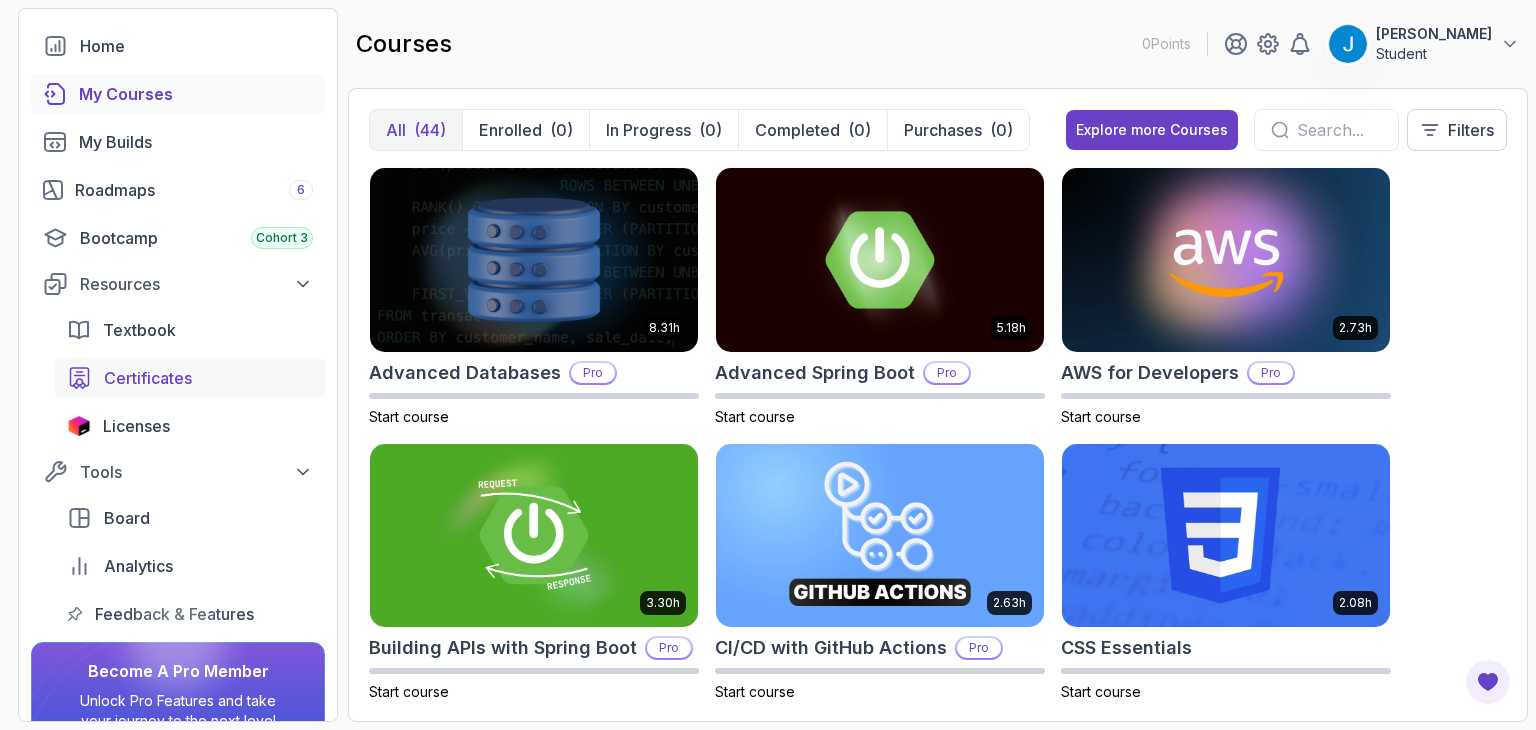 click on "Certificates" at bounding box center (190, 378) 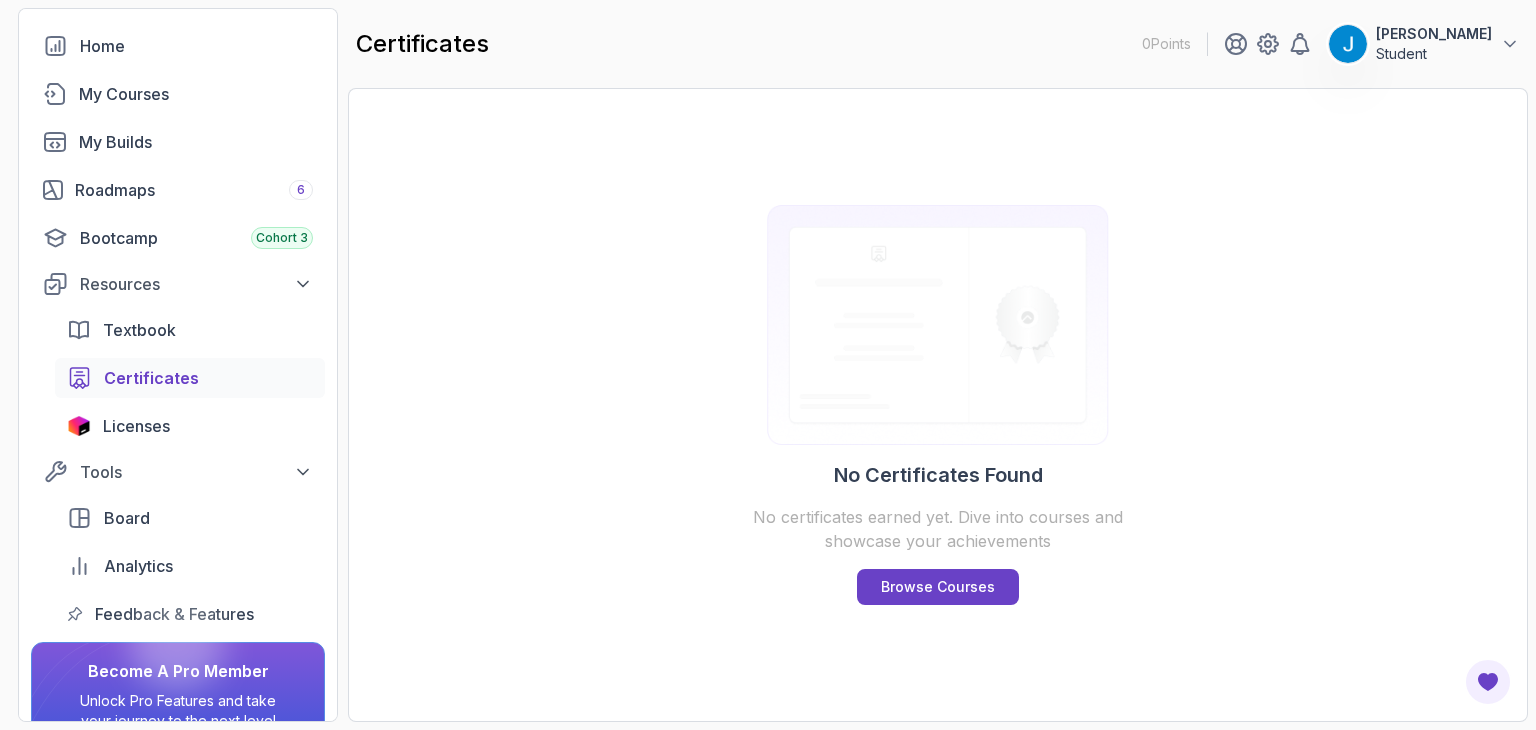 scroll, scrollTop: 0, scrollLeft: 0, axis: both 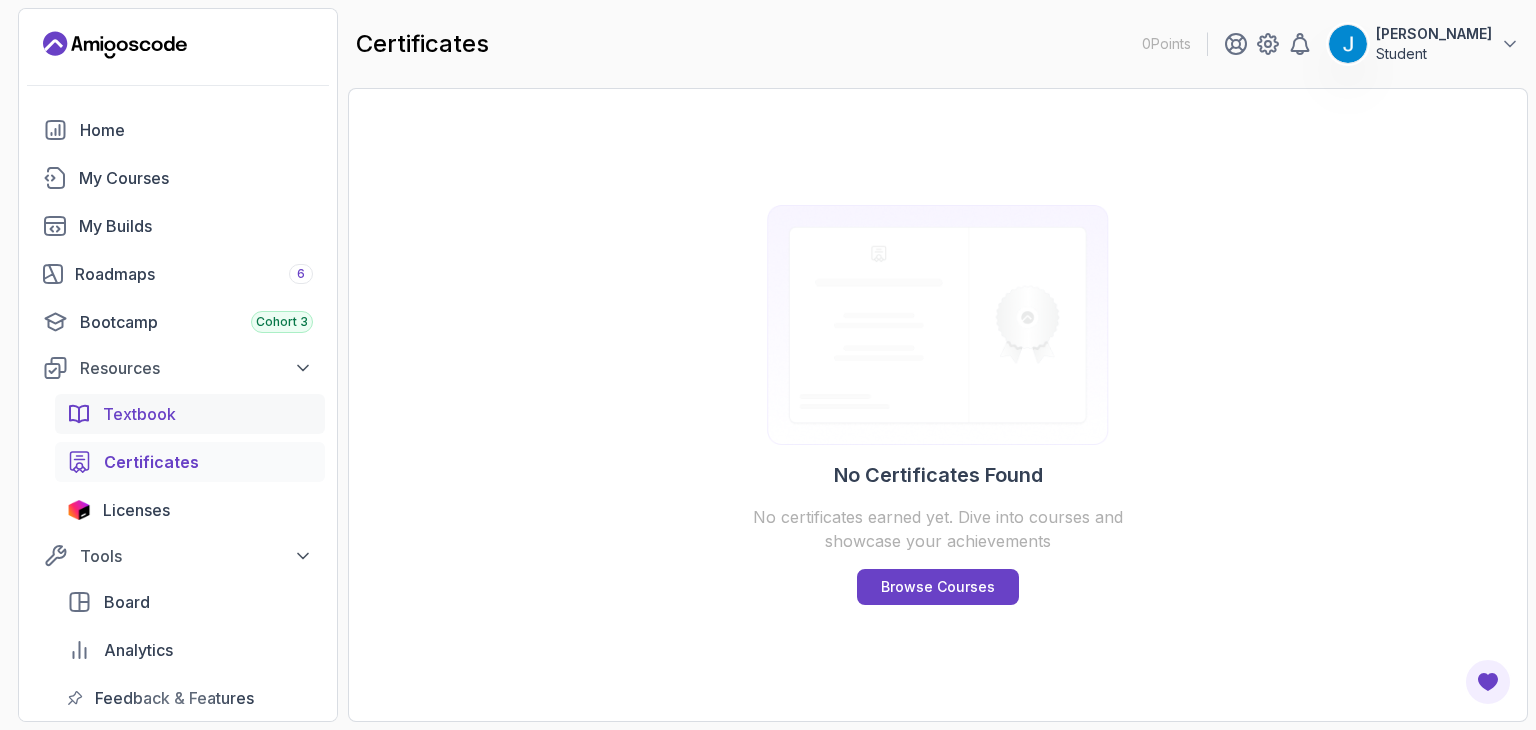 click on "Textbook" at bounding box center [139, 414] 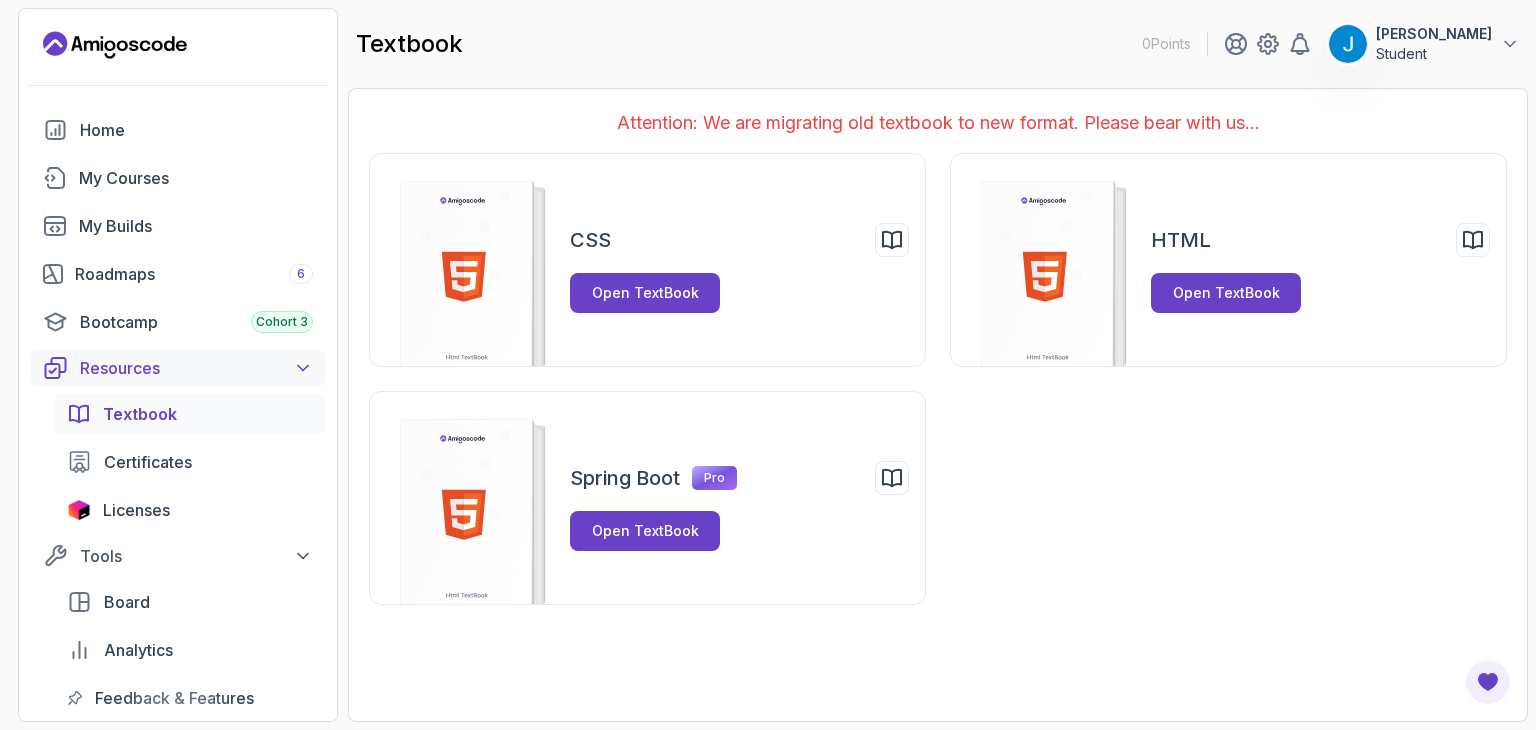 click on "Resources" at bounding box center (196, 368) 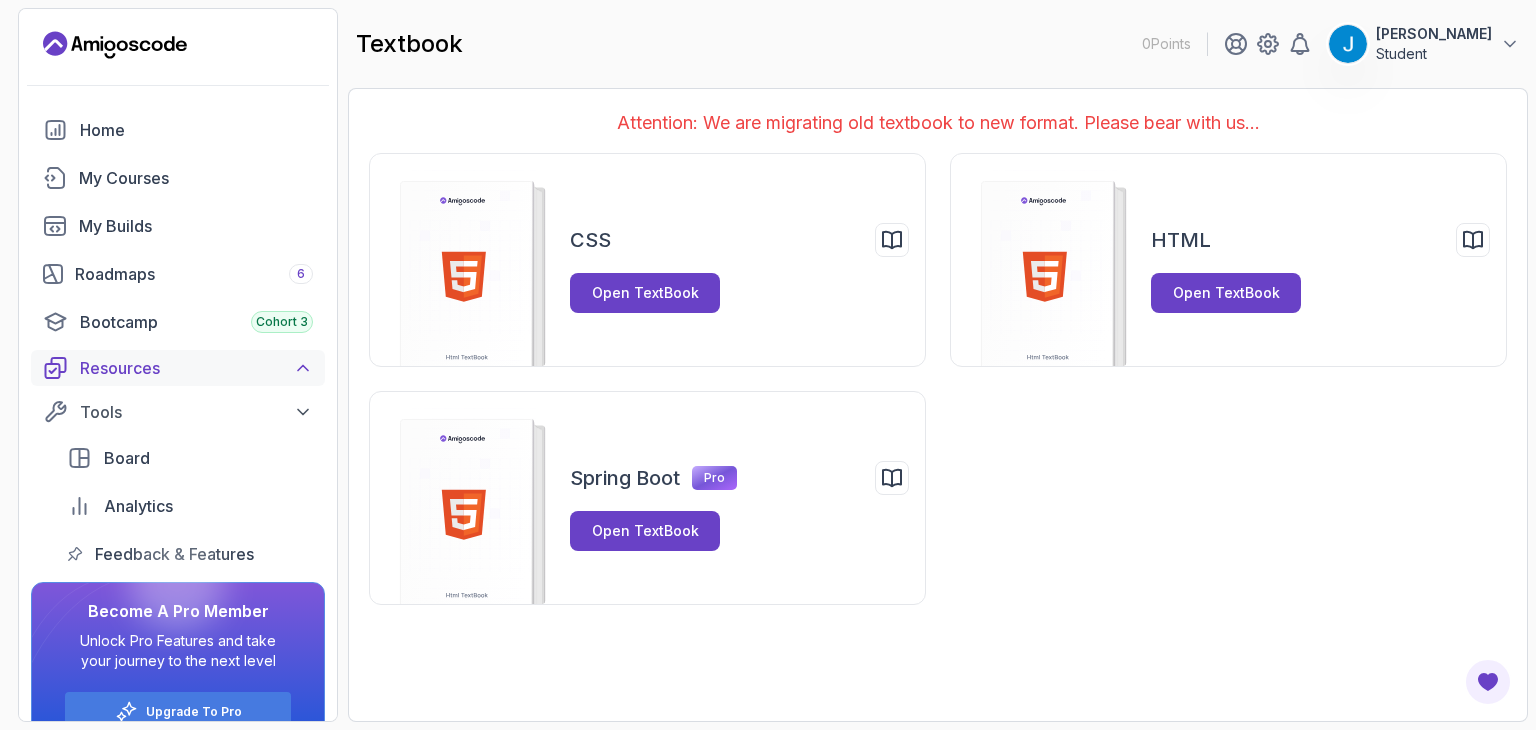 click on "Resources" at bounding box center (196, 368) 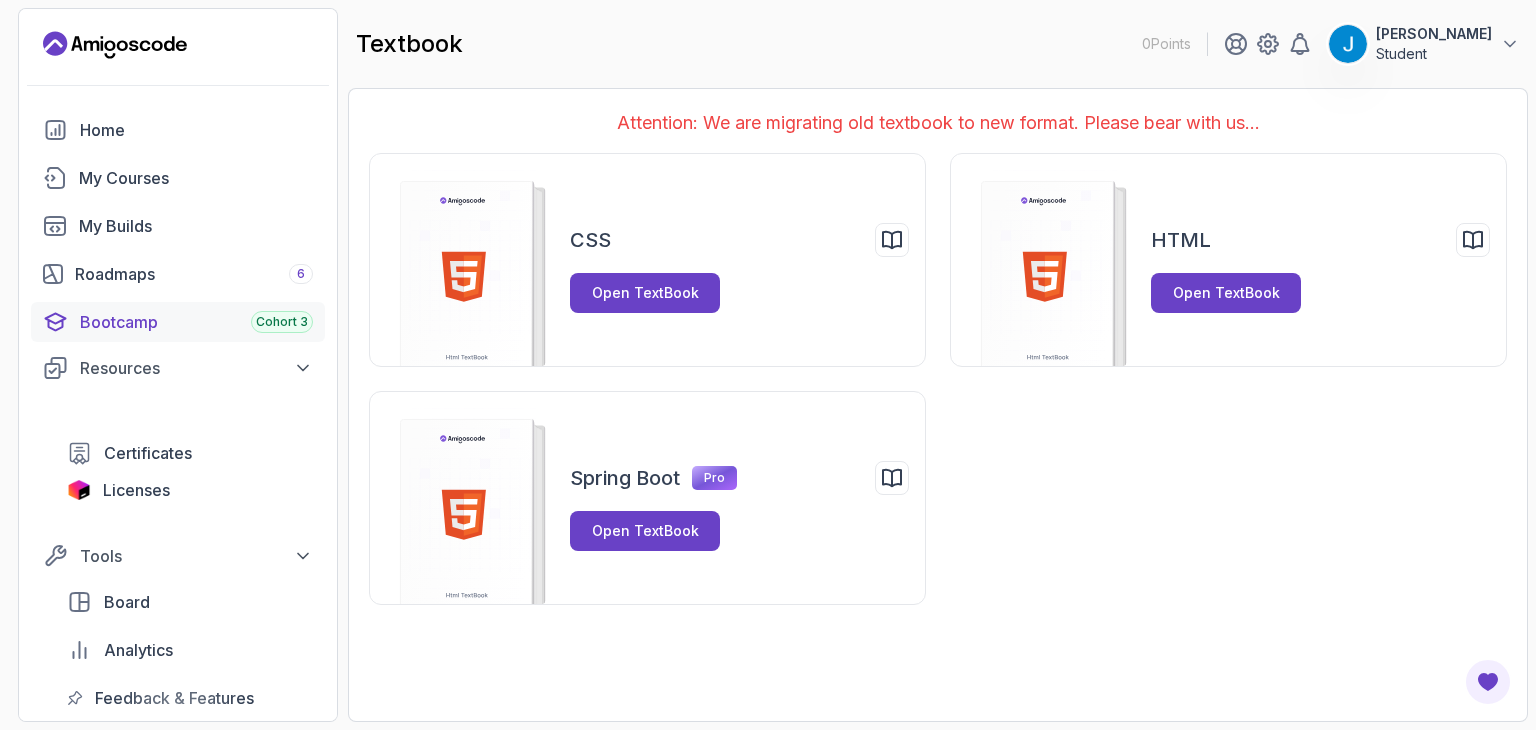 click on "Bootcamp Cohort 3" at bounding box center (196, 322) 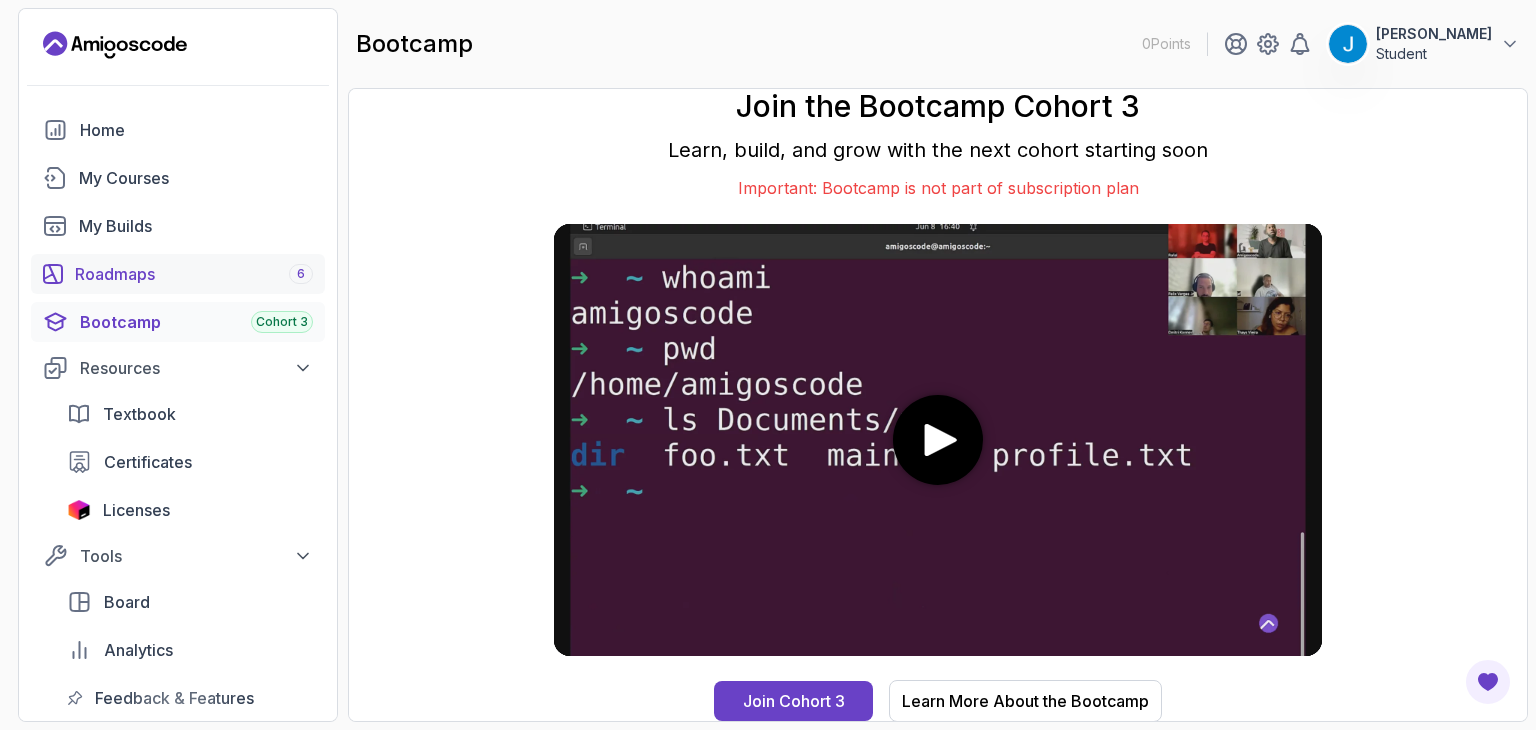 click on "Roadmaps 6" at bounding box center (178, 274) 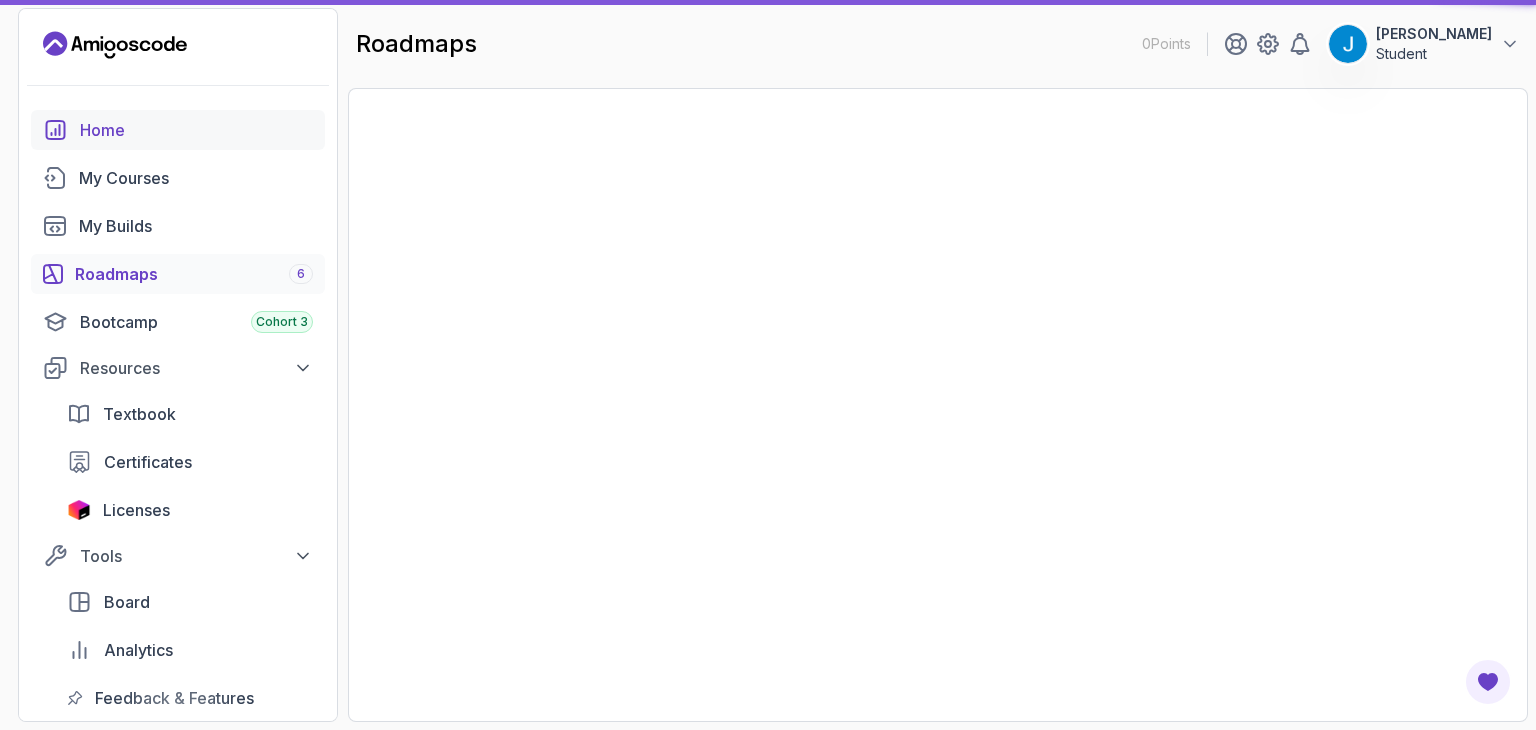 click on "My Builds" at bounding box center (178, 226) 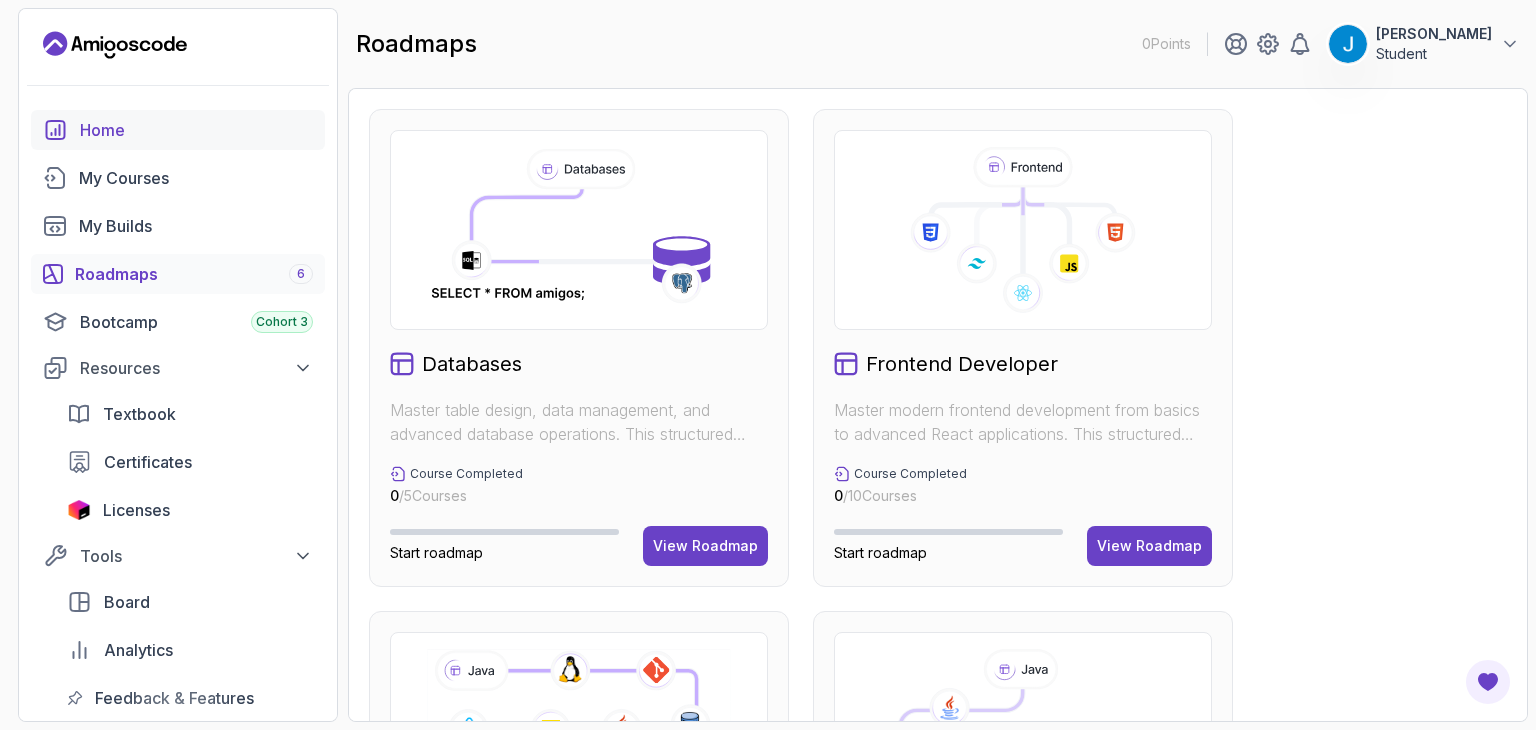 click on "Home" at bounding box center (196, 130) 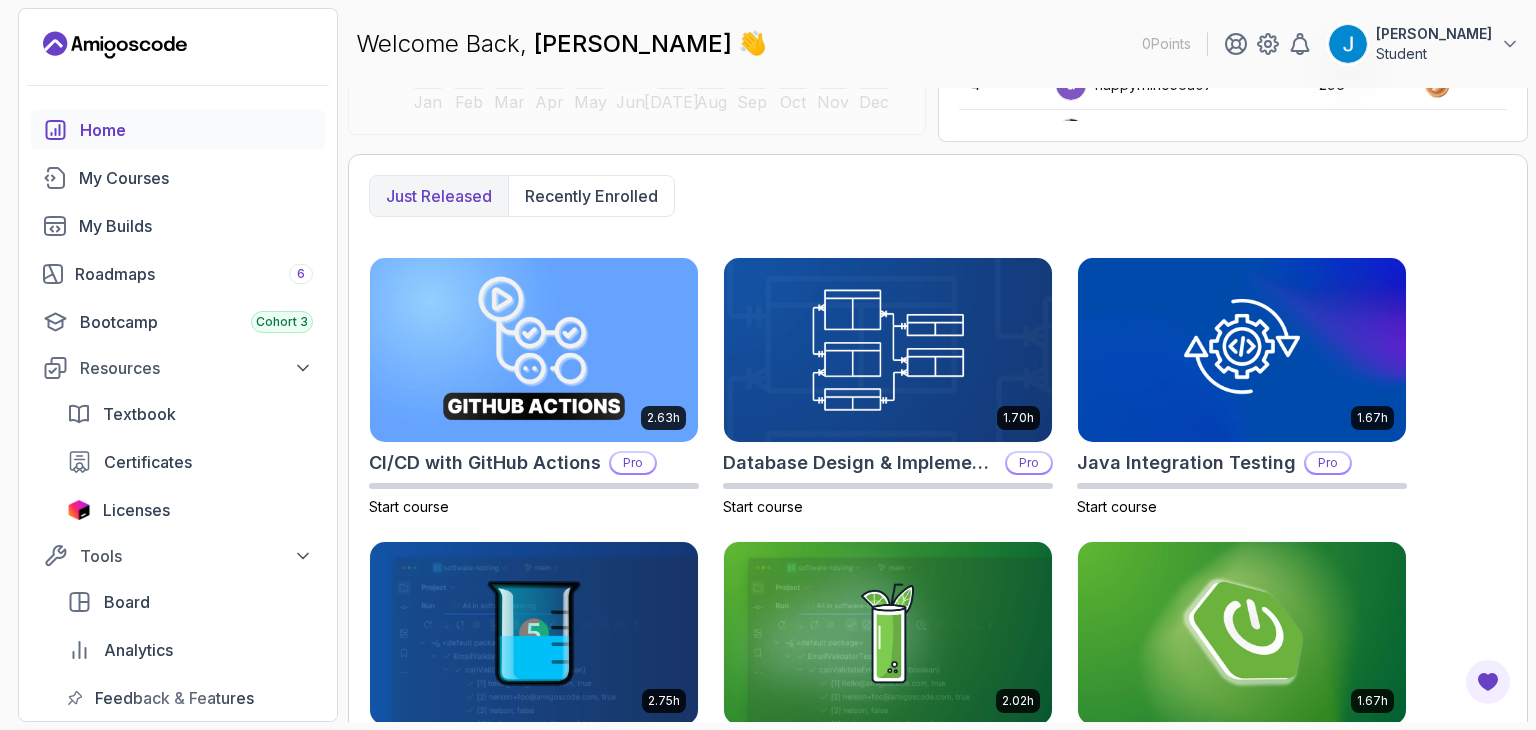 scroll, scrollTop: 500, scrollLeft: 0, axis: vertical 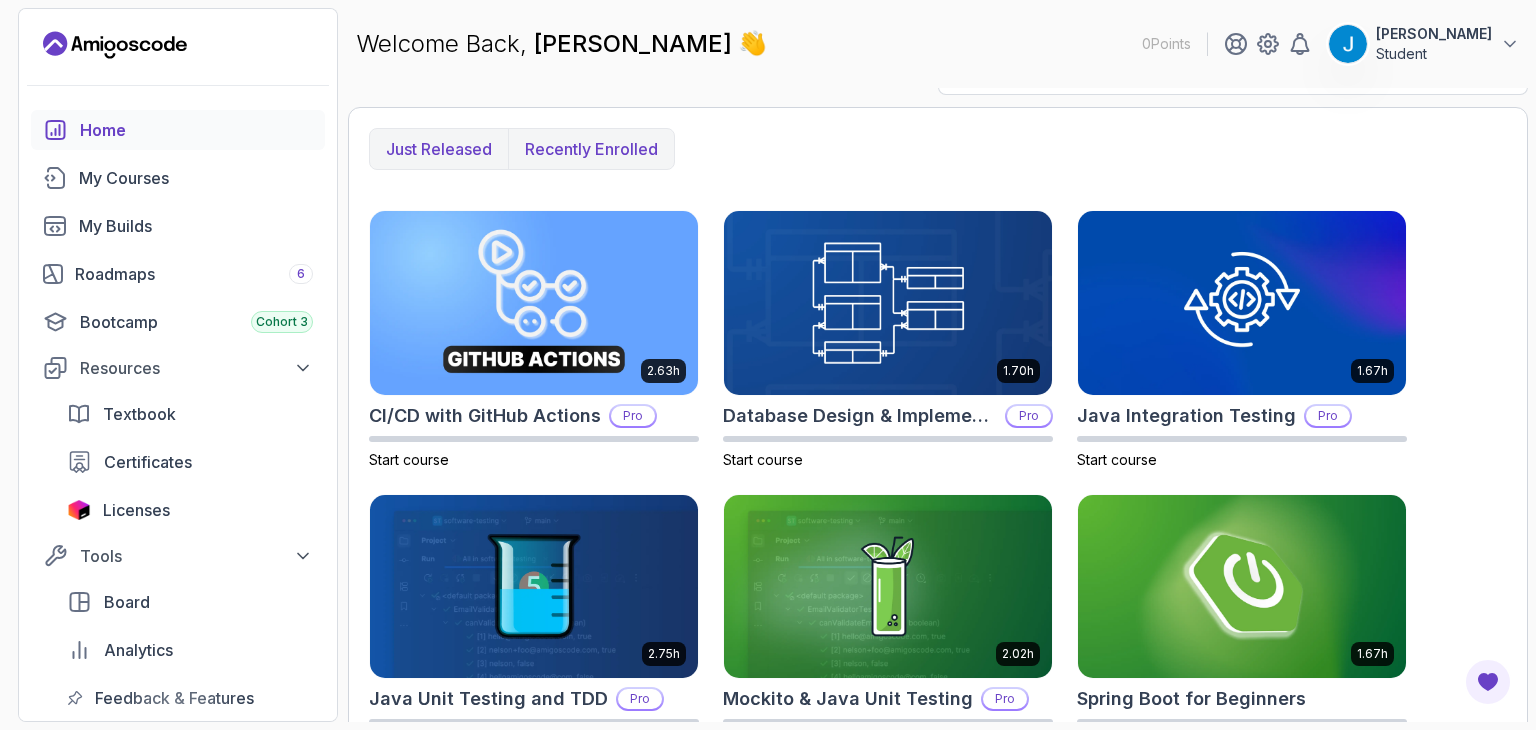 click on "Recently enrolled" at bounding box center (591, 149) 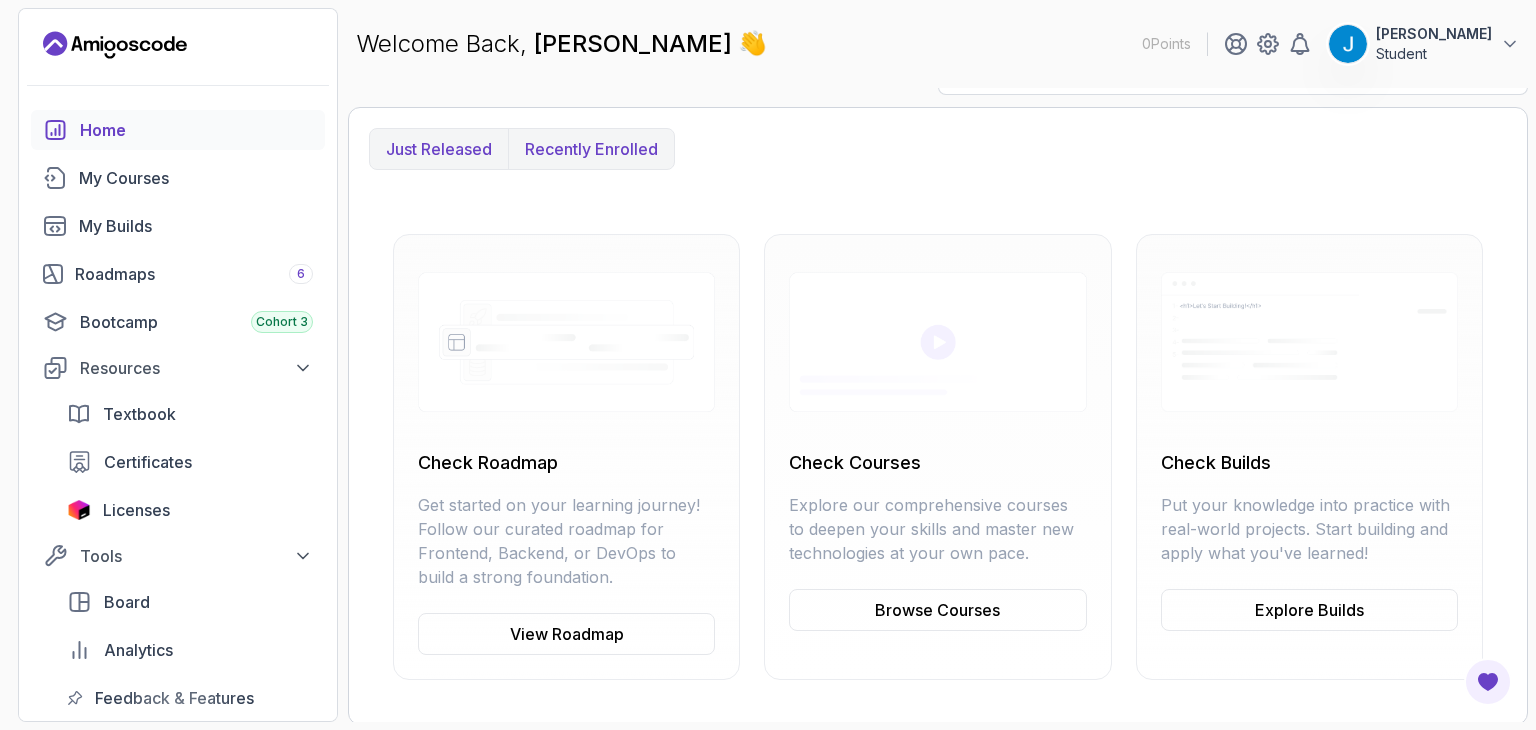 click on "Just released" at bounding box center [439, 149] 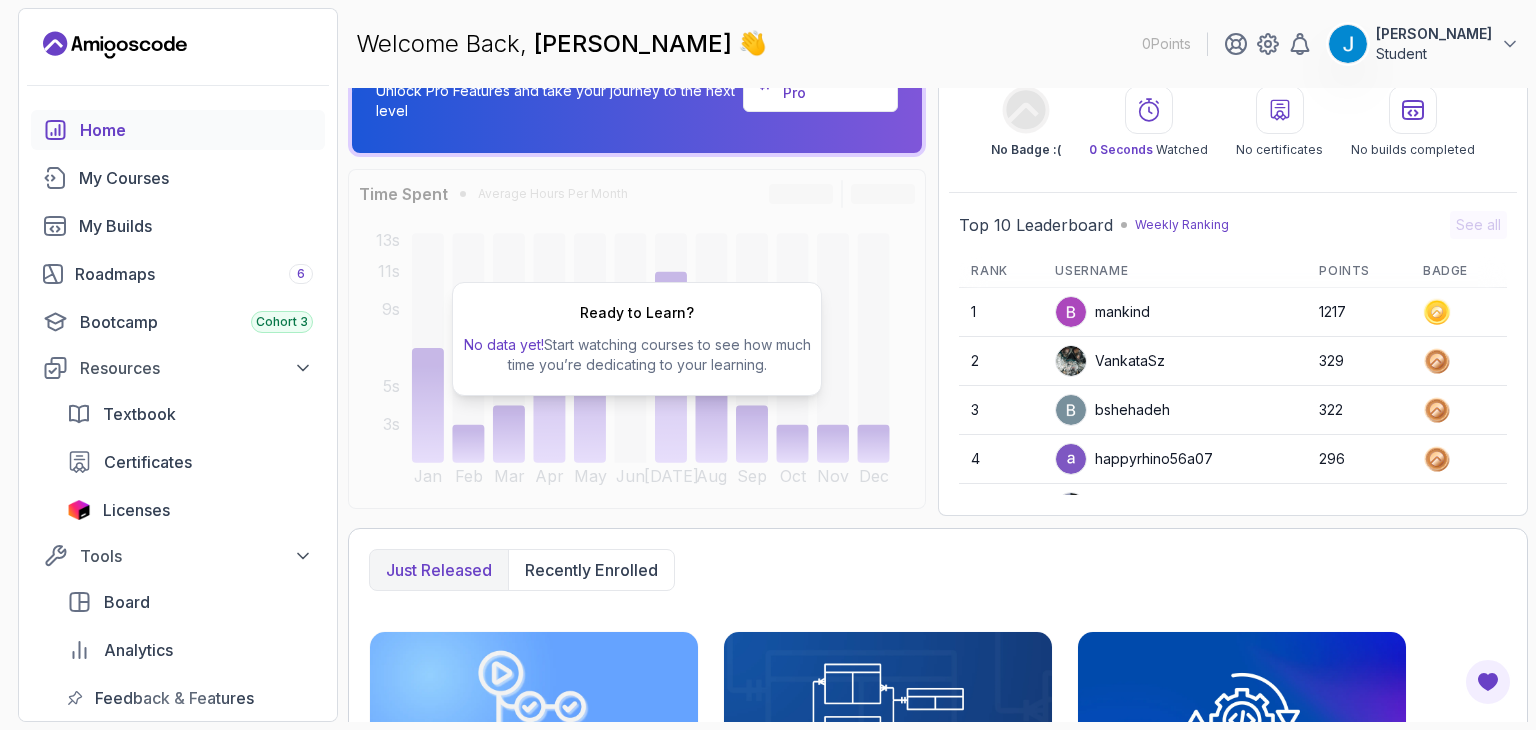 scroll, scrollTop: 0, scrollLeft: 0, axis: both 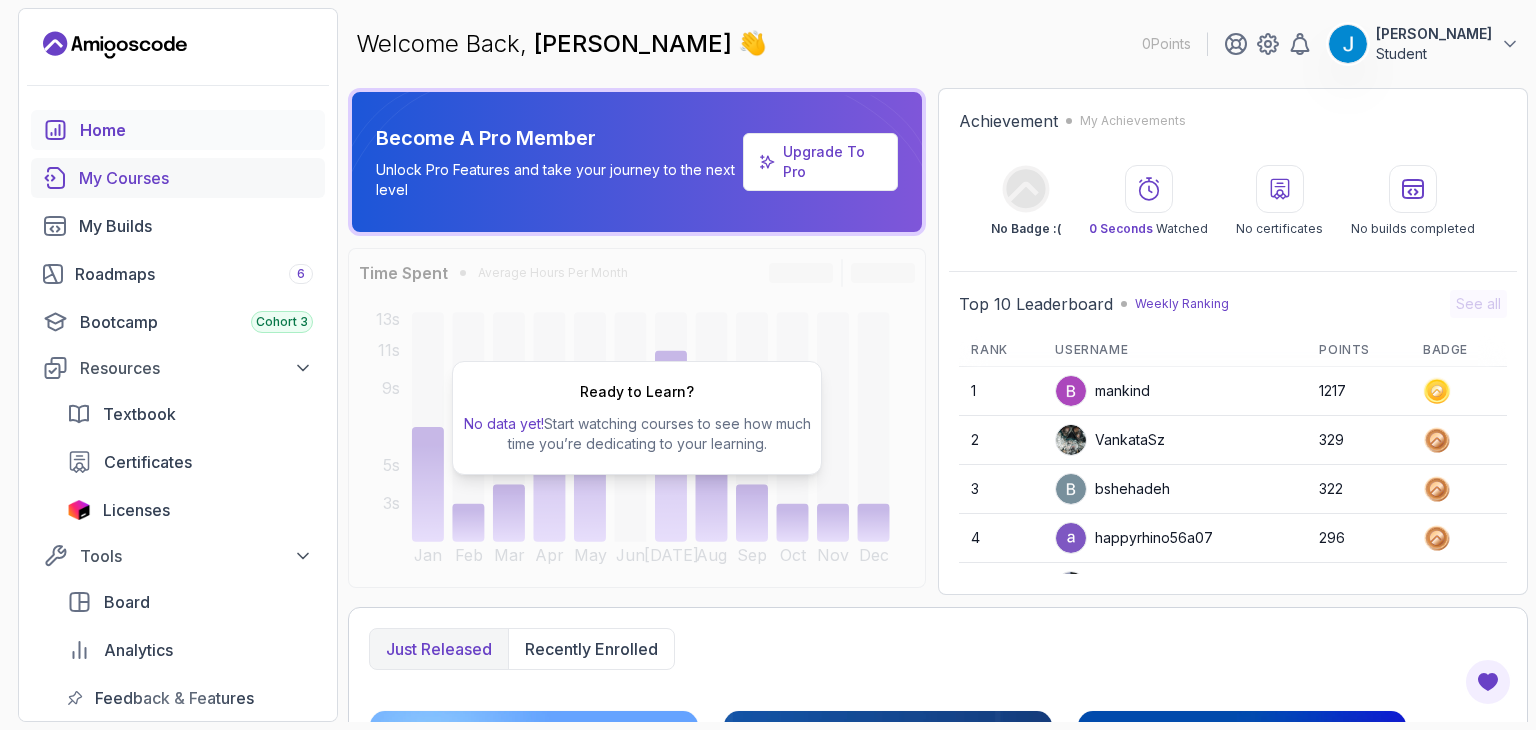 click on "My Courses" at bounding box center [196, 178] 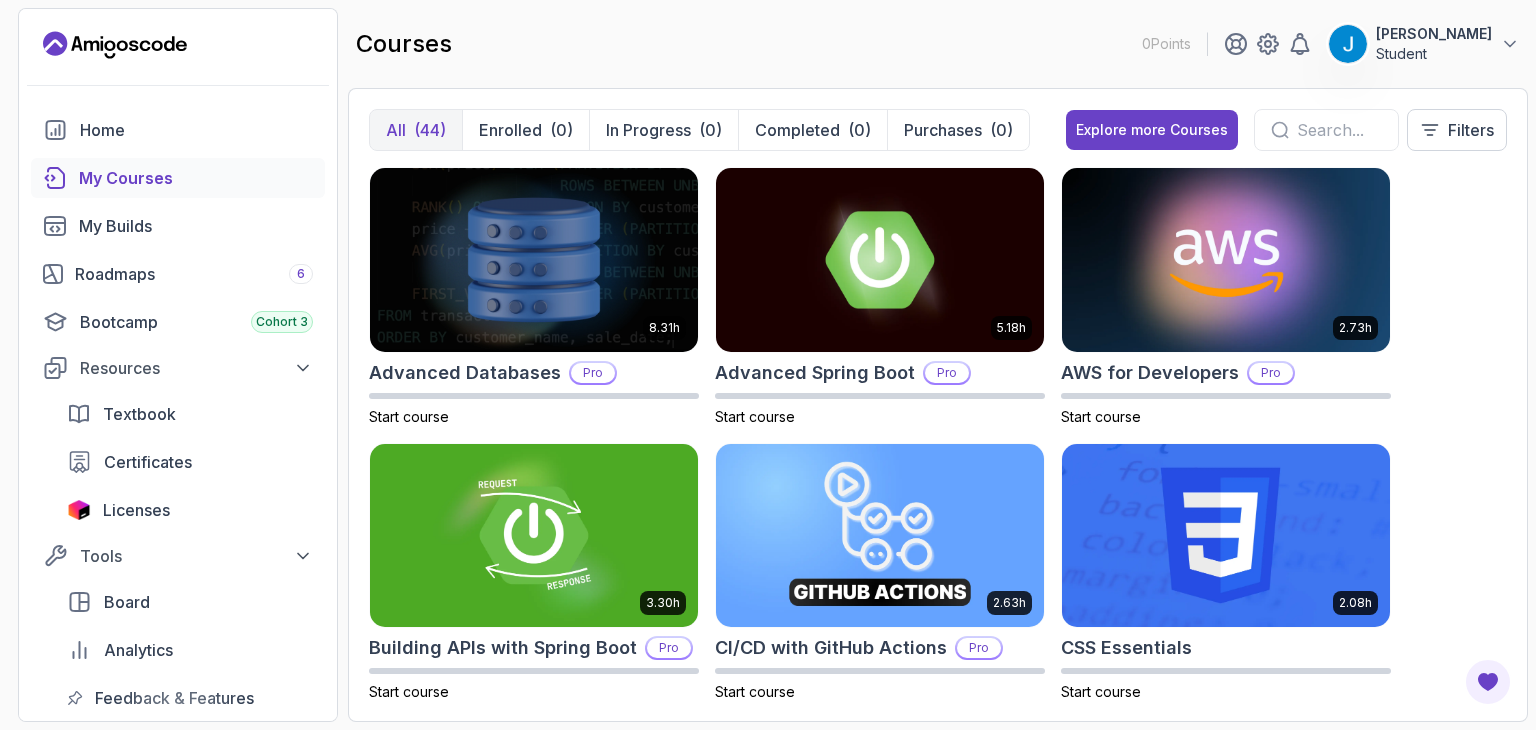 click 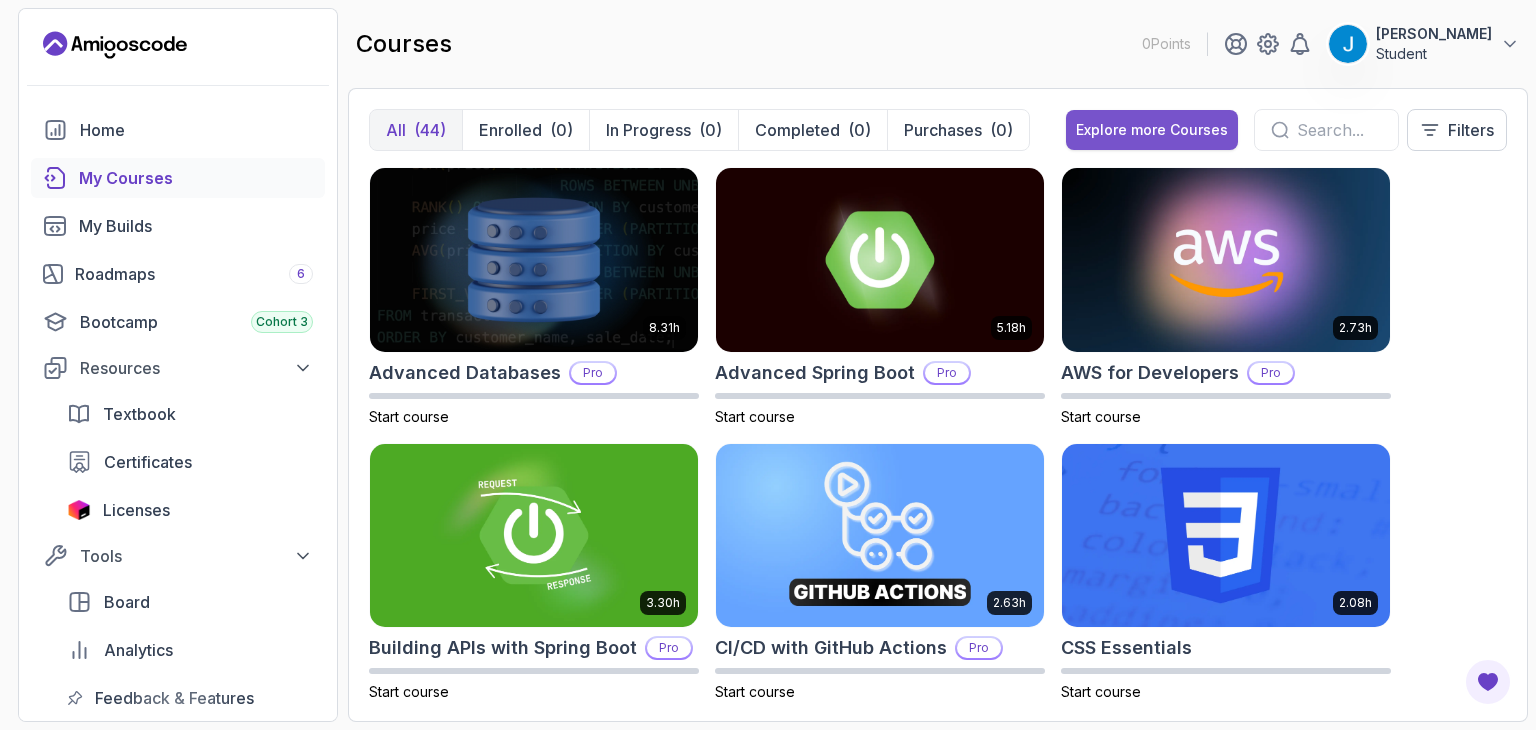 click on "Explore more Courses" at bounding box center (1152, 130) 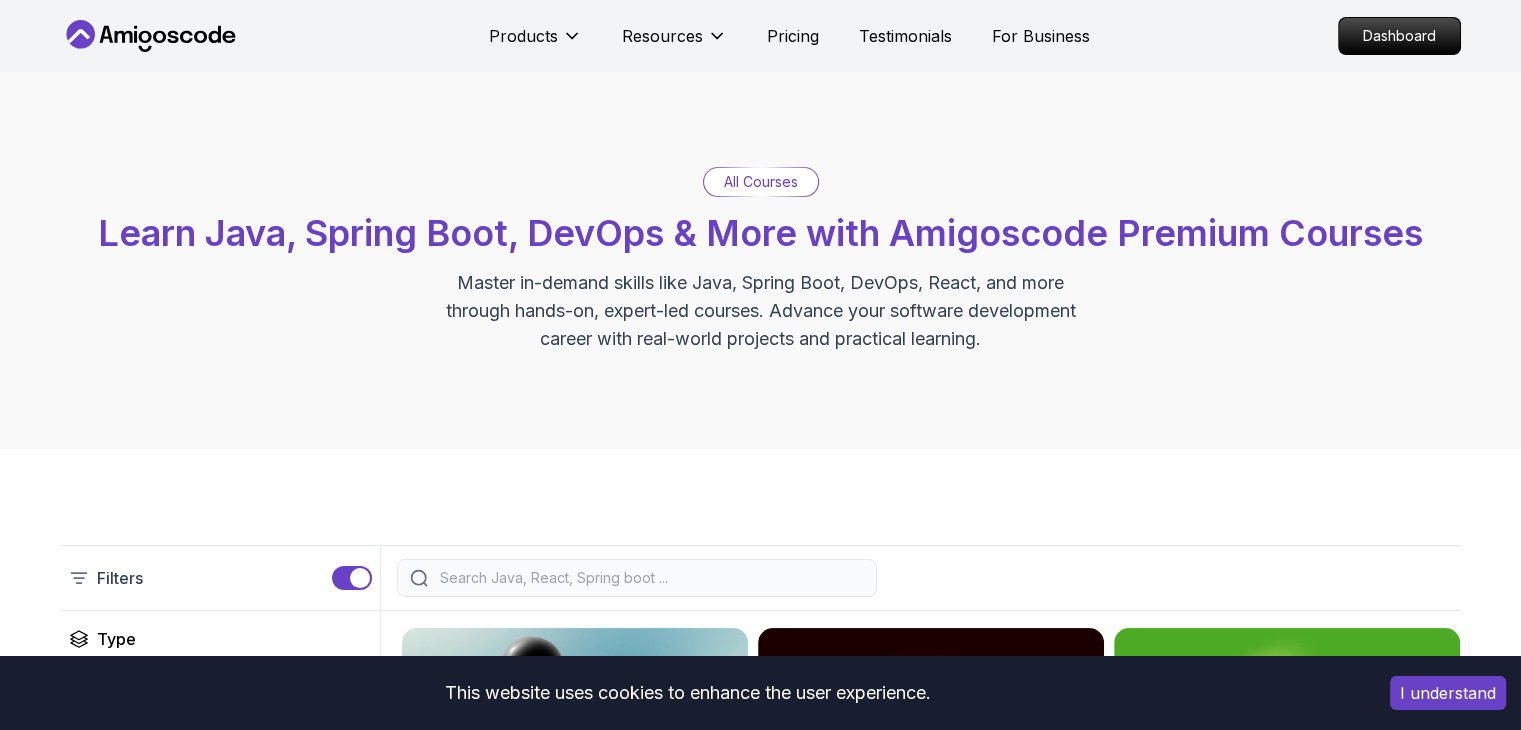 scroll, scrollTop: 0, scrollLeft: 0, axis: both 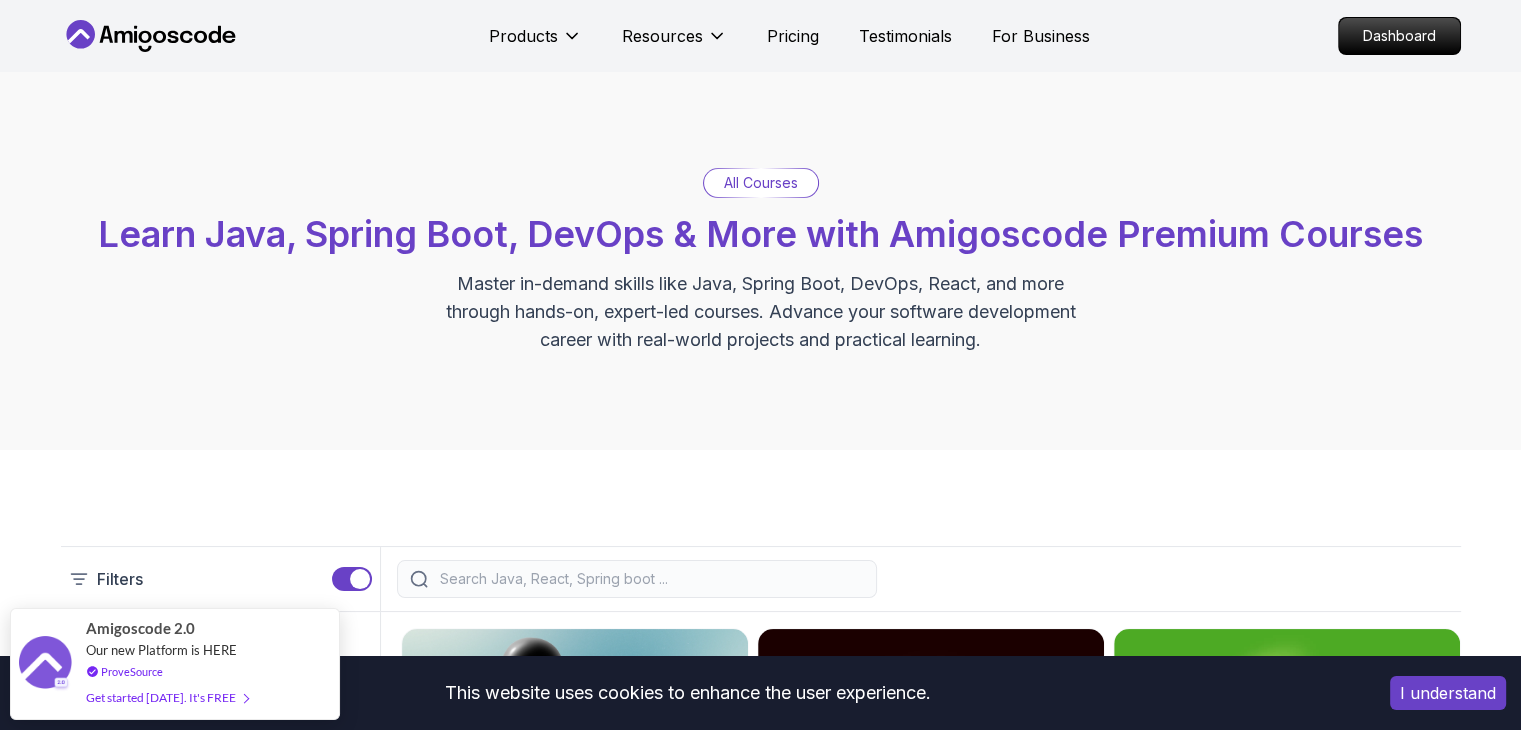 click on "All Courses" at bounding box center [761, 183] 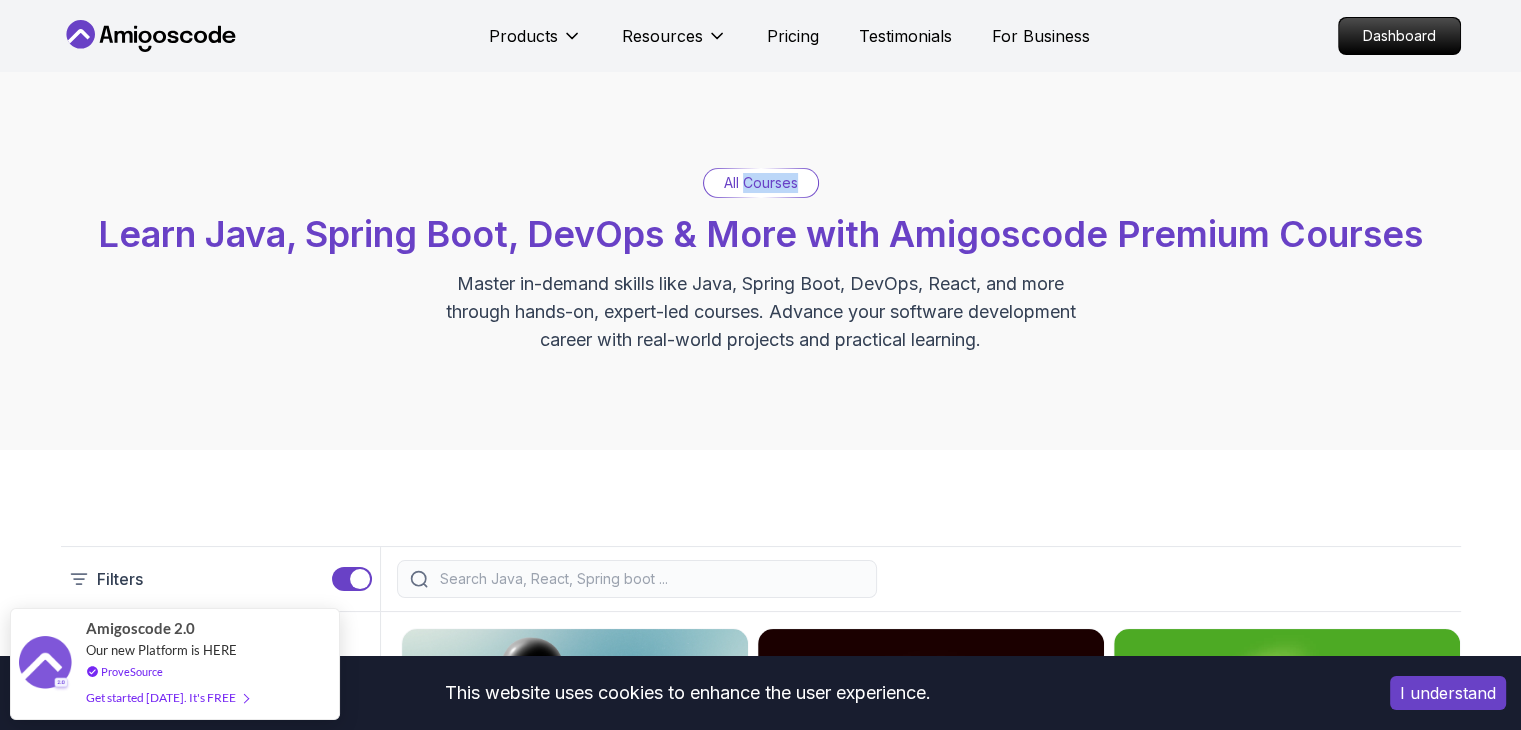 click on "All Courses" at bounding box center (761, 183) 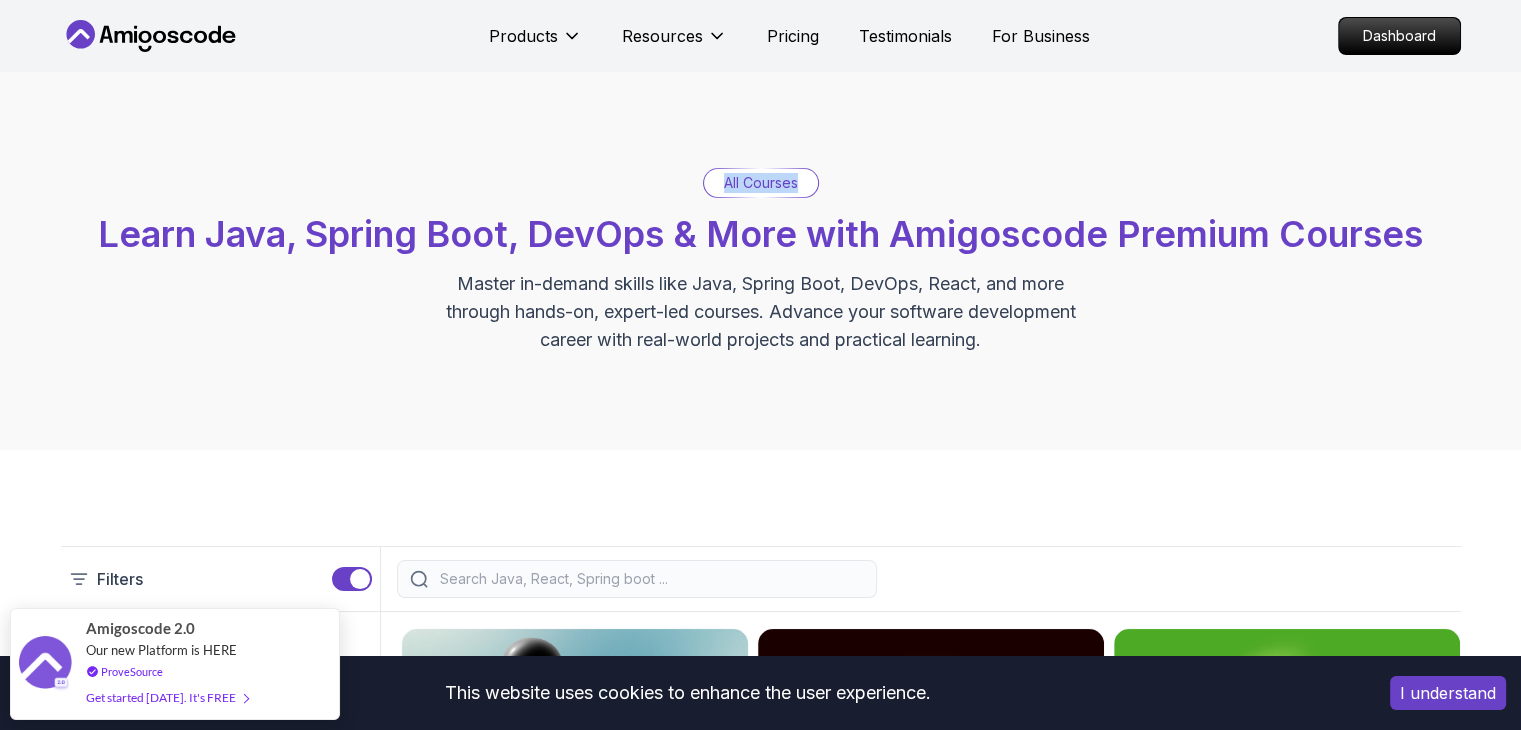 click on "All Courses" at bounding box center [761, 183] 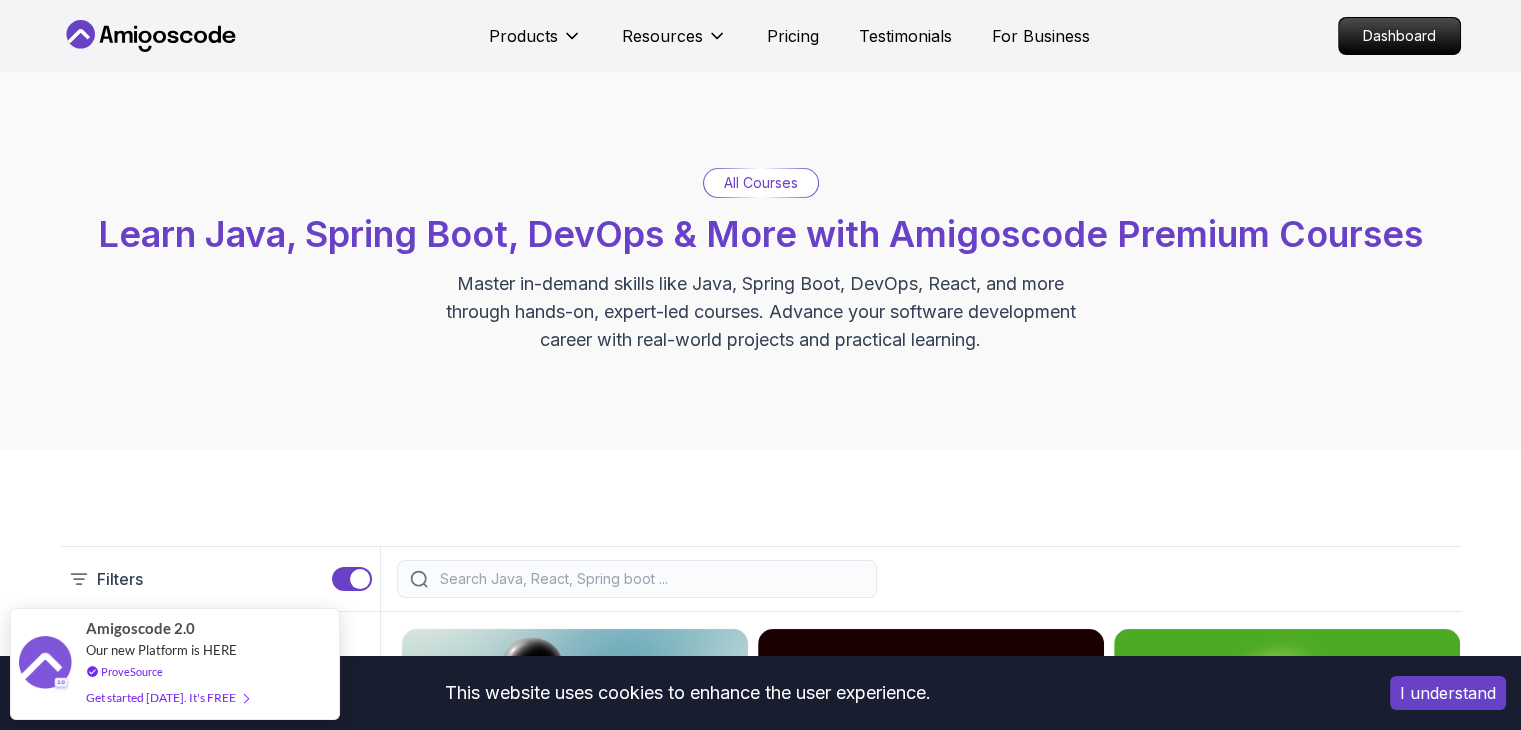 drag, startPoint x: 740, startPoint y: 235, endPoint x: 729, endPoint y: 245, distance: 14.866069 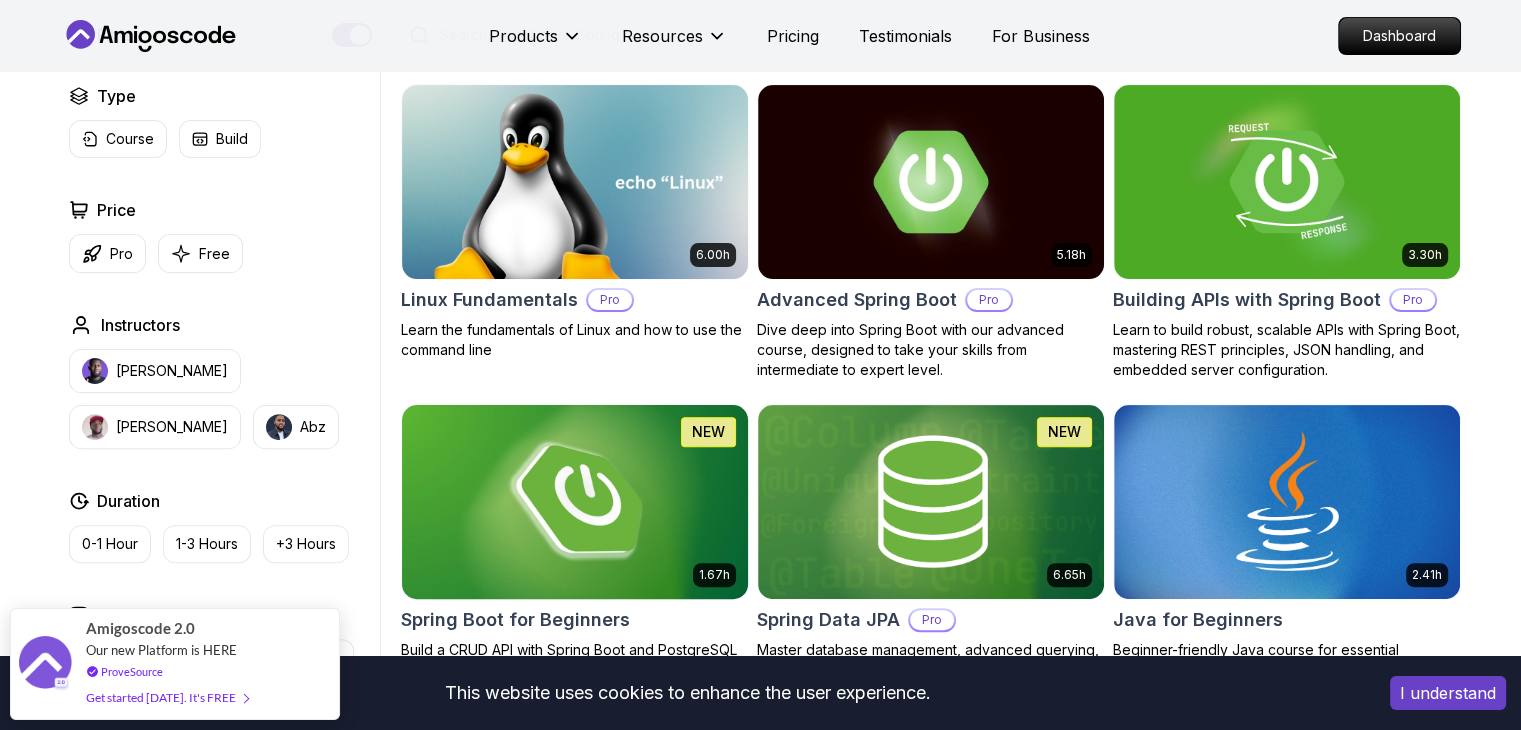 scroll, scrollTop: 400, scrollLeft: 0, axis: vertical 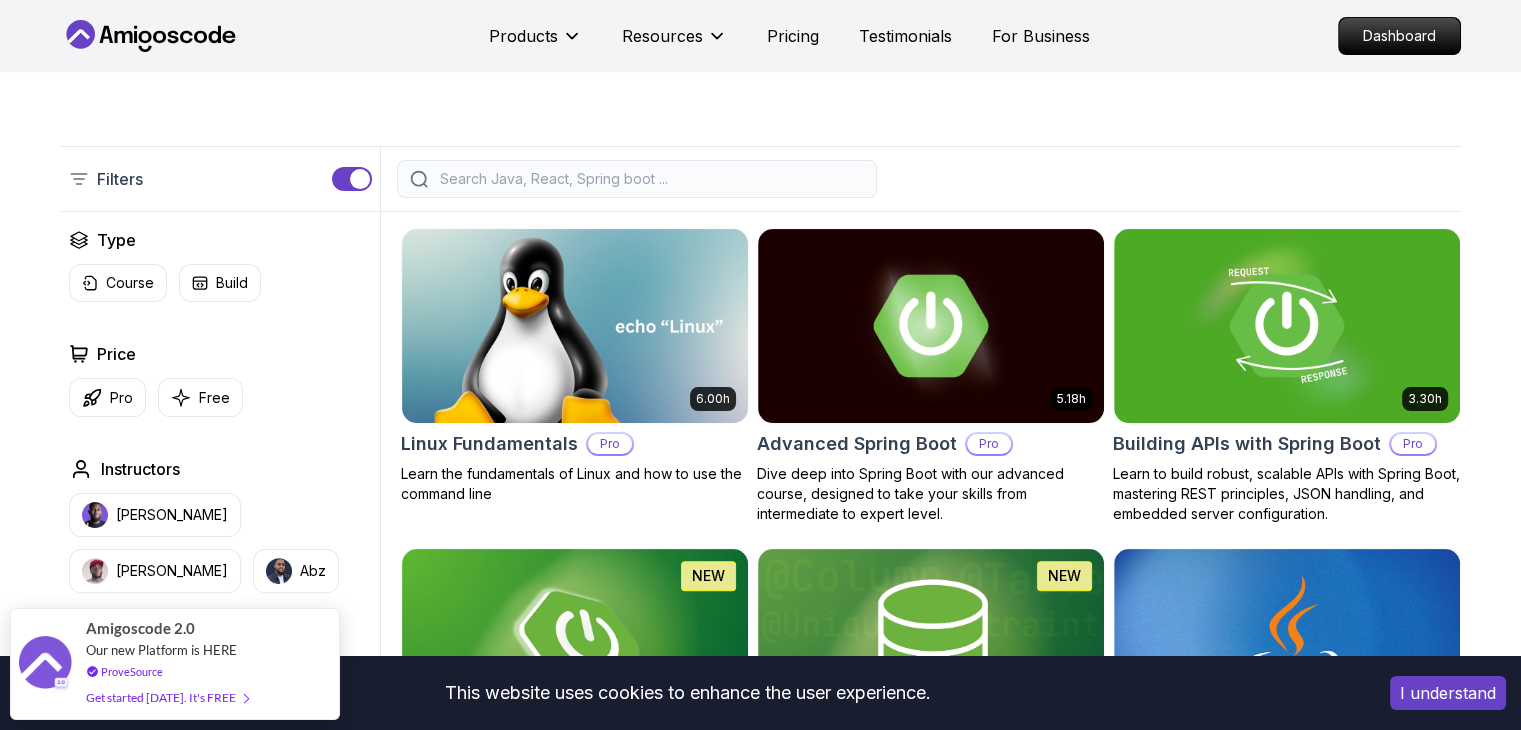 click on "Instructors" at bounding box center (140, 469) 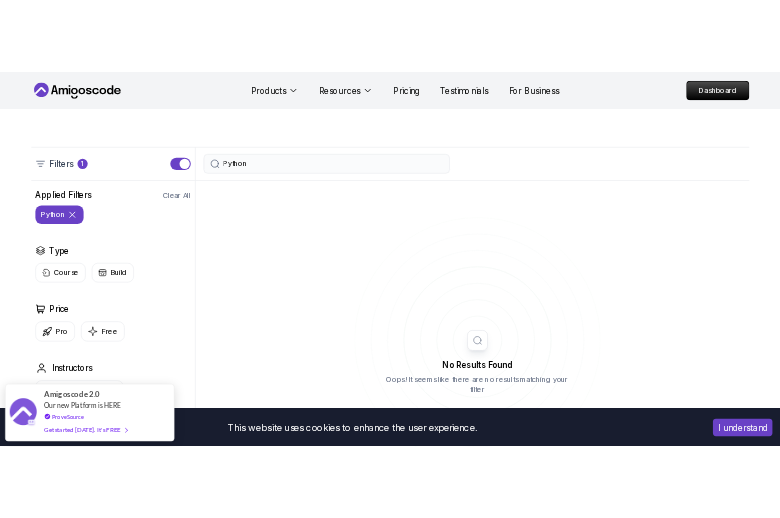 scroll, scrollTop: 397, scrollLeft: 0, axis: vertical 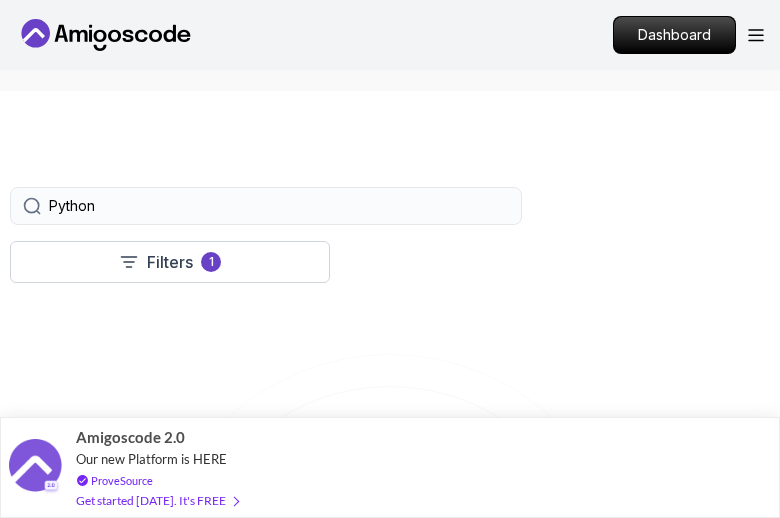 click on "No Results Found Oops! It seems like there are no results matching your filter" at bounding box center [390, 649] 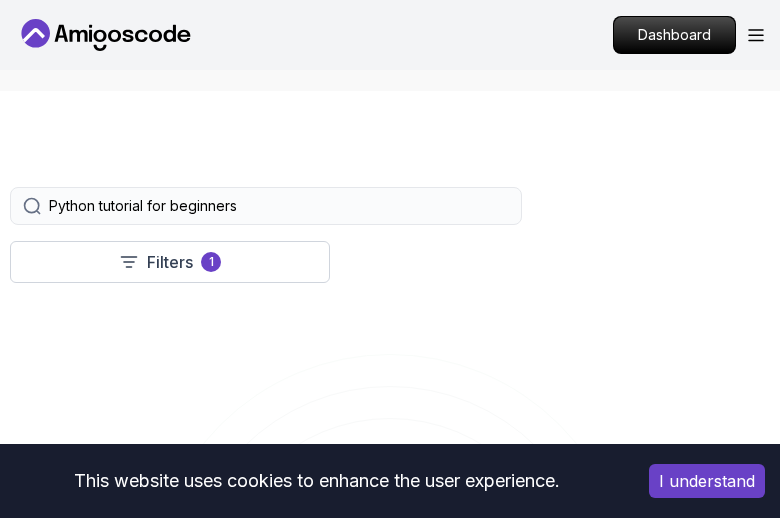type on "Python tutorial for beginners" 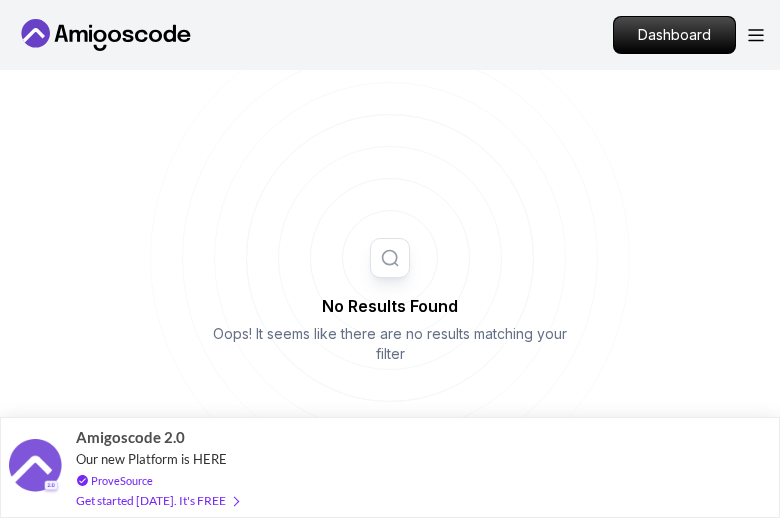 scroll, scrollTop: 697, scrollLeft: 0, axis: vertical 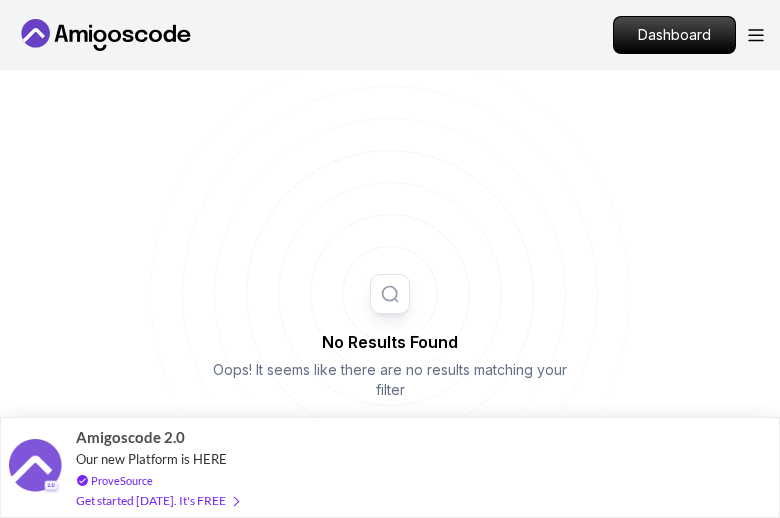 click 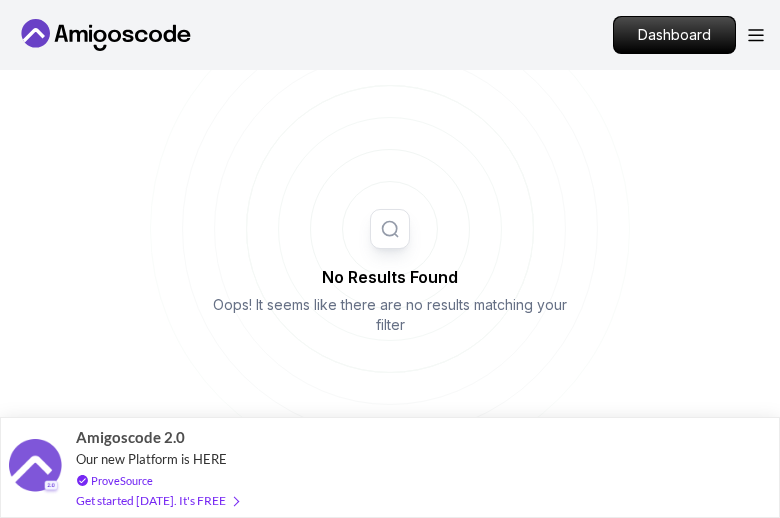 scroll, scrollTop: 797, scrollLeft: 0, axis: vertical 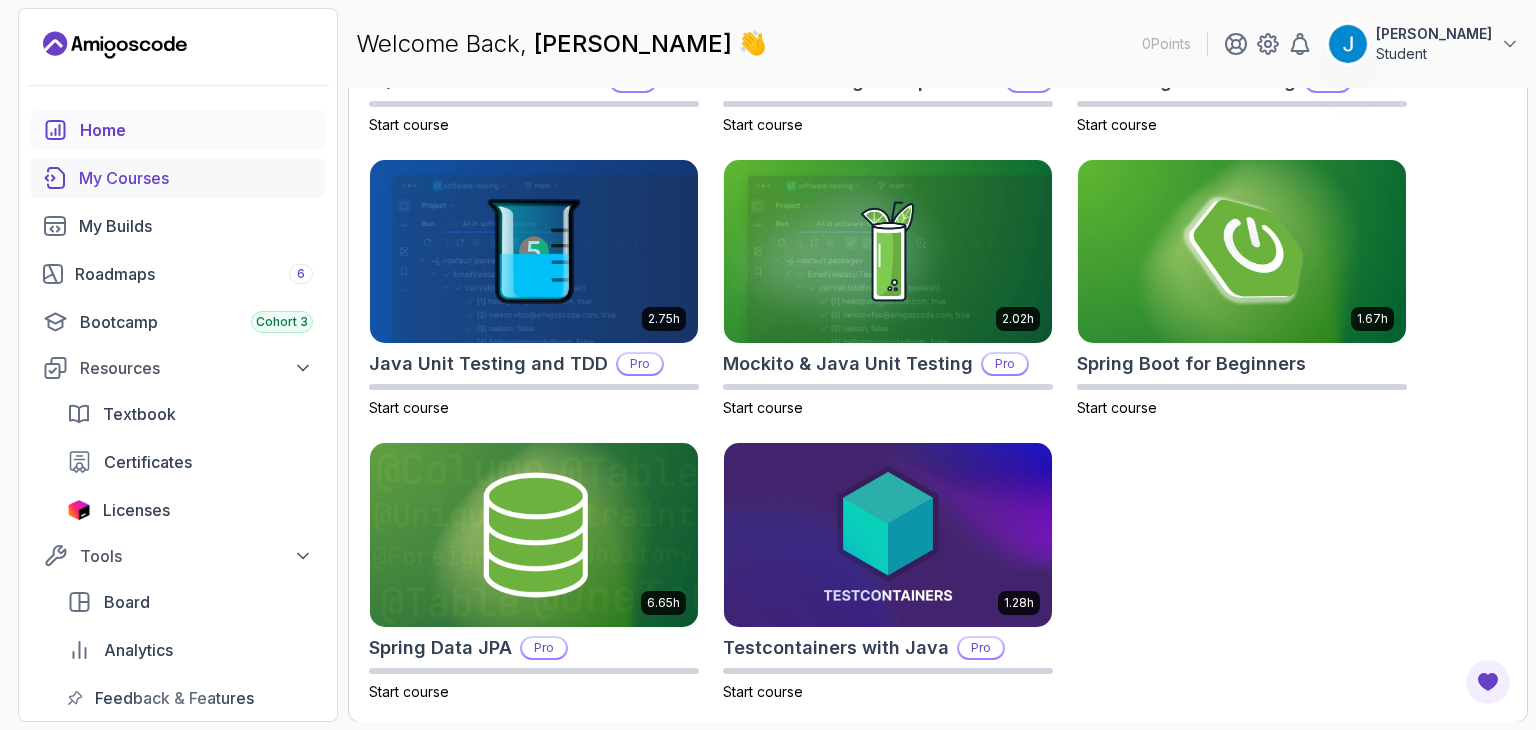 click on "My Courses" at bounding box center [196, 178] 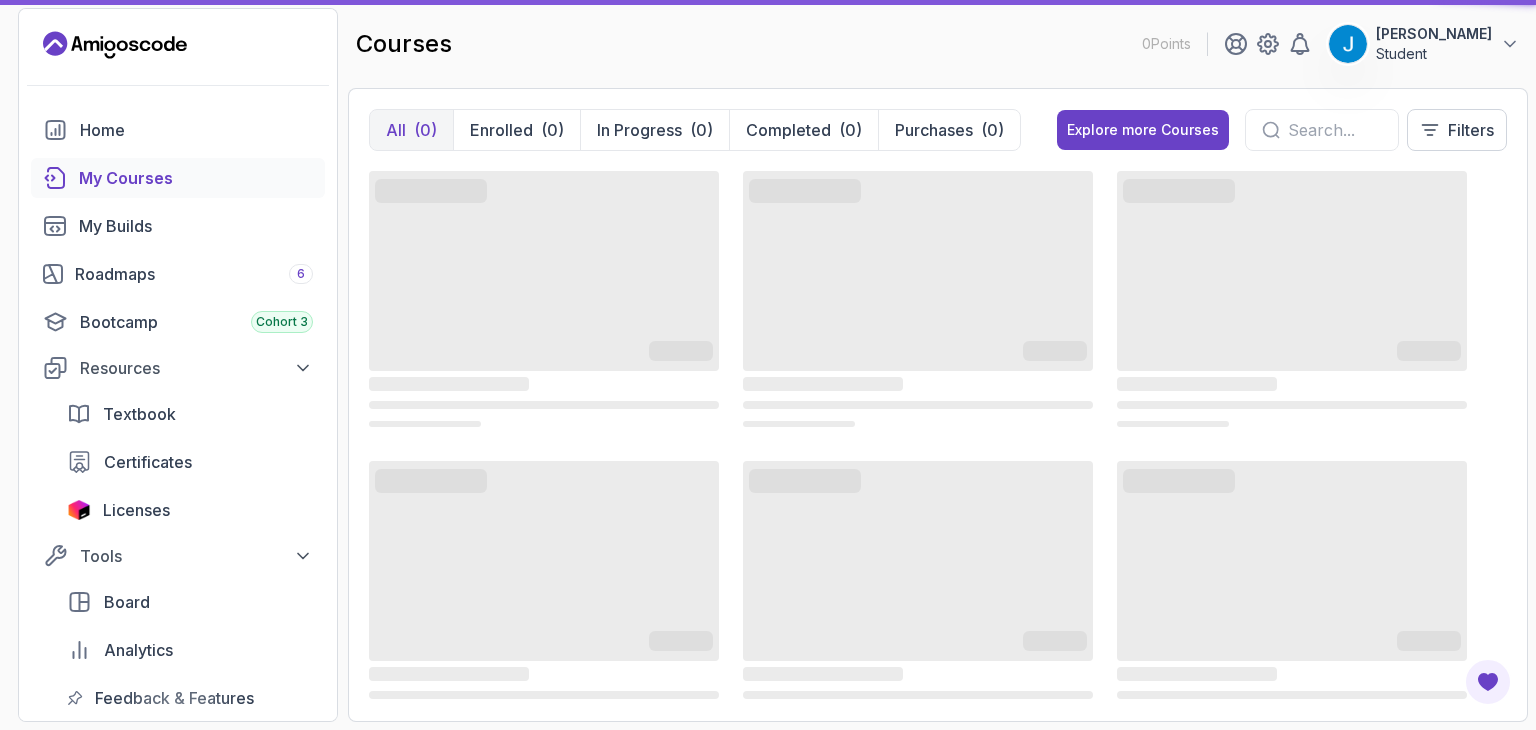 scroll, scrollTop: 0, scrollLeft: 0, axis: both 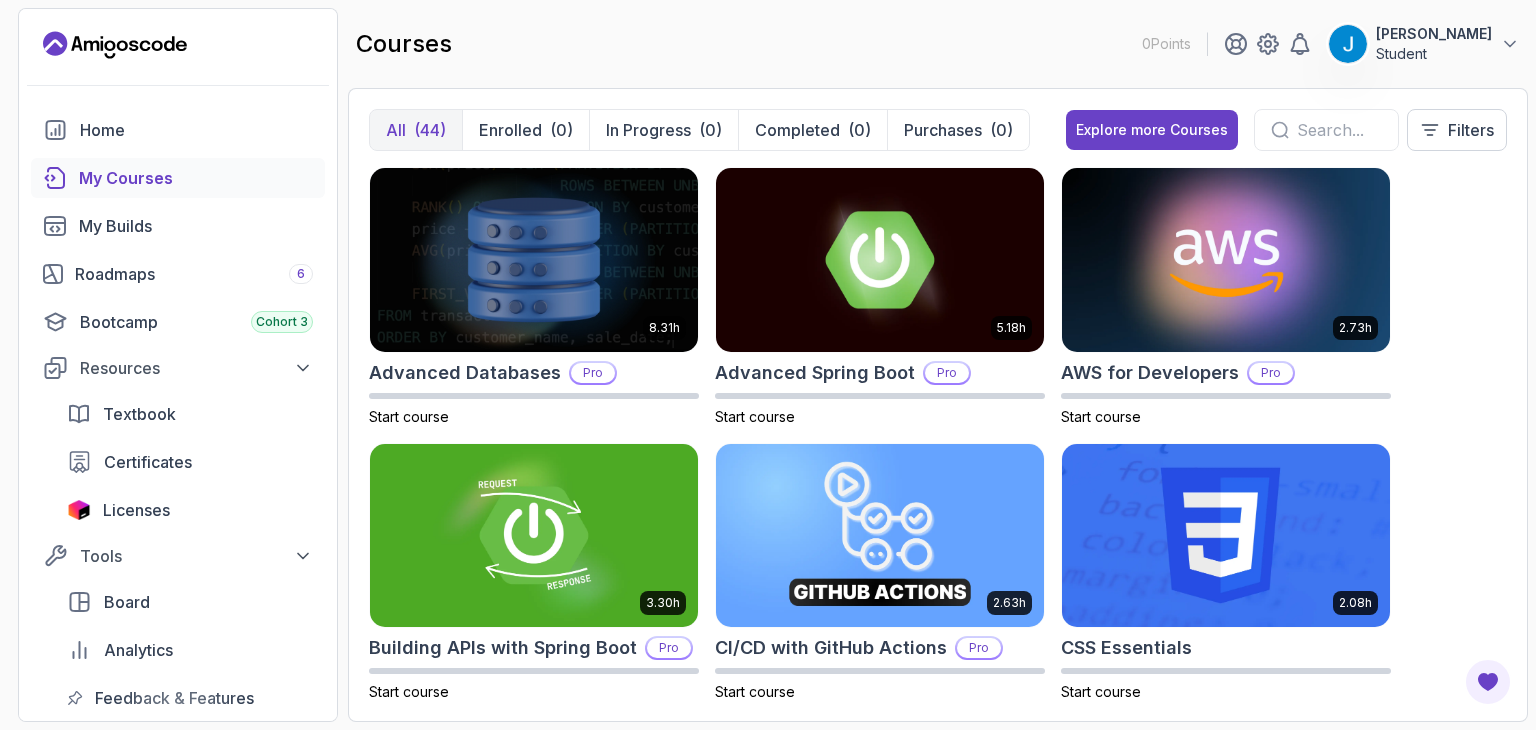 click at bounding box center (1339, 130) 